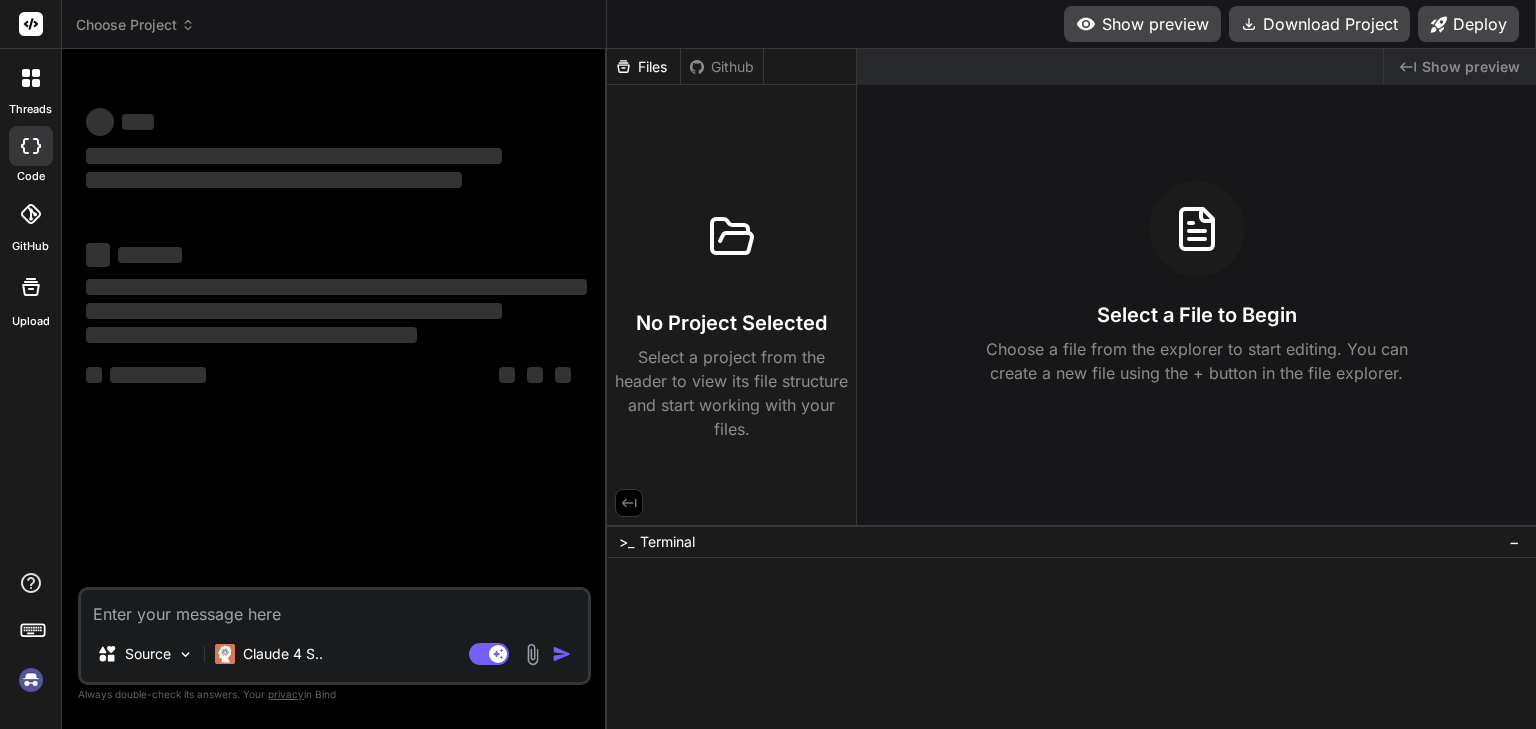 scroll, scrollTop: 0, scrollLeft: 0, axis: both 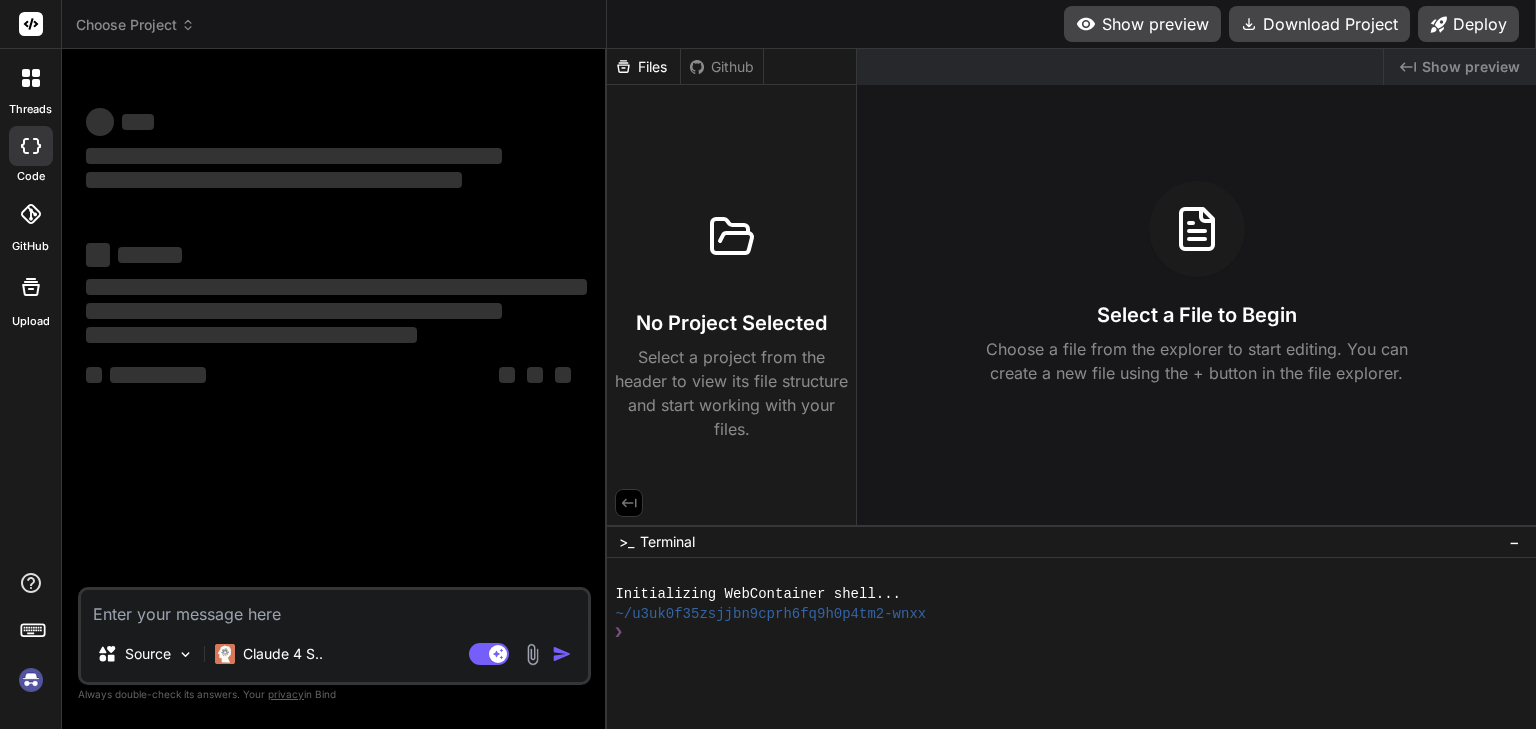 type on "x" 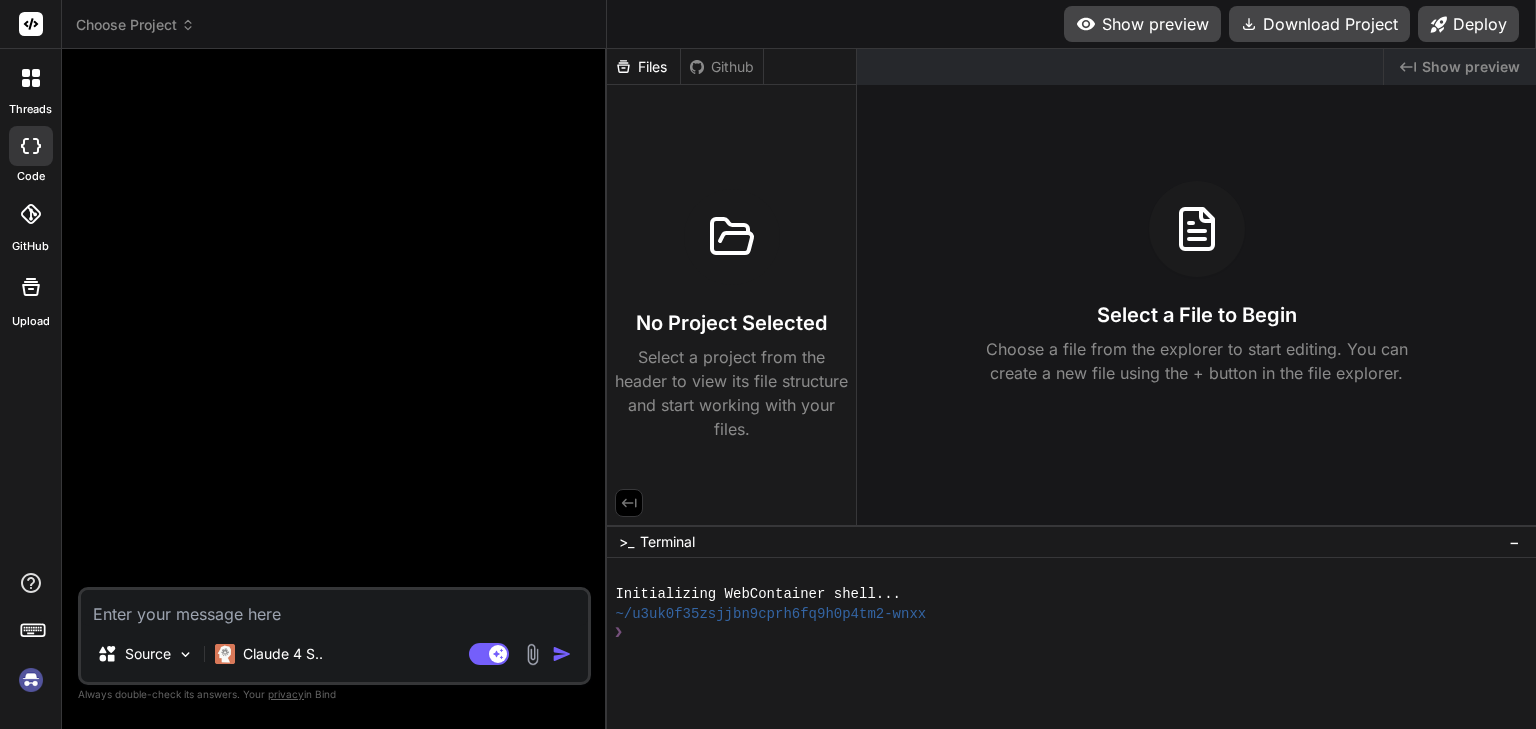 click at bounding box center [1120, 67] 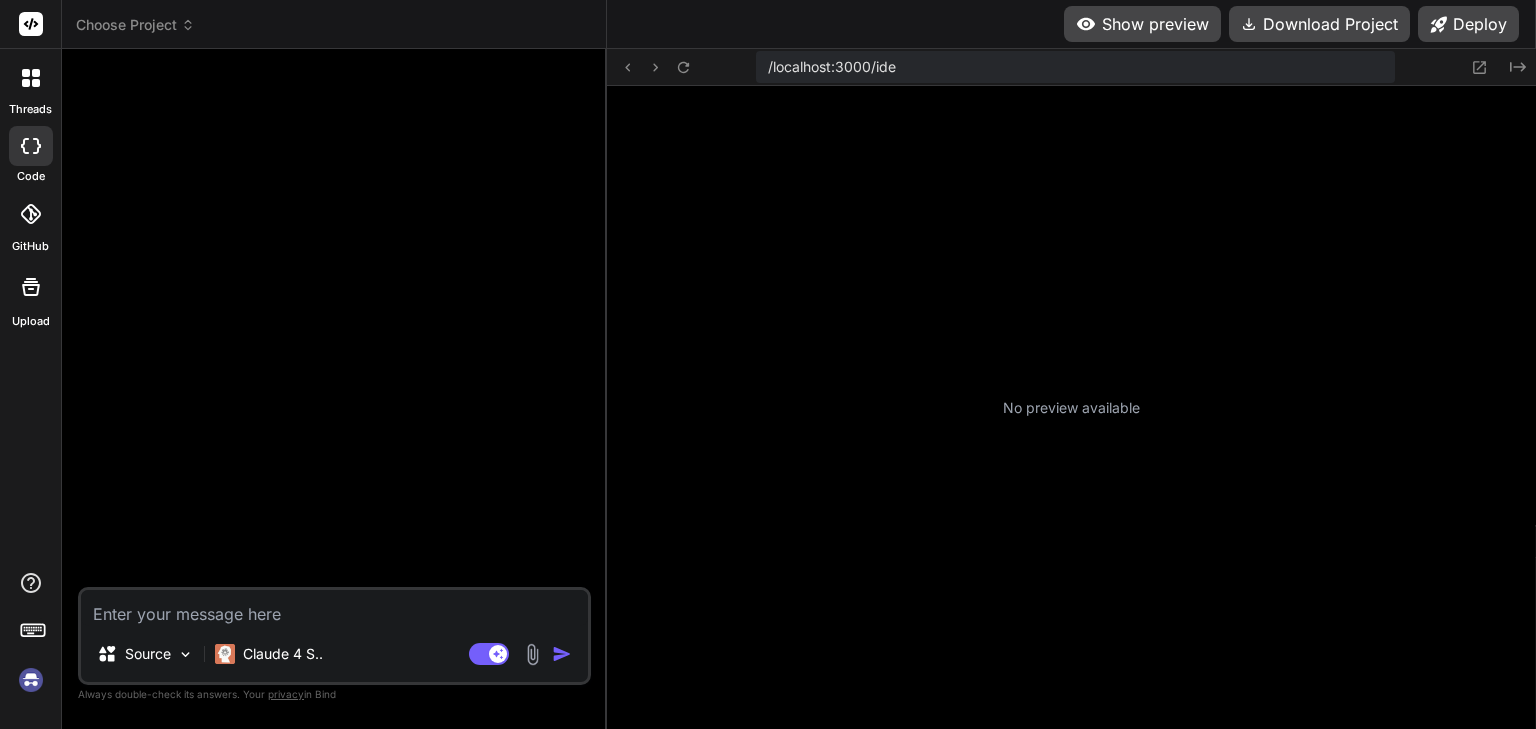 click at bounding box center (334, 608) 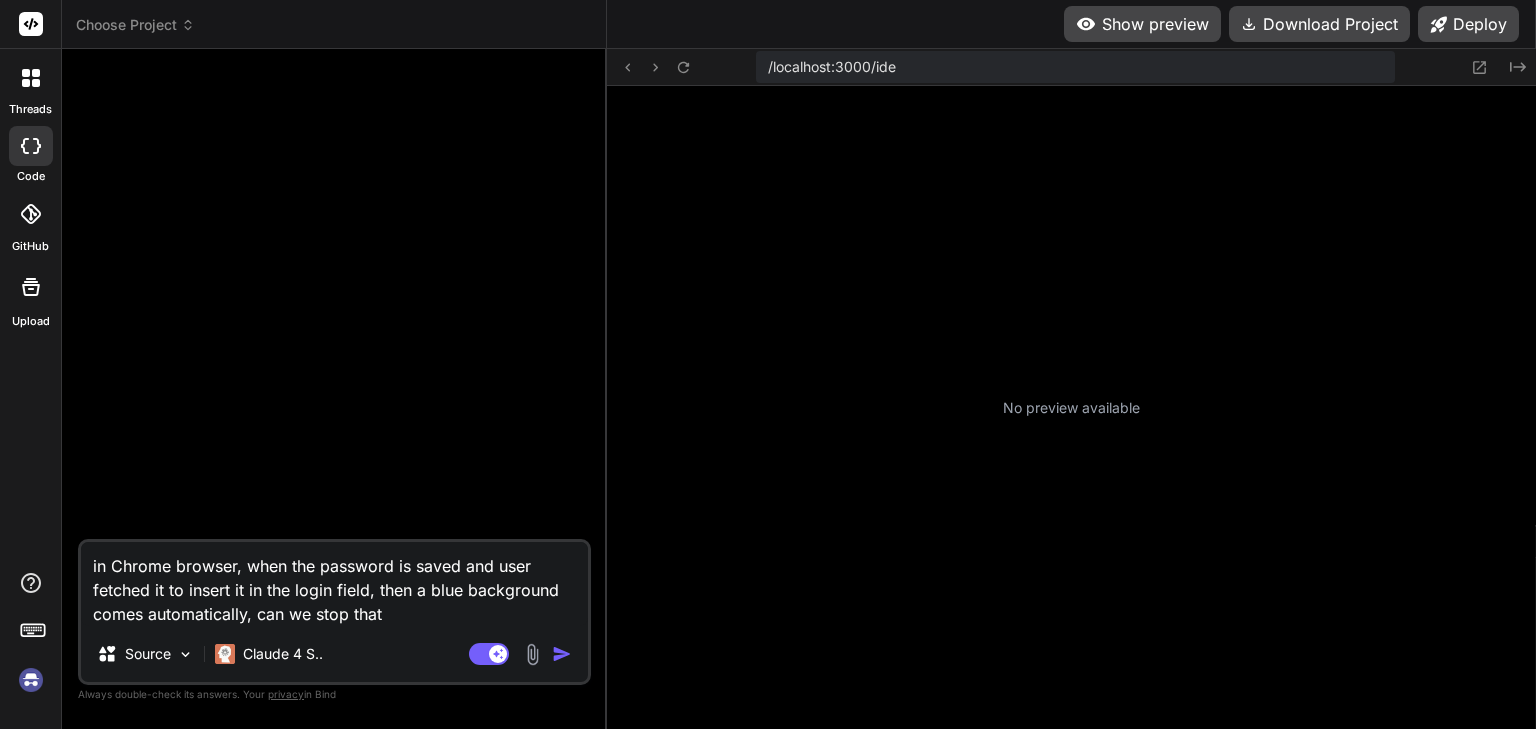 type on "in Chrome browser, when the password is saved and user fetched it to insert it in the login field, then a blue background comes automatically, can we stop that" 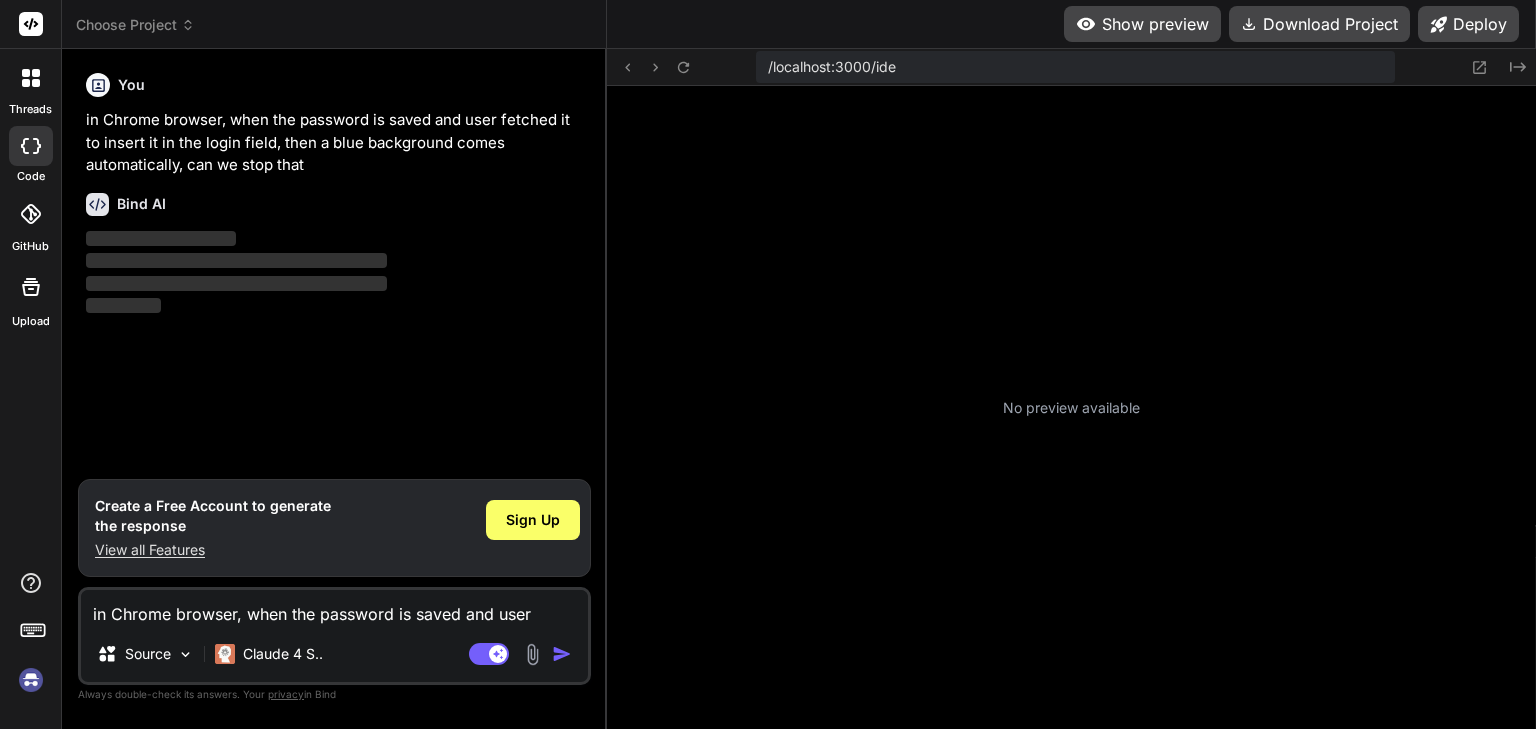 click at bounding box center (562, 654) 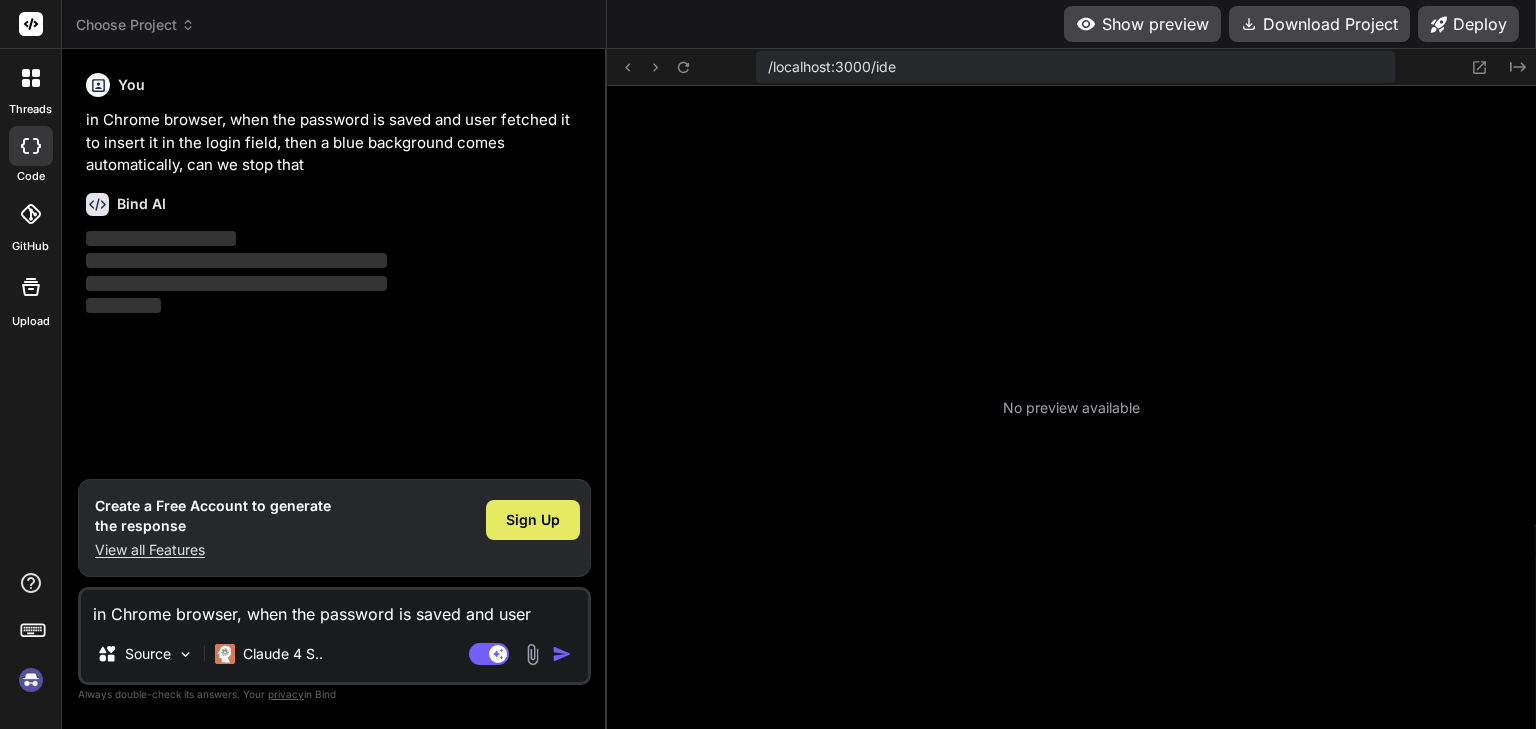 click on "Sign Up" at bounding box center (533, 520) 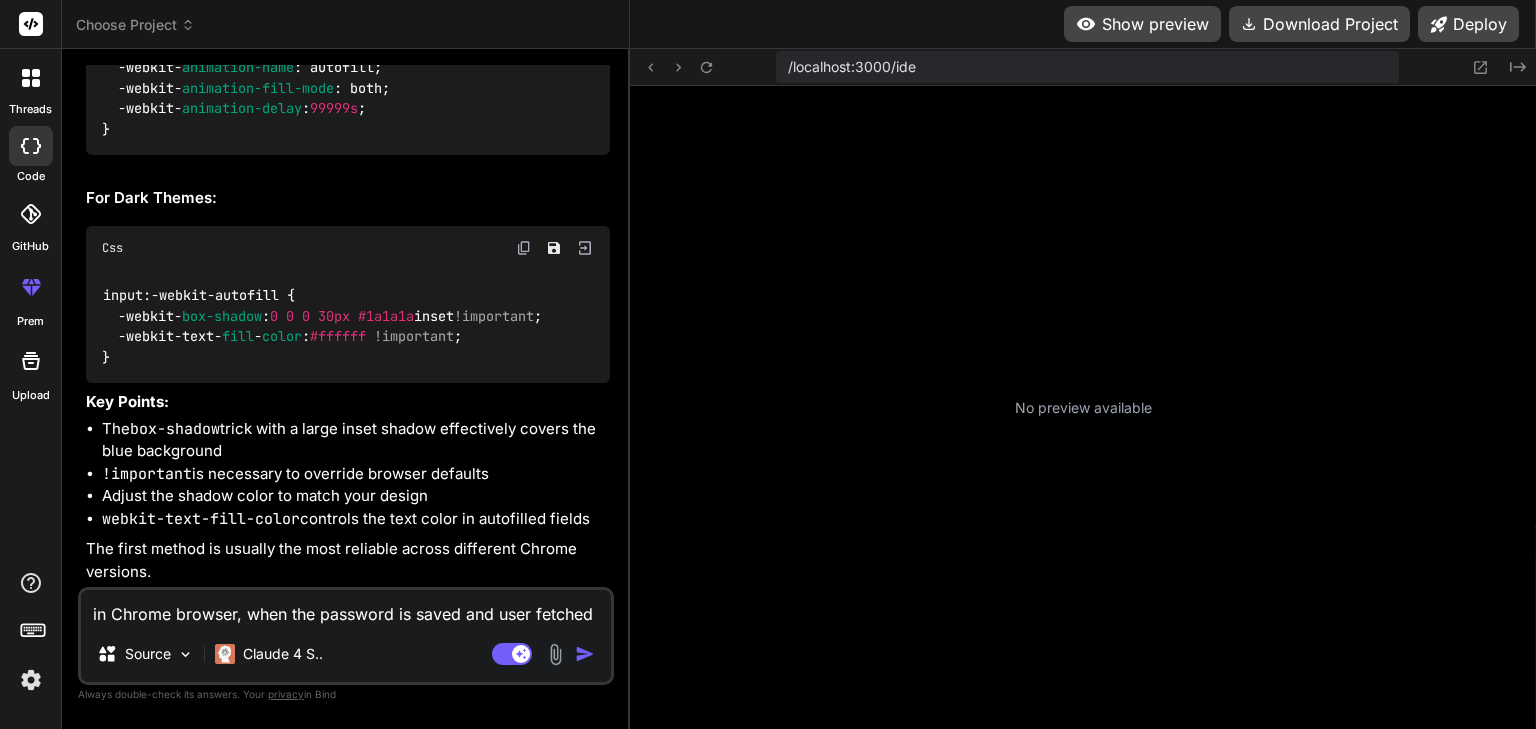 scroll, scrollTop: 1135, scrollLeft: 0, axis: vertical 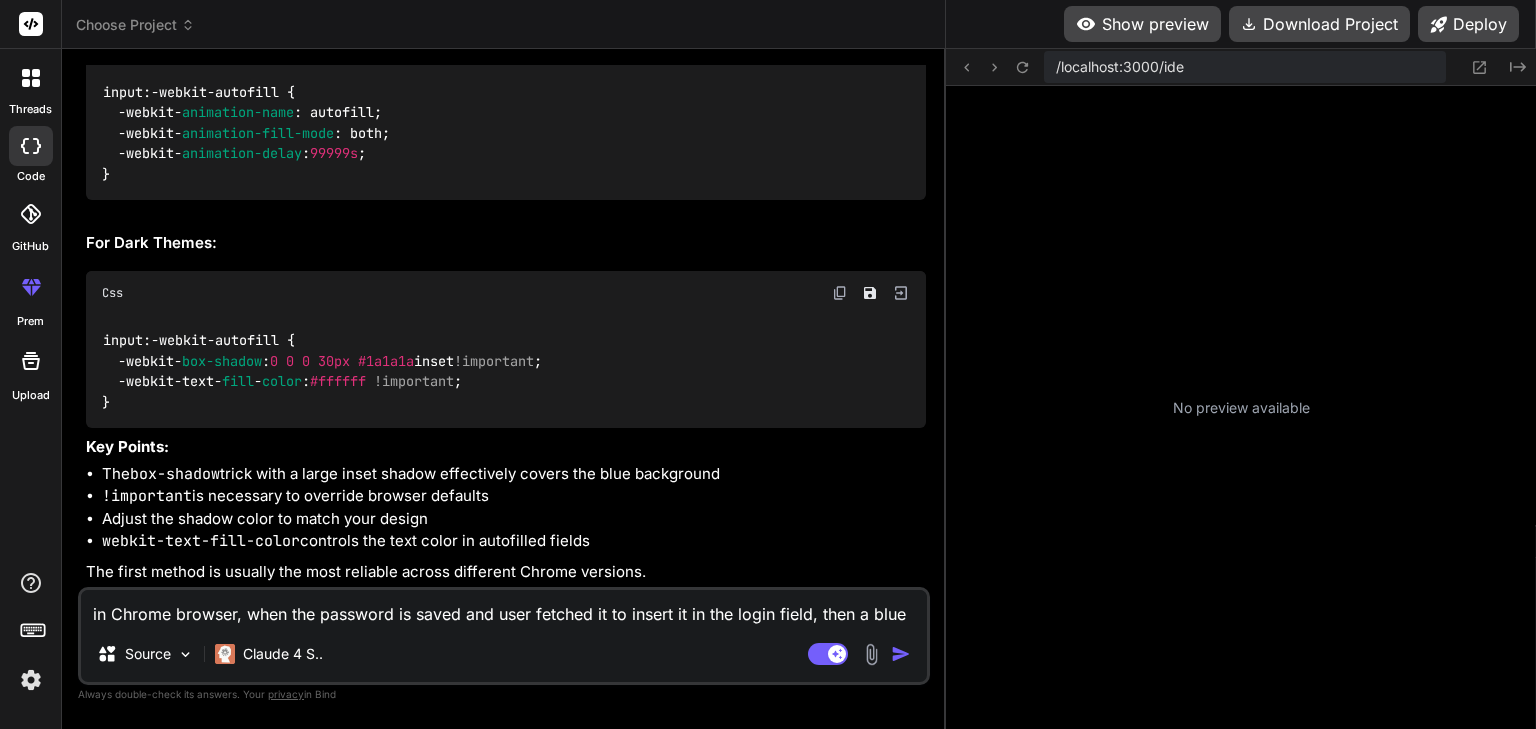 type on "x" 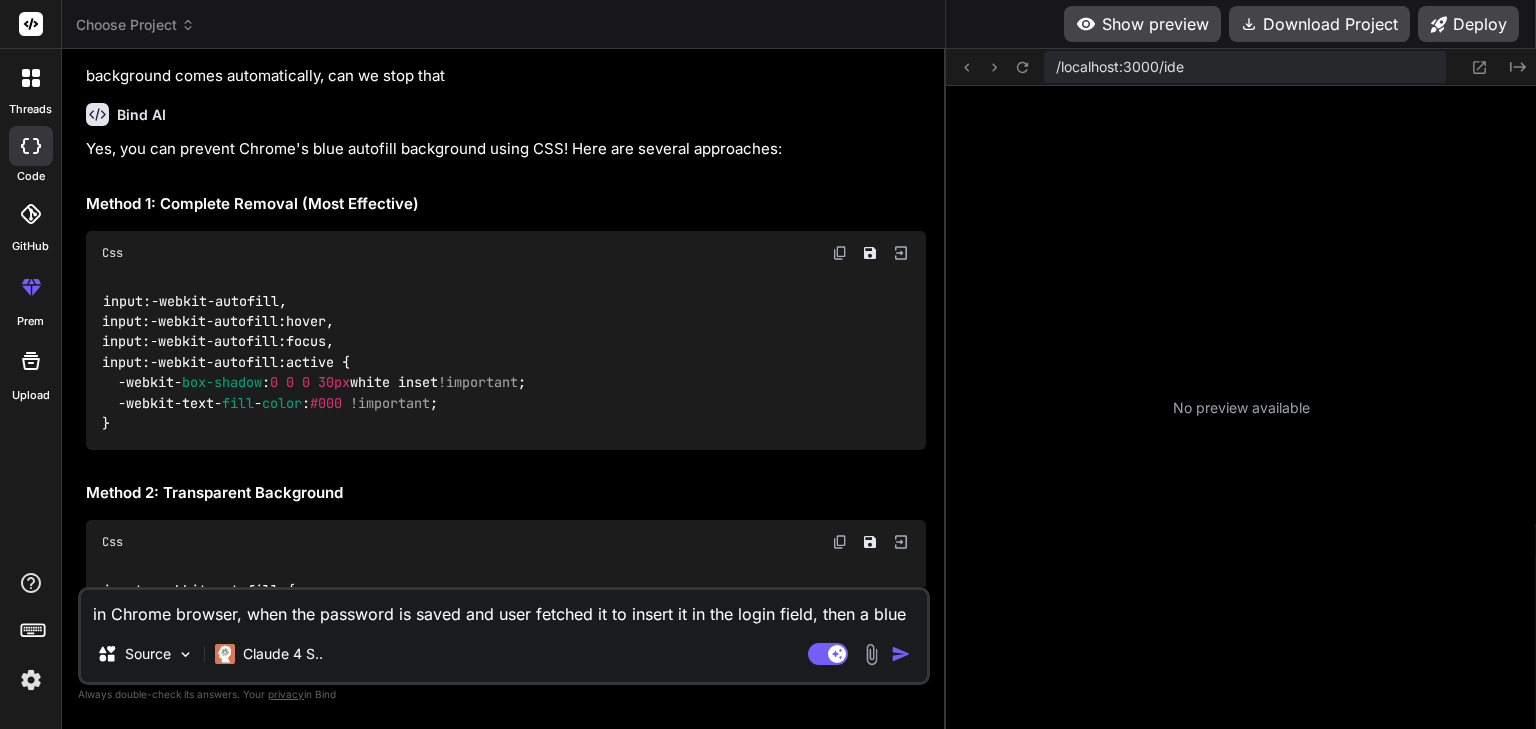 scroll, scrollTop: 66, scrollLeft: 0, axis: vertical 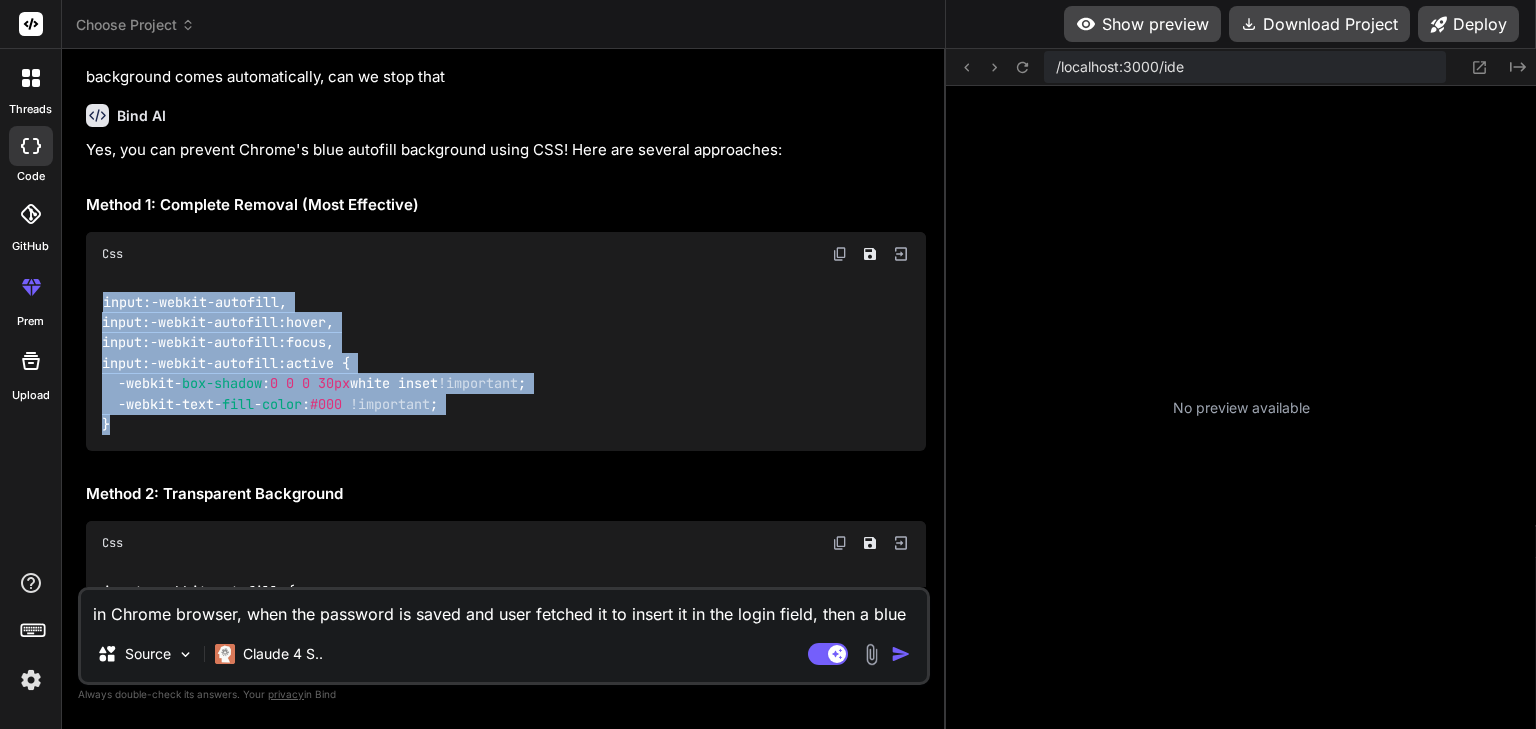 drag, startPoint x: 100, startPoint y: 286, endPoint x: 194, endPoint y: 435, distance: 176.17322 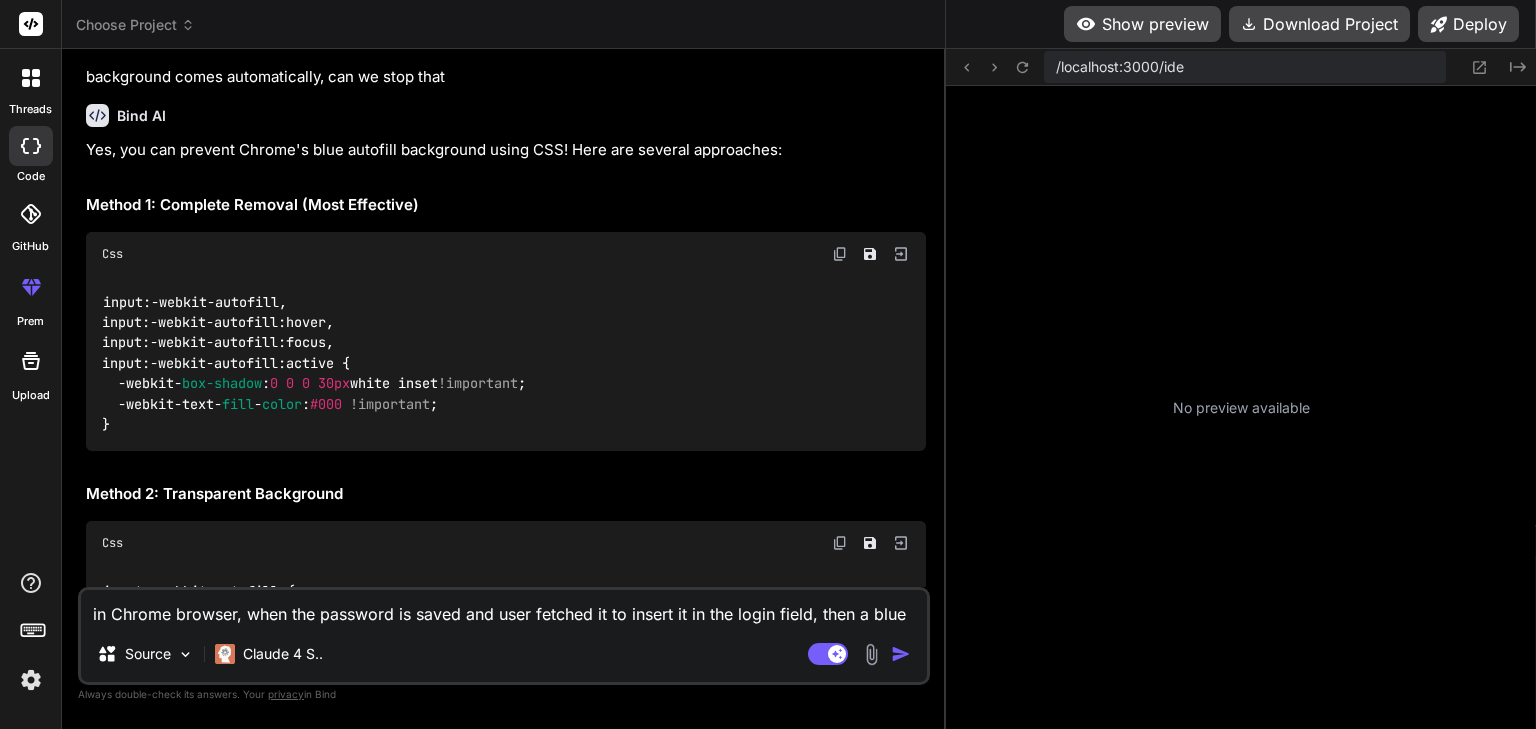 click on "in Chrome browser, when the password is saved and user fetched it to insert it in the login field, then a blue background comes automatically, can we stop that" at bounding box center [504, 608] 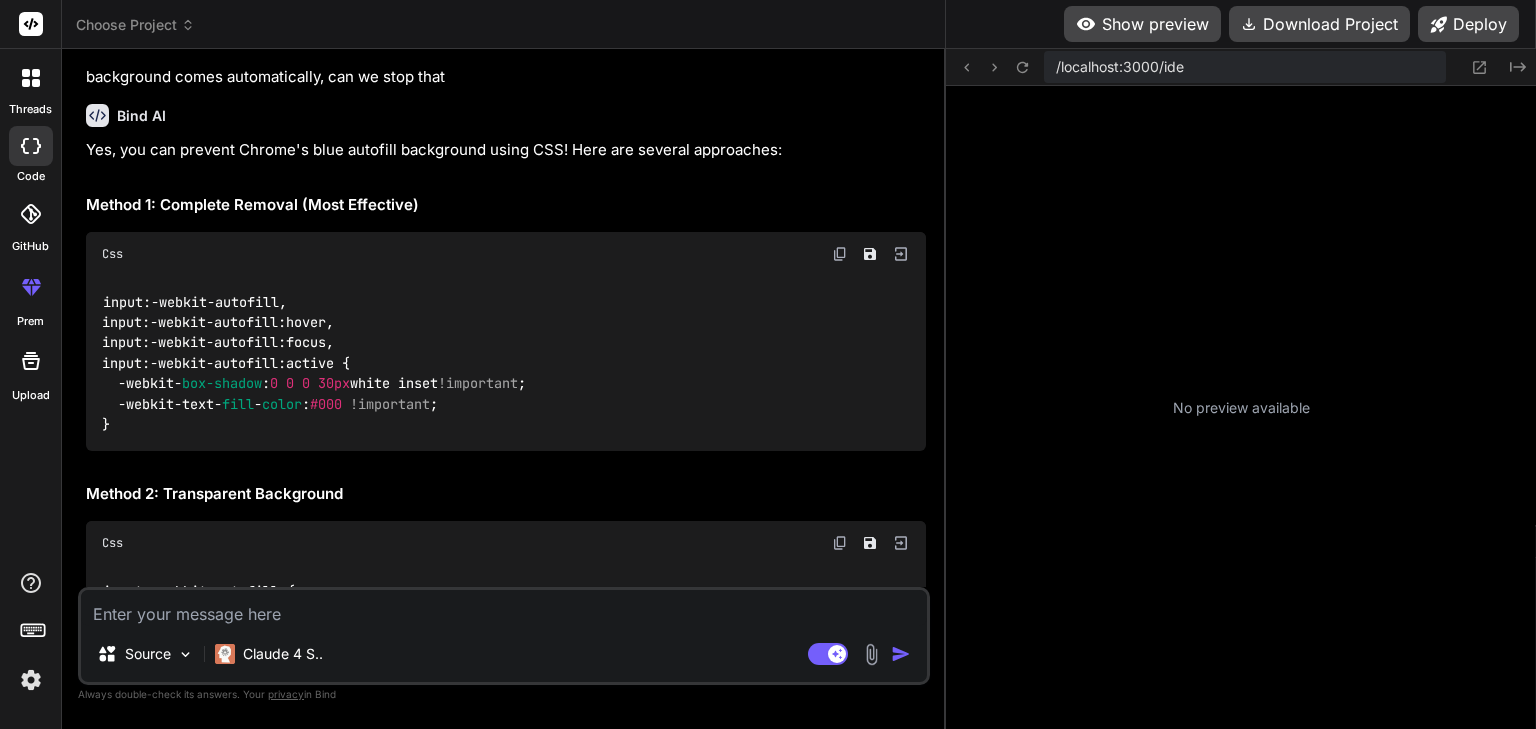 type on "t" 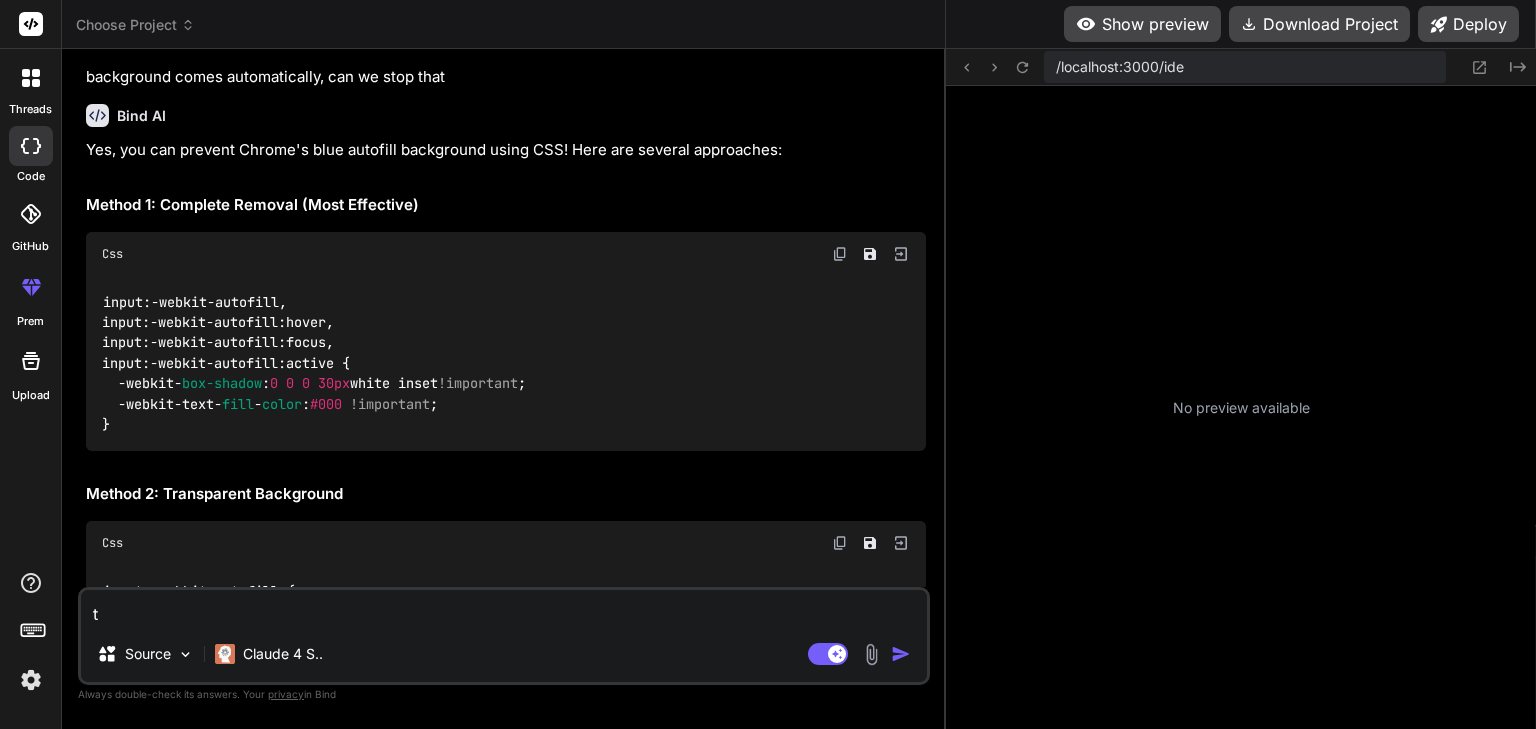 type on "th" 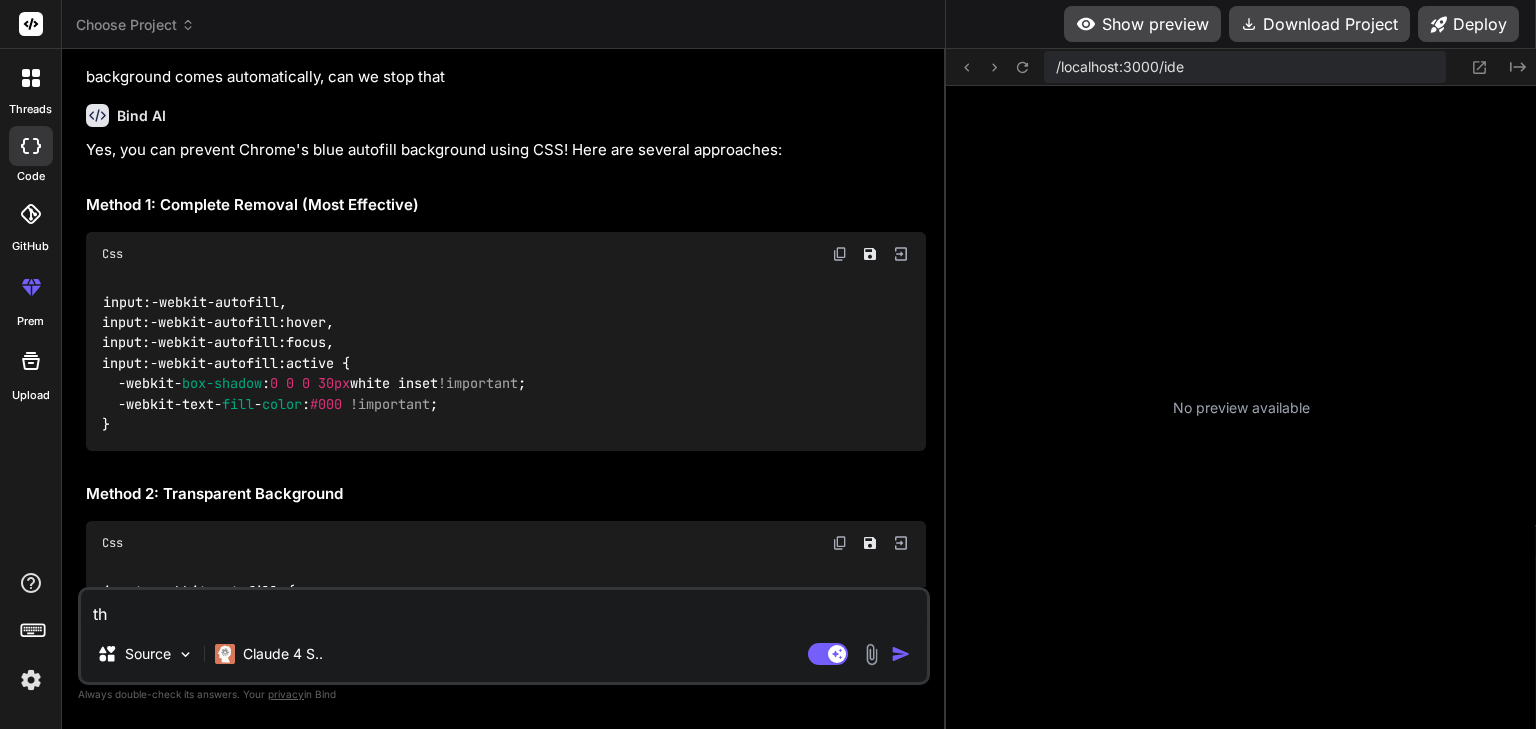 type on "the" 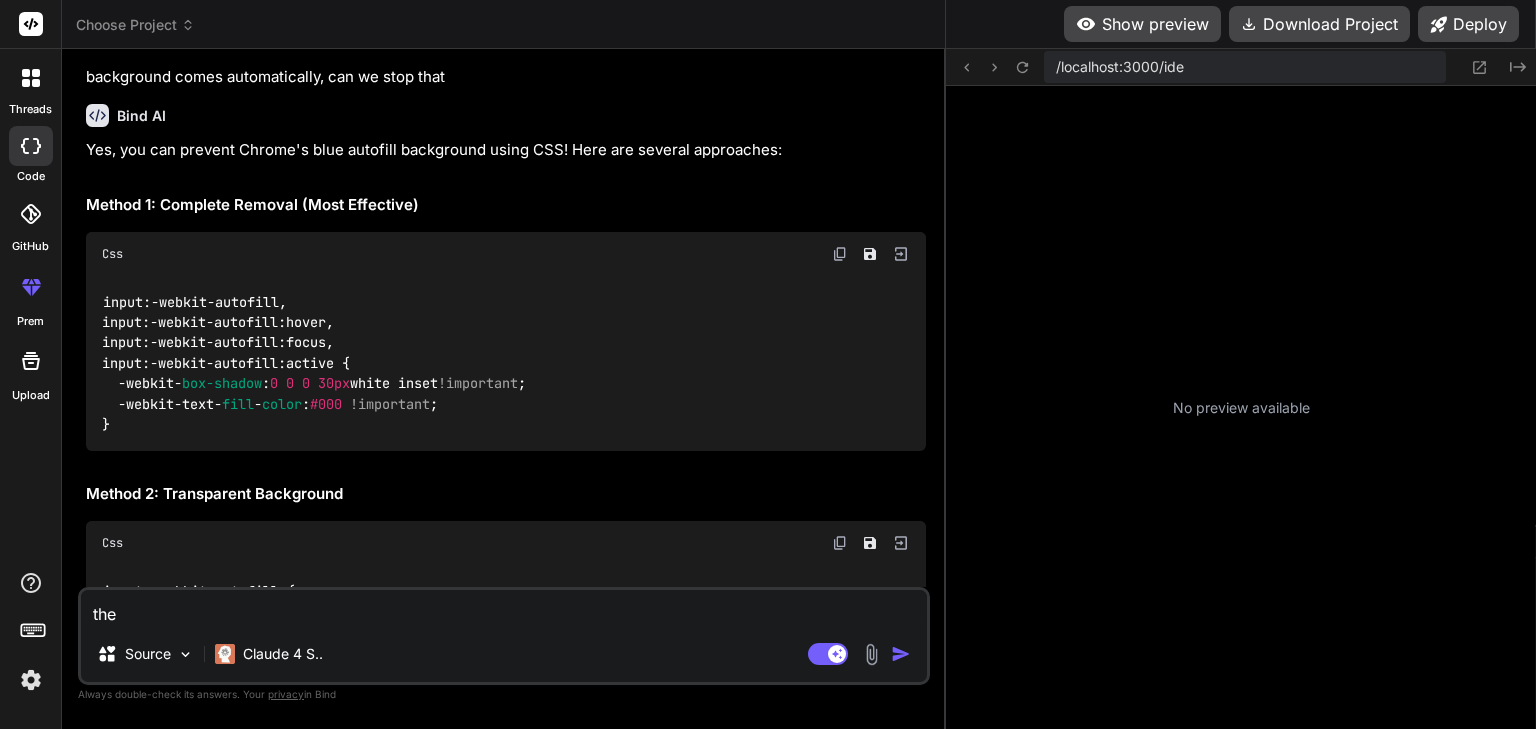 type on "the" 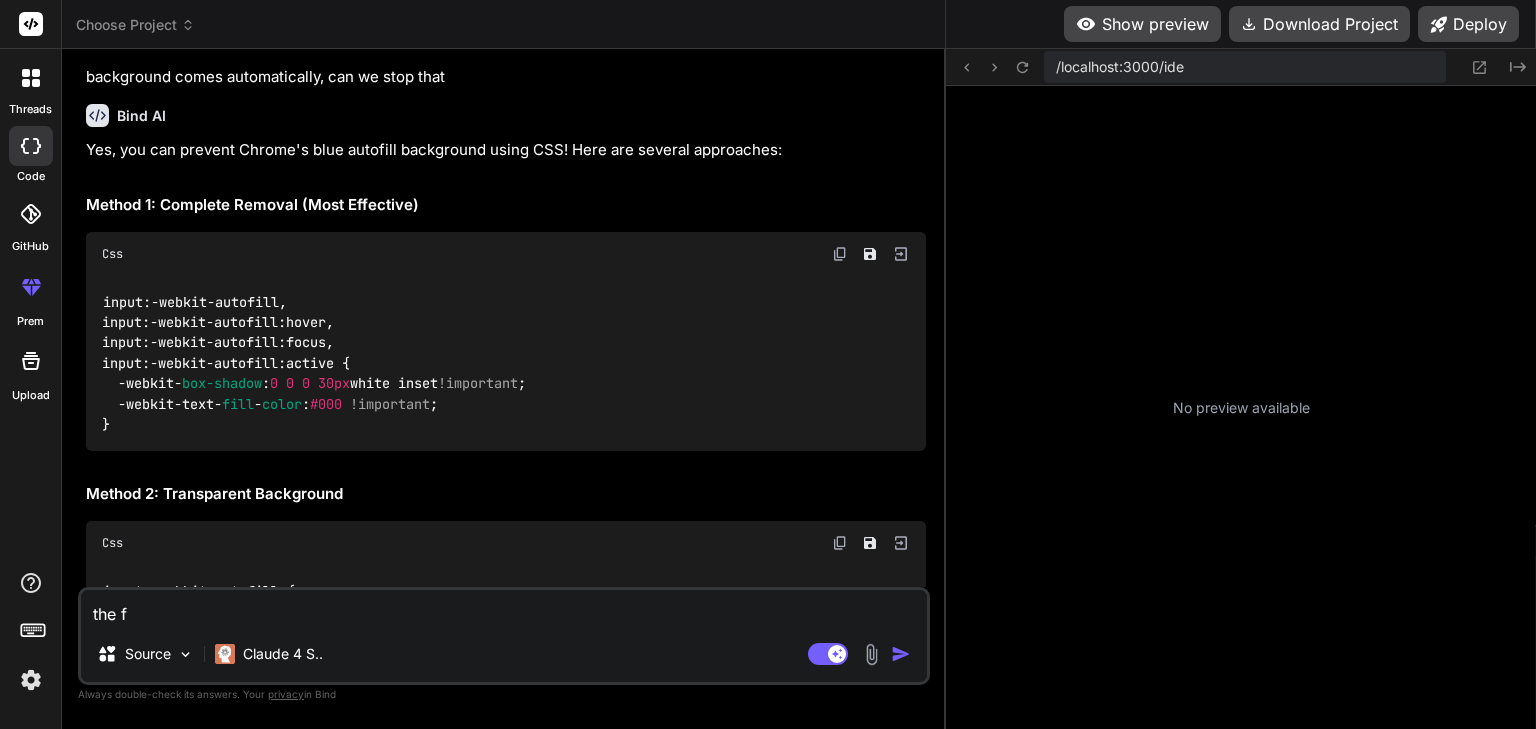type on "the fi" 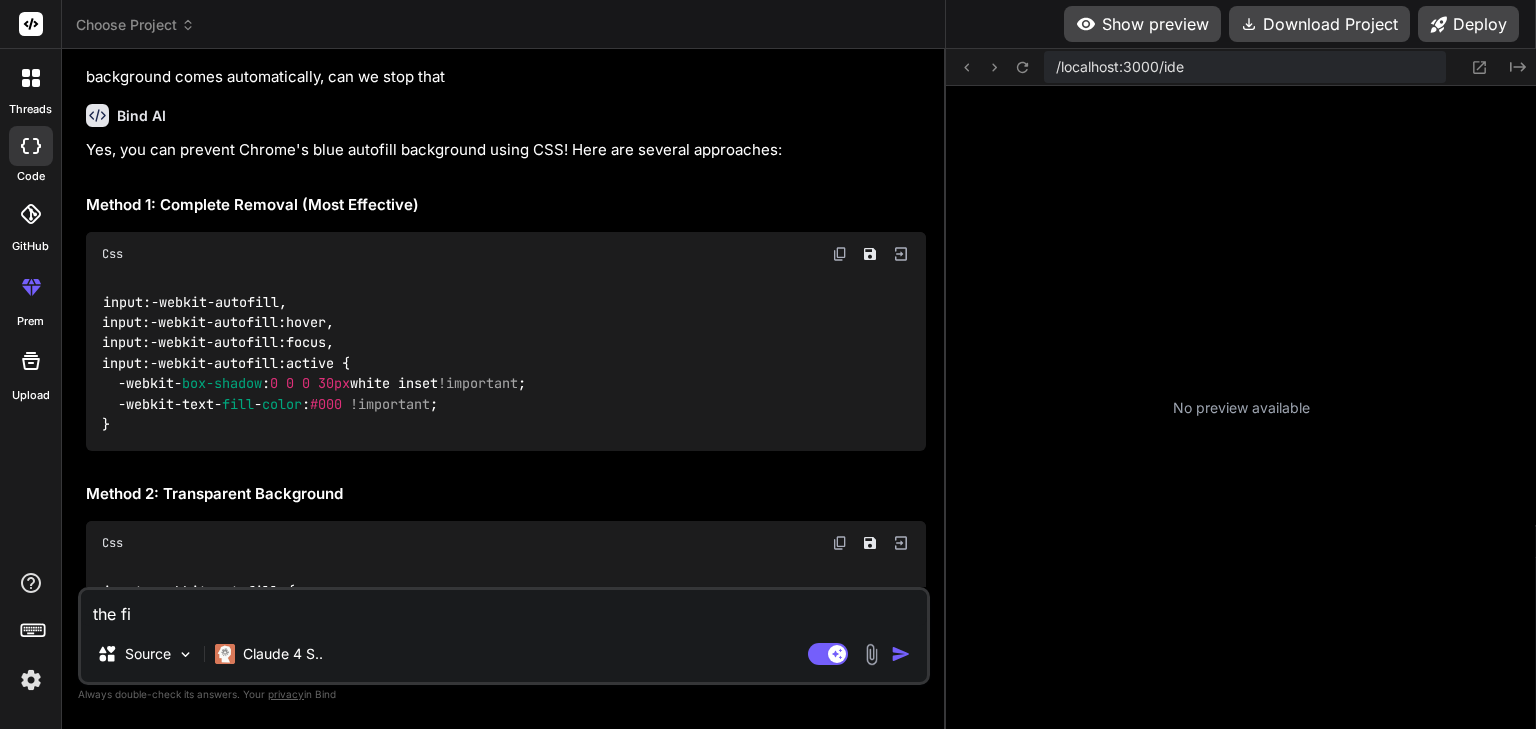 type on "the fir" 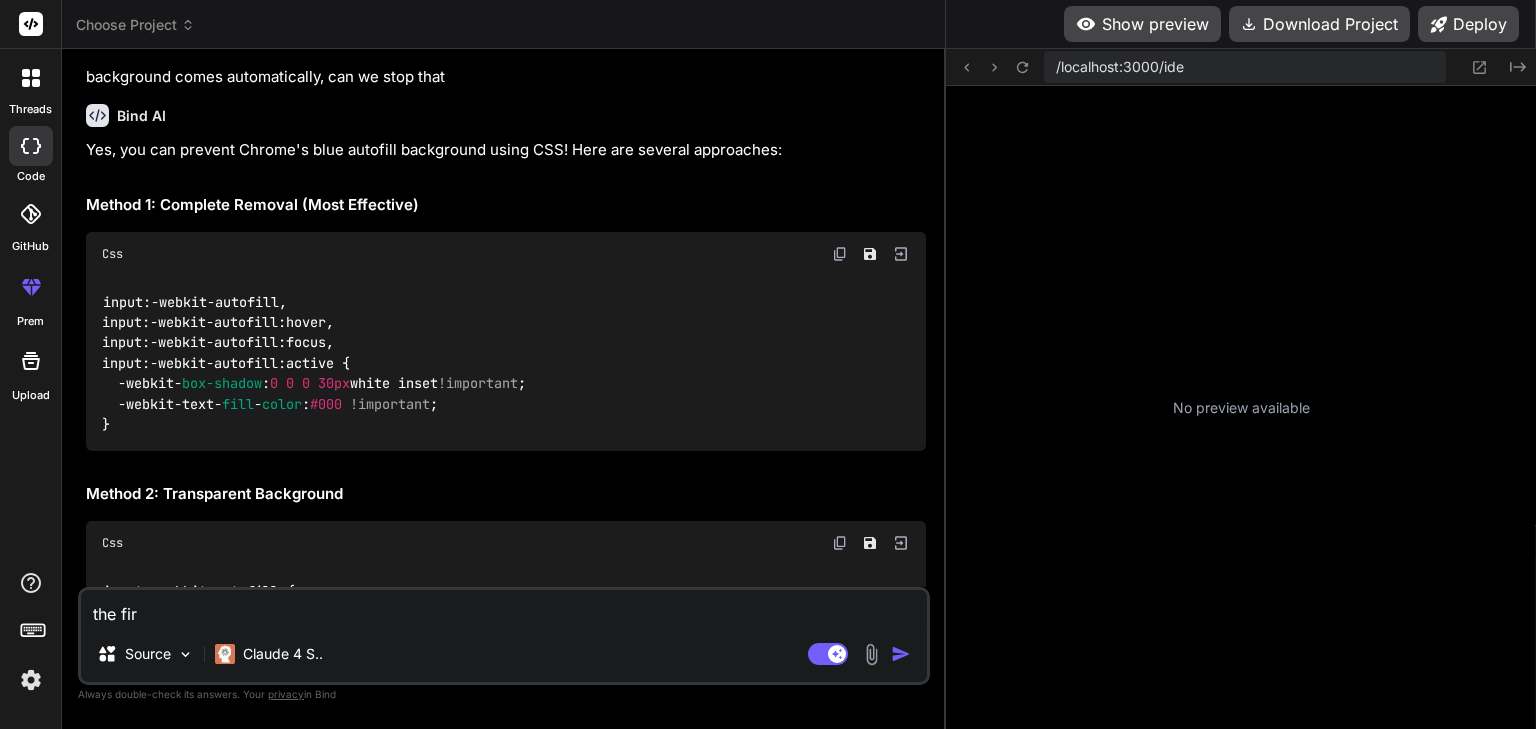 type on "the firs" 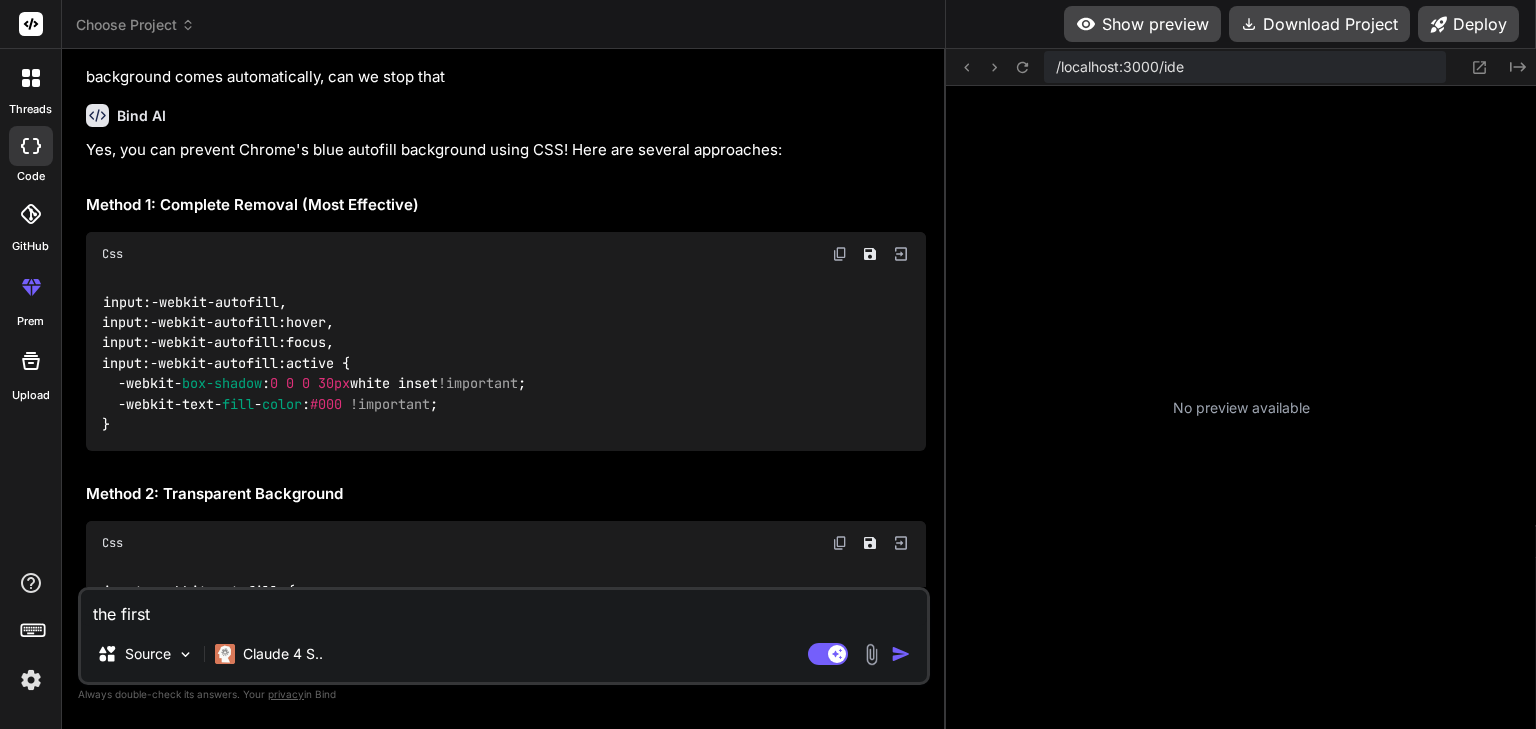 type on "the firsts" 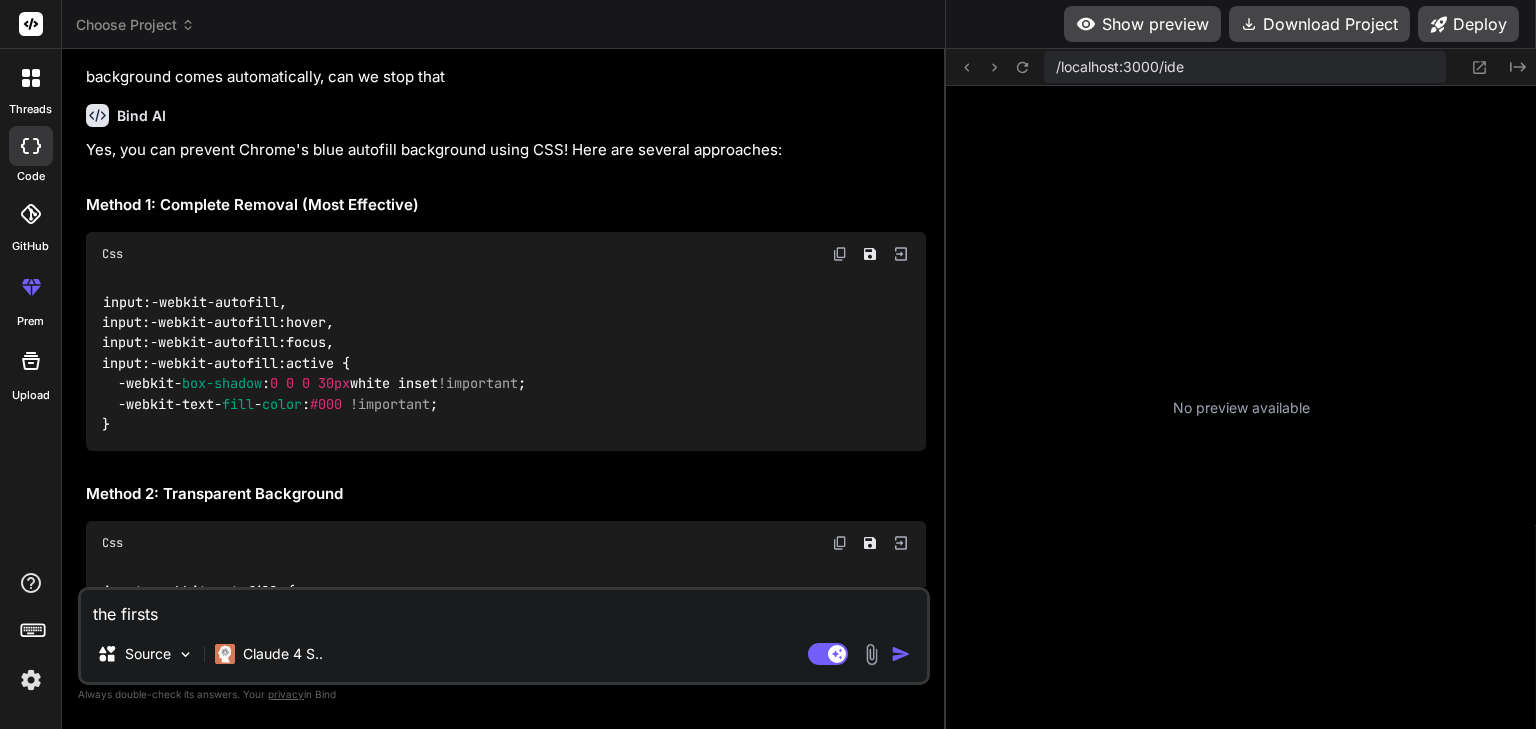 type on "the firsts" 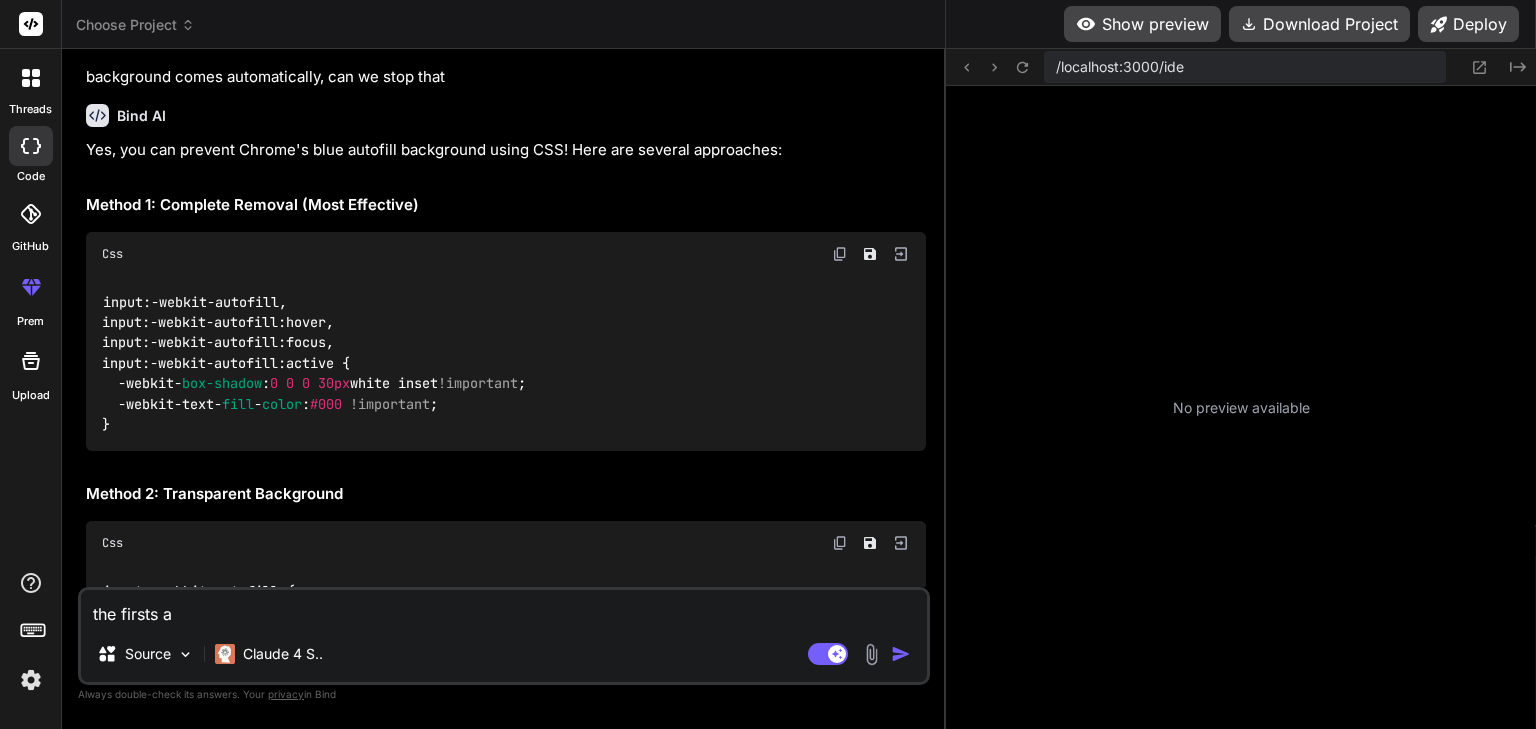 type on "the firsts" 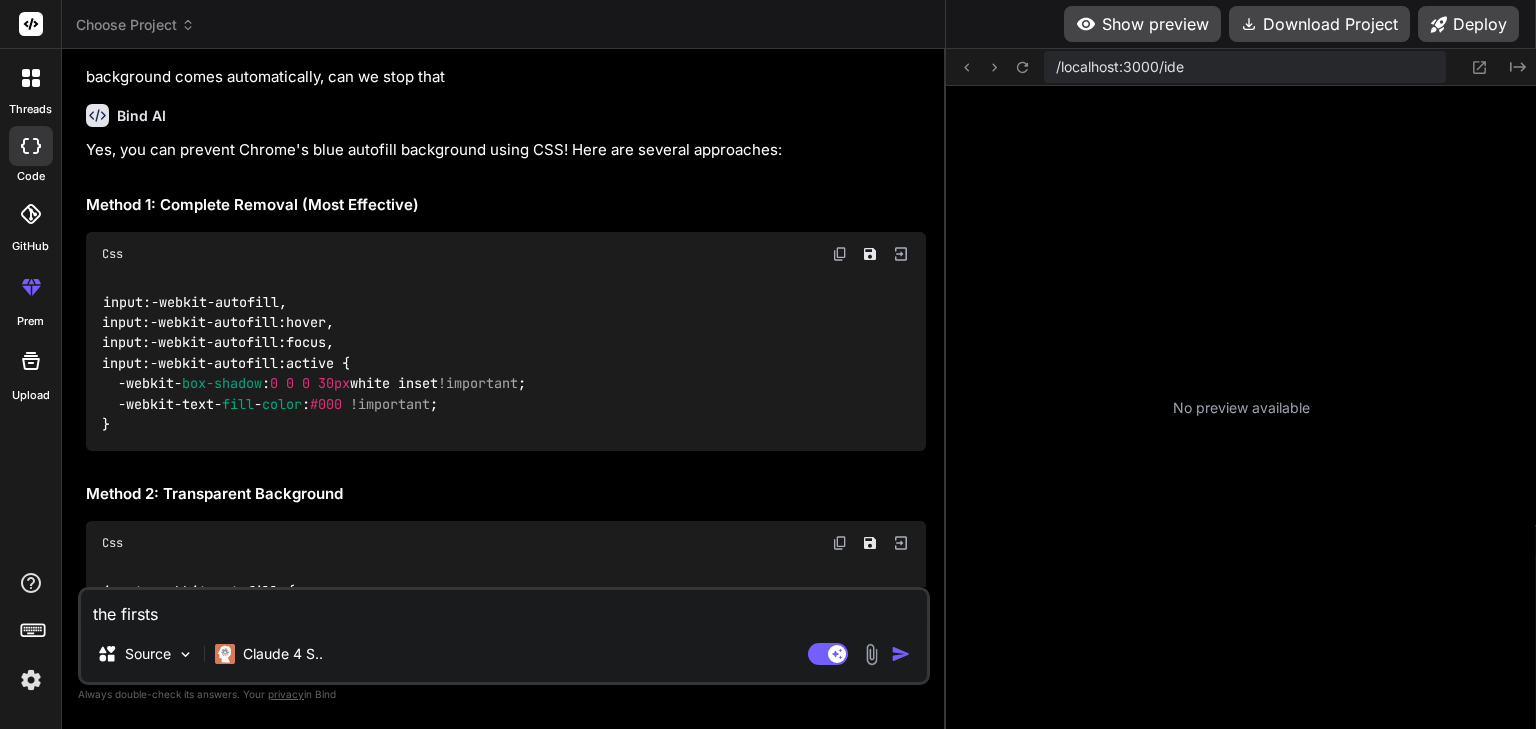type on "the firsts" 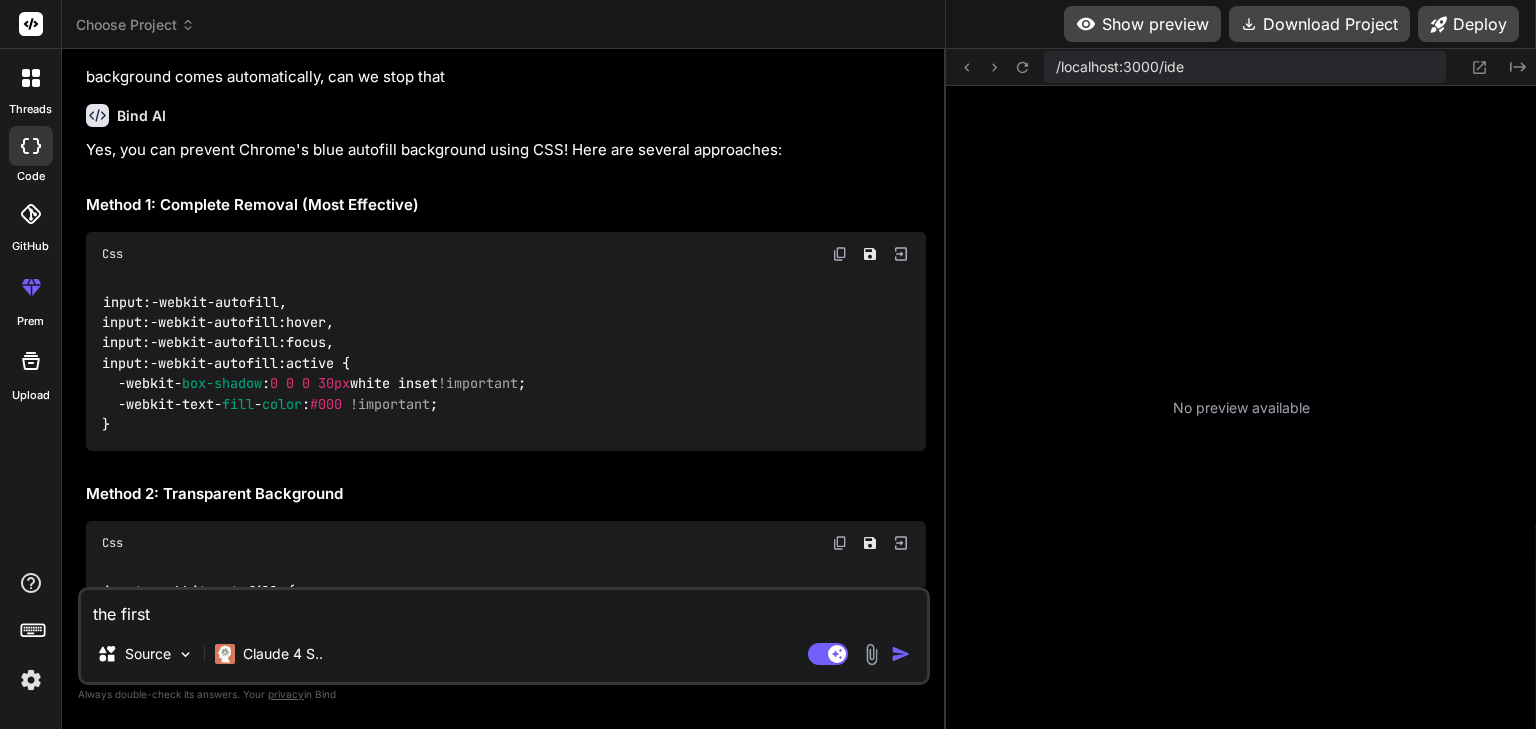 type on "the first" 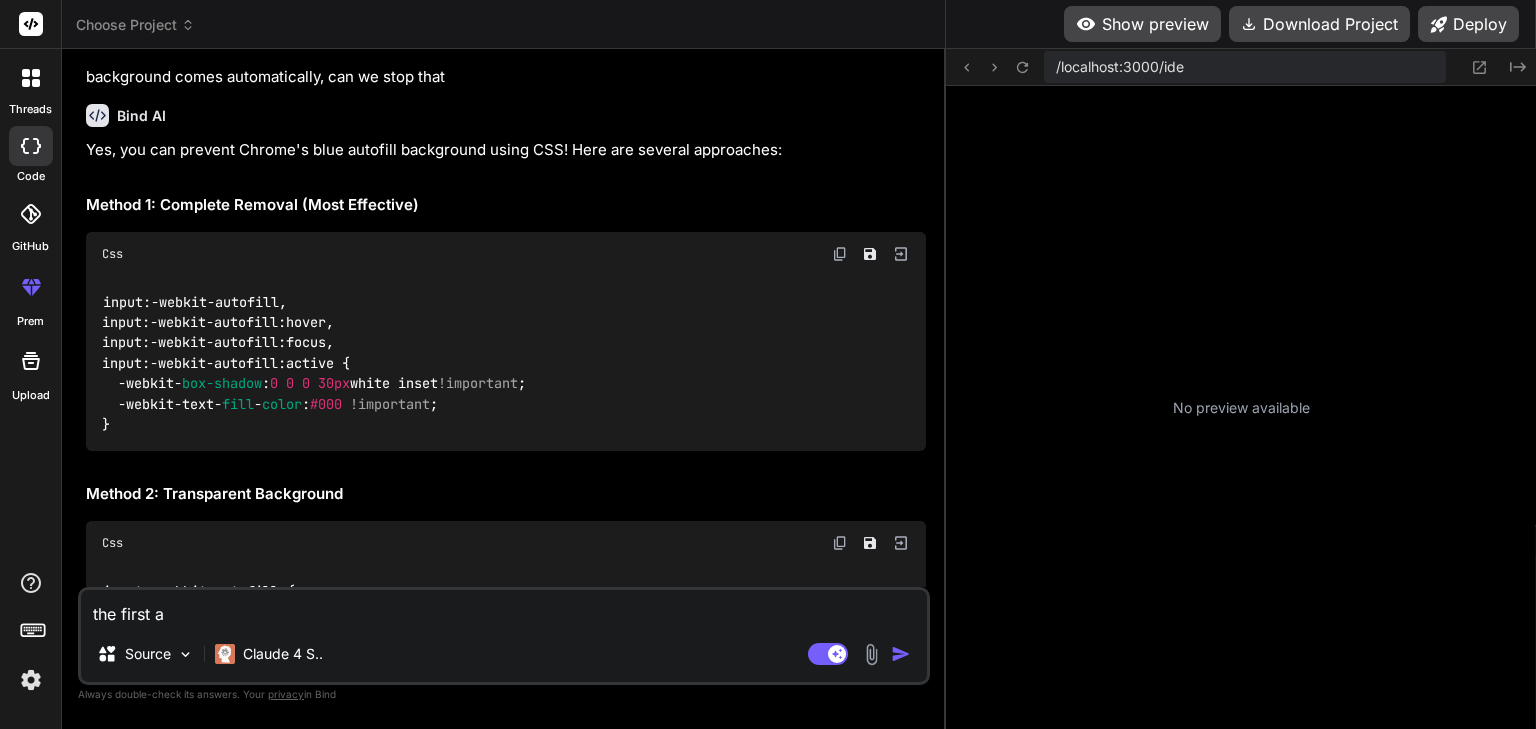 type on "the first ap" 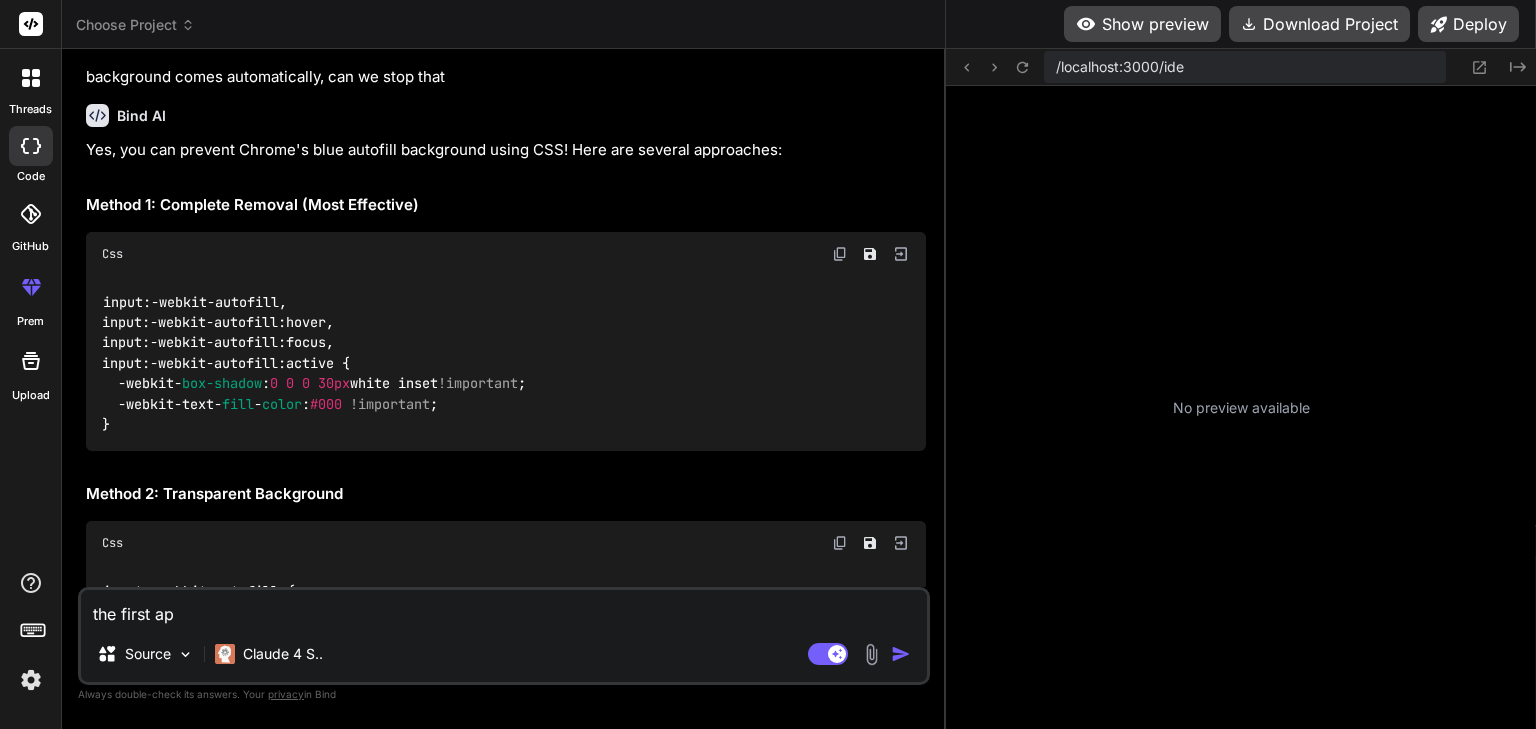 type on "the first app" 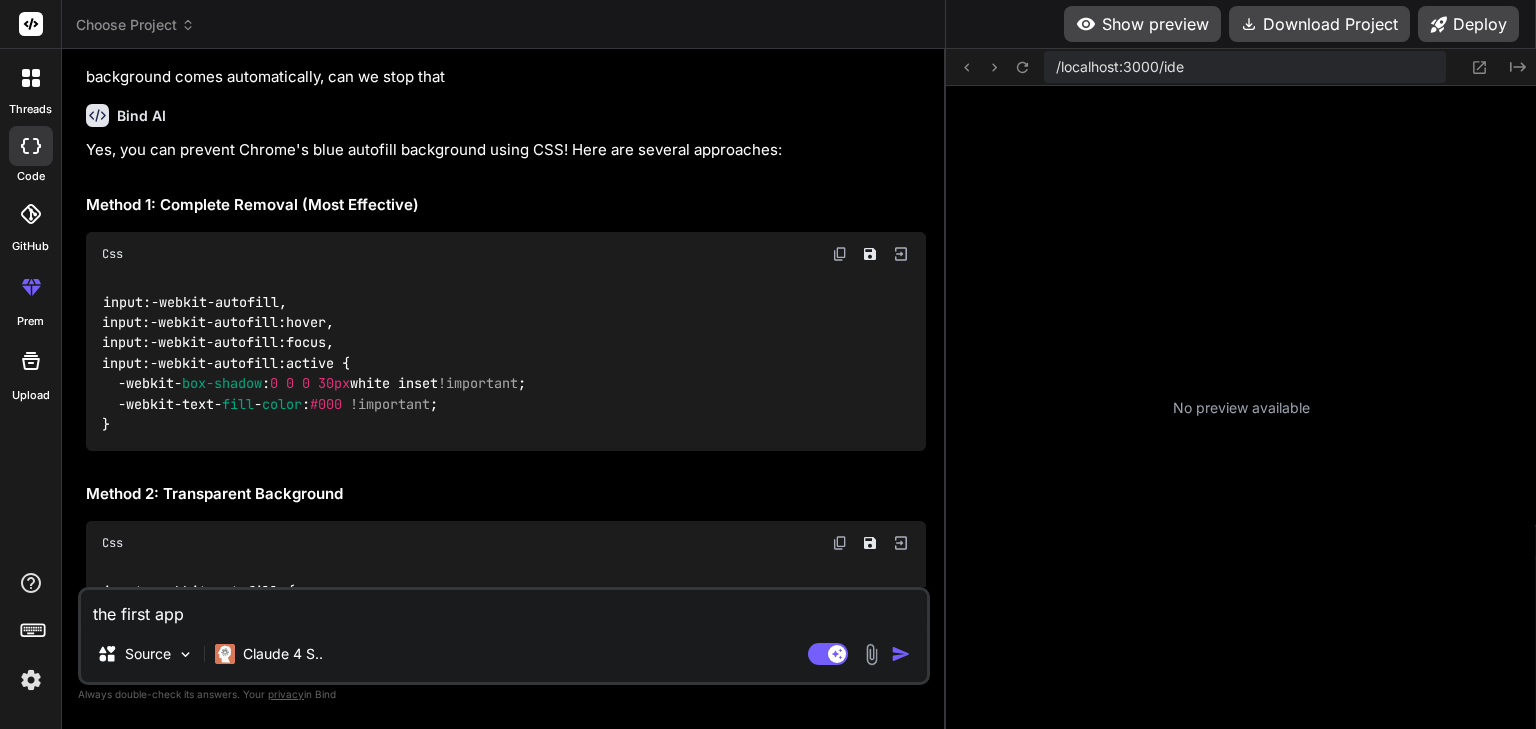 type on "the first appr" 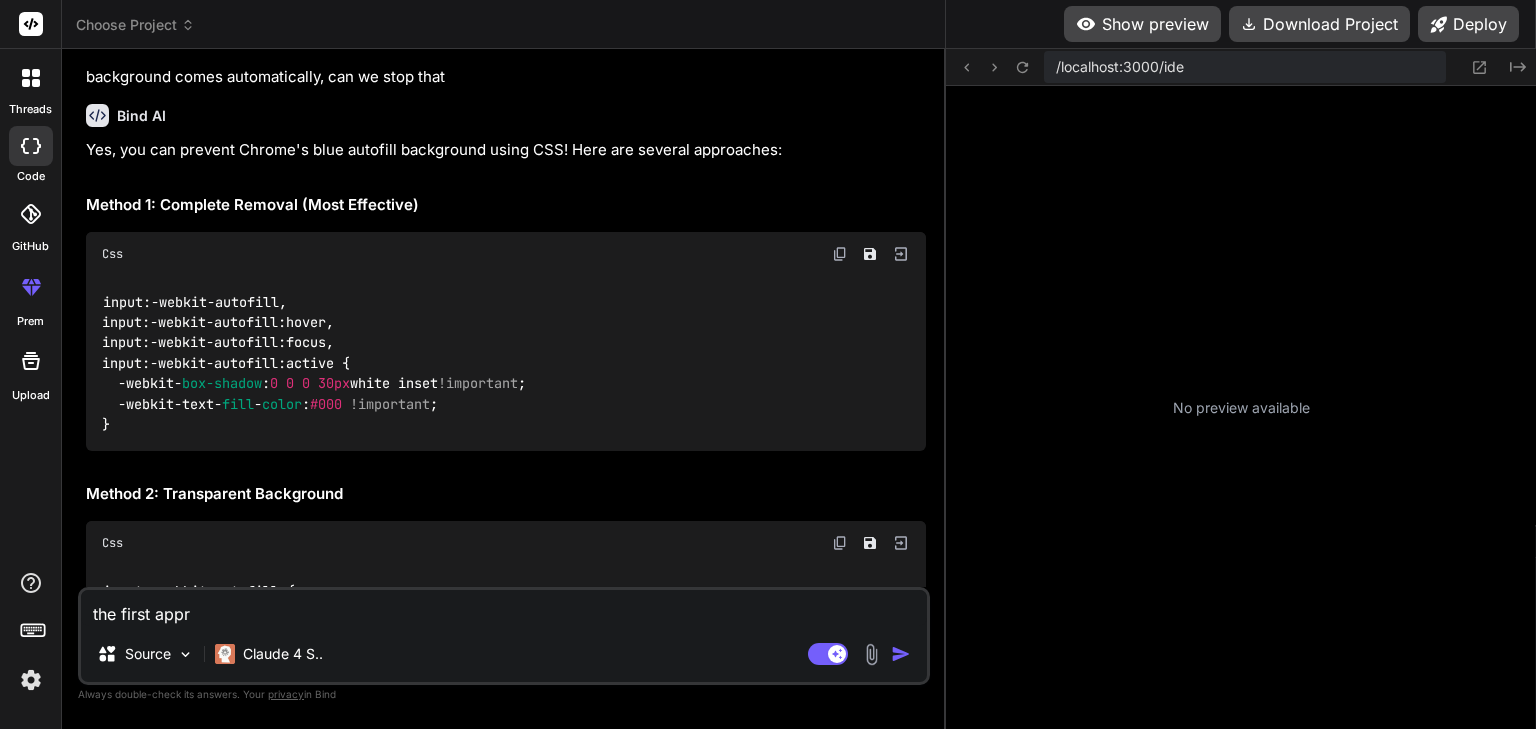 type on "the first appro" 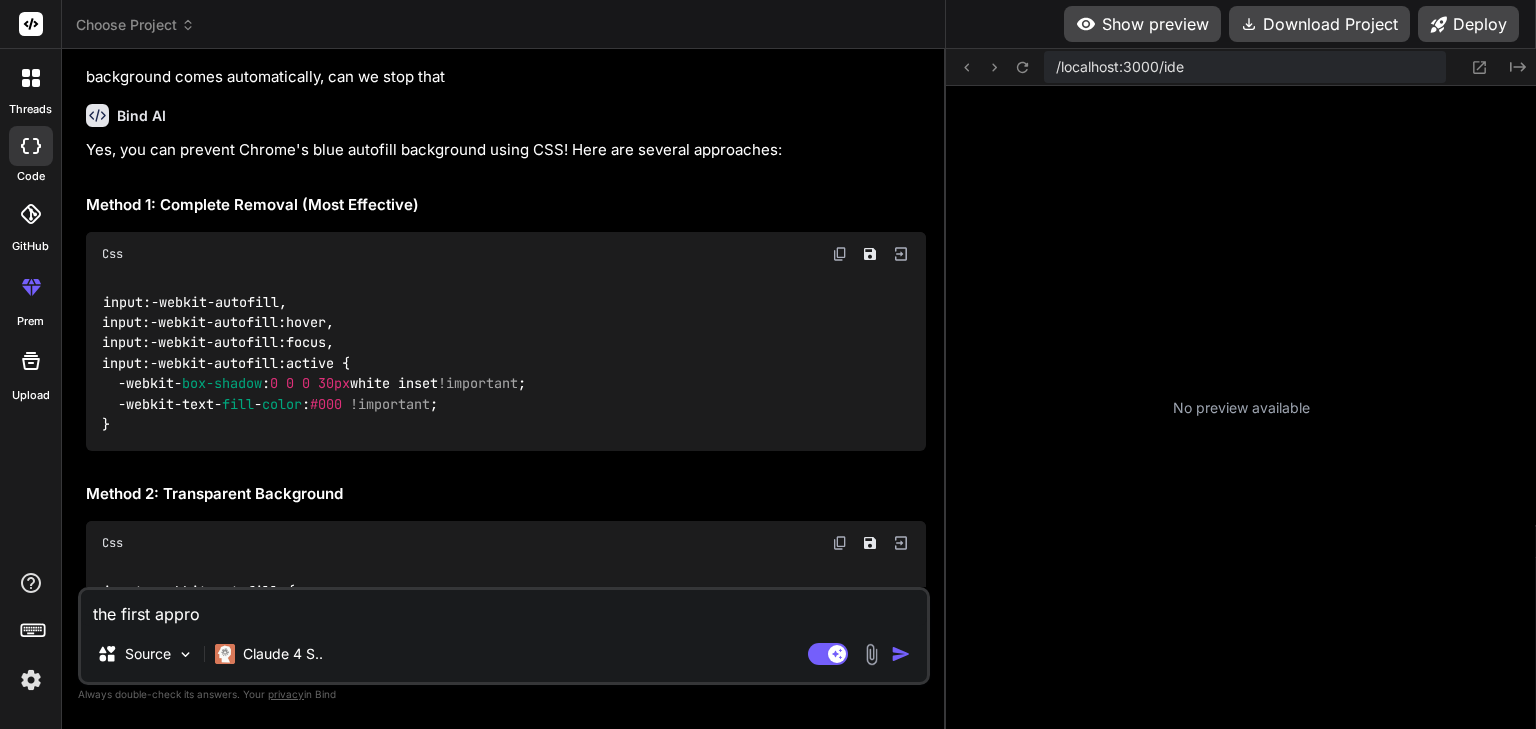 type on "the first approa" 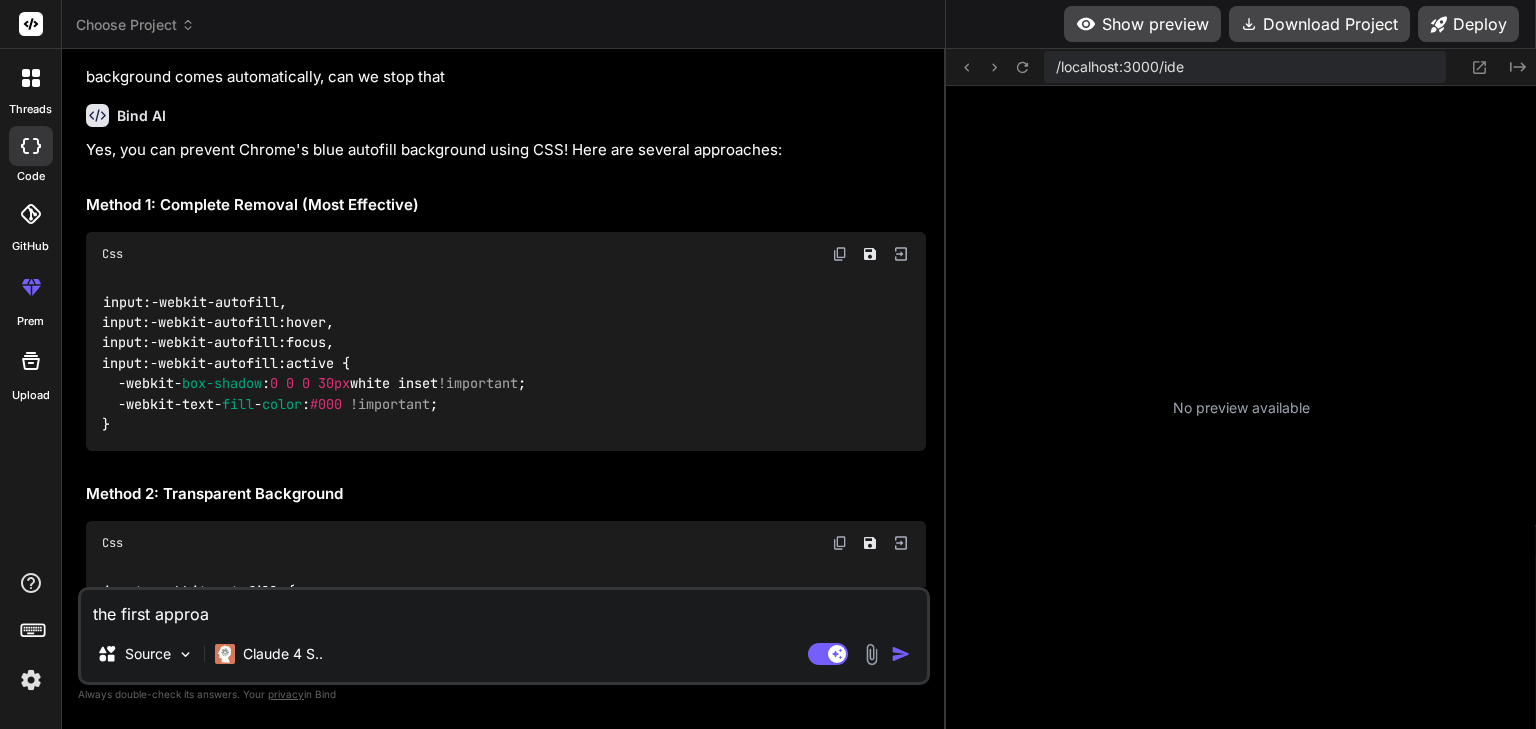type on "the first approac" 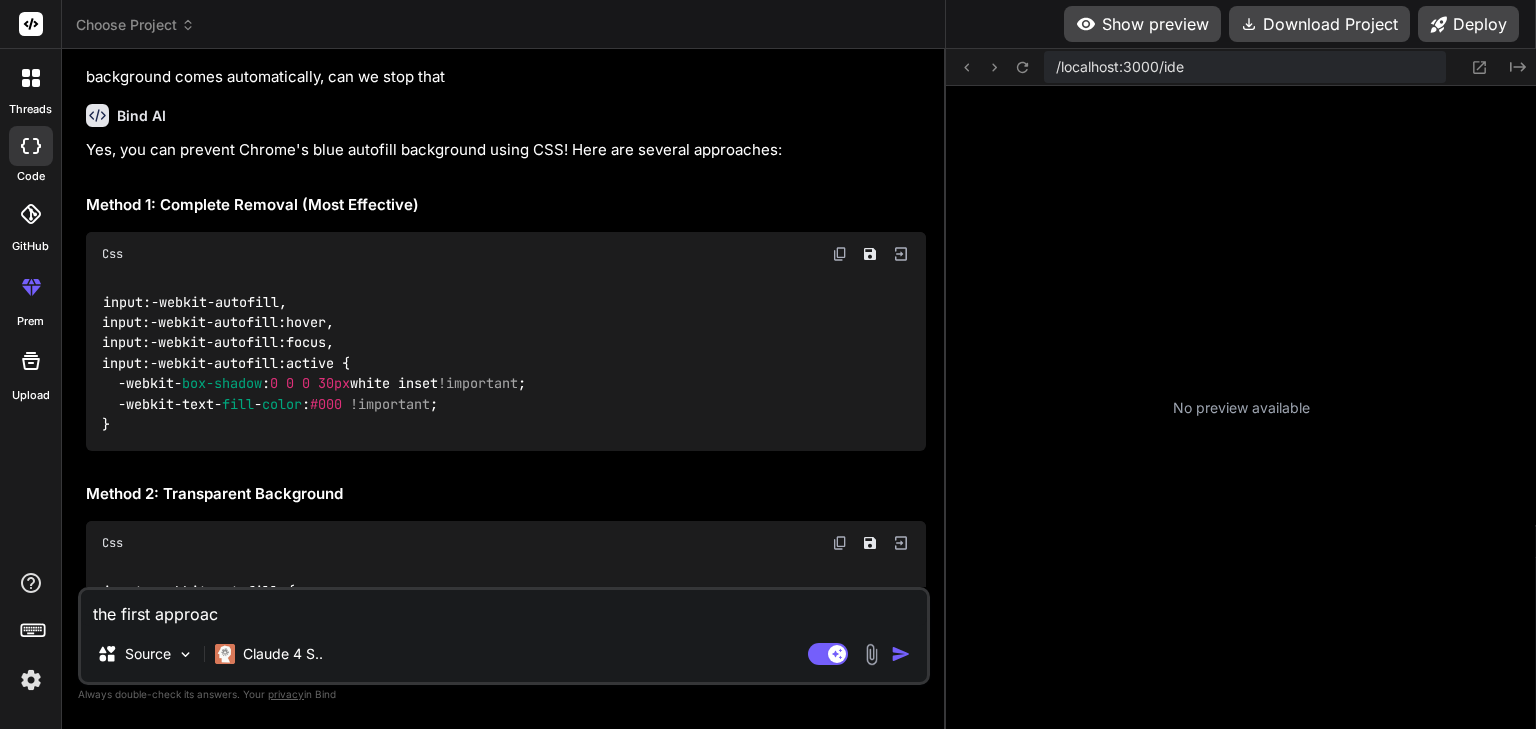 type on "x" 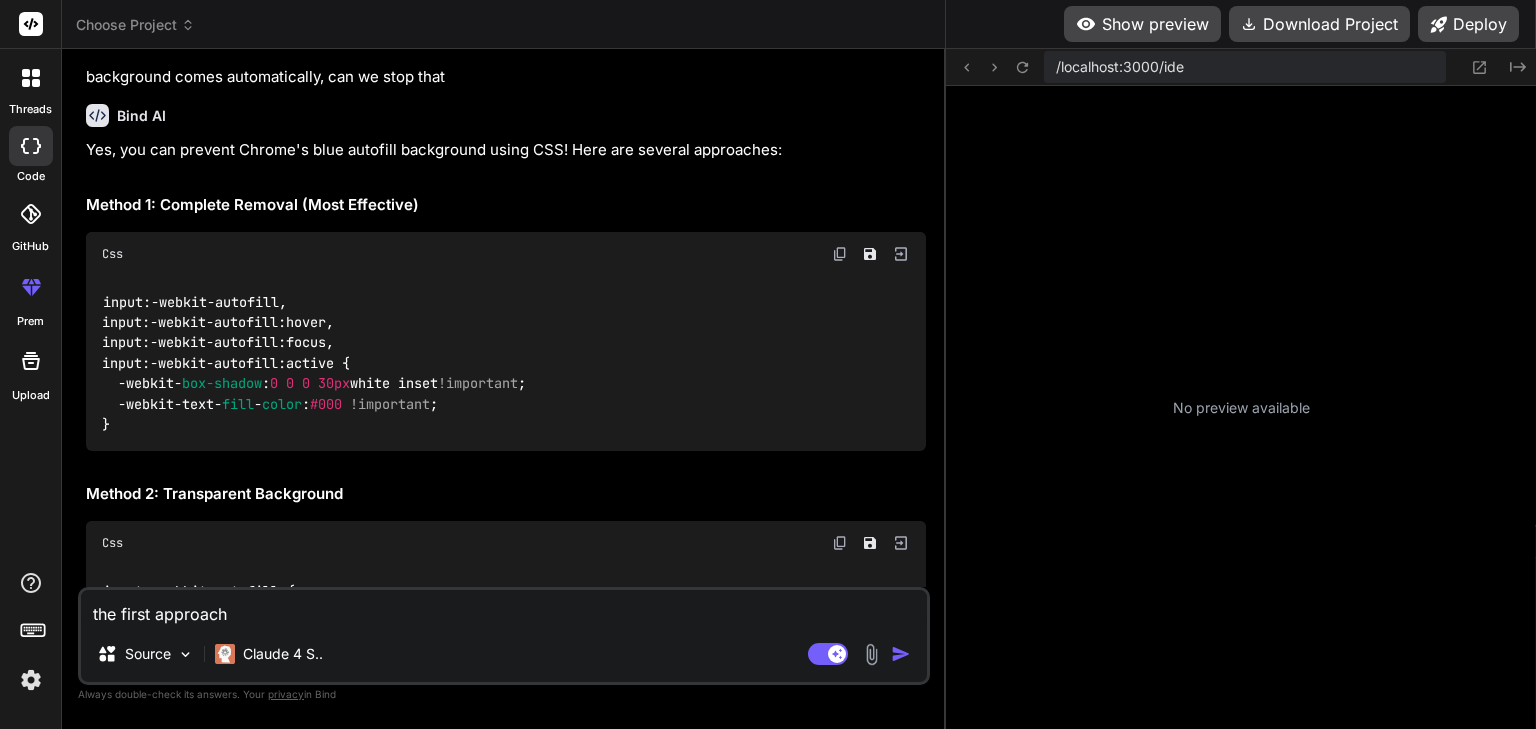 type on "the first approach" 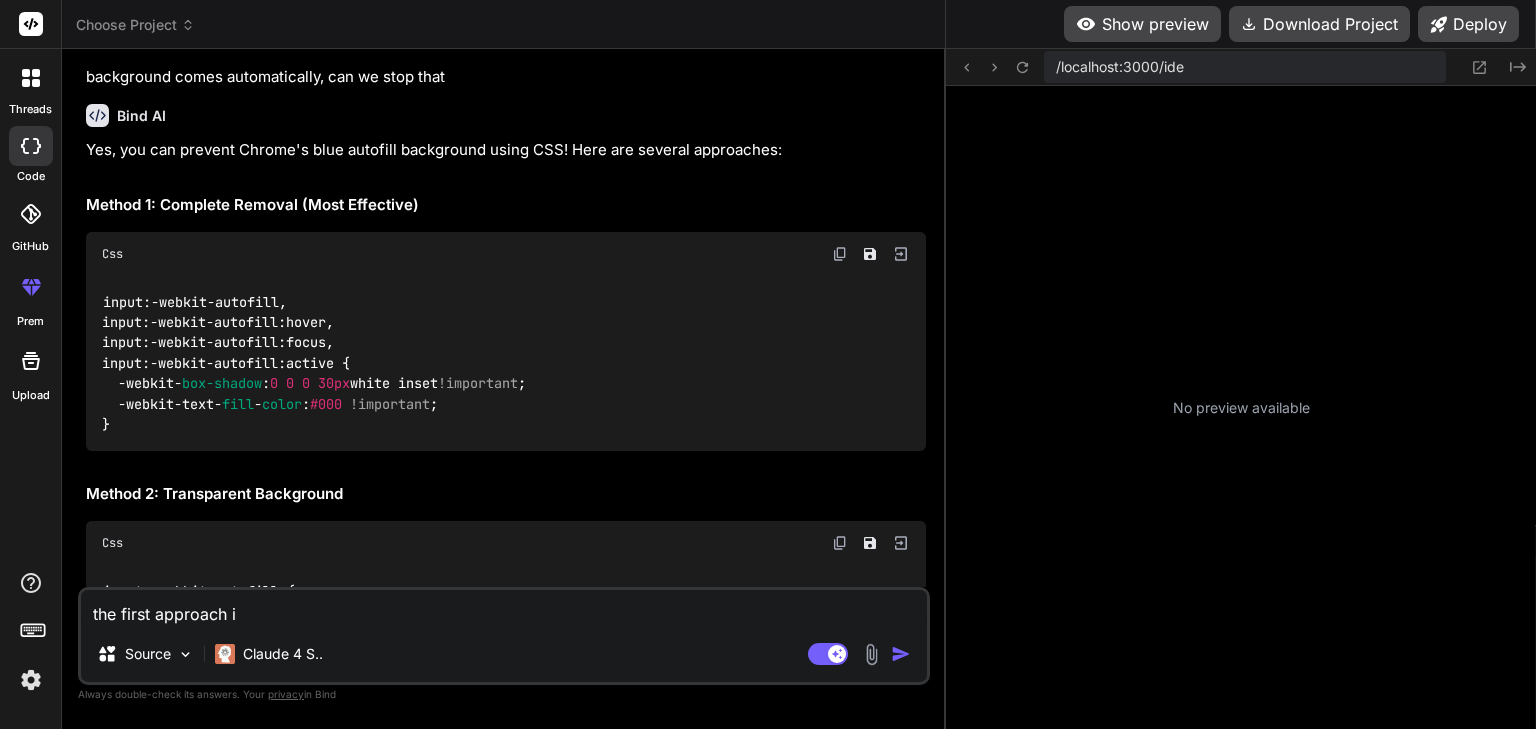 type on "the first approach is" 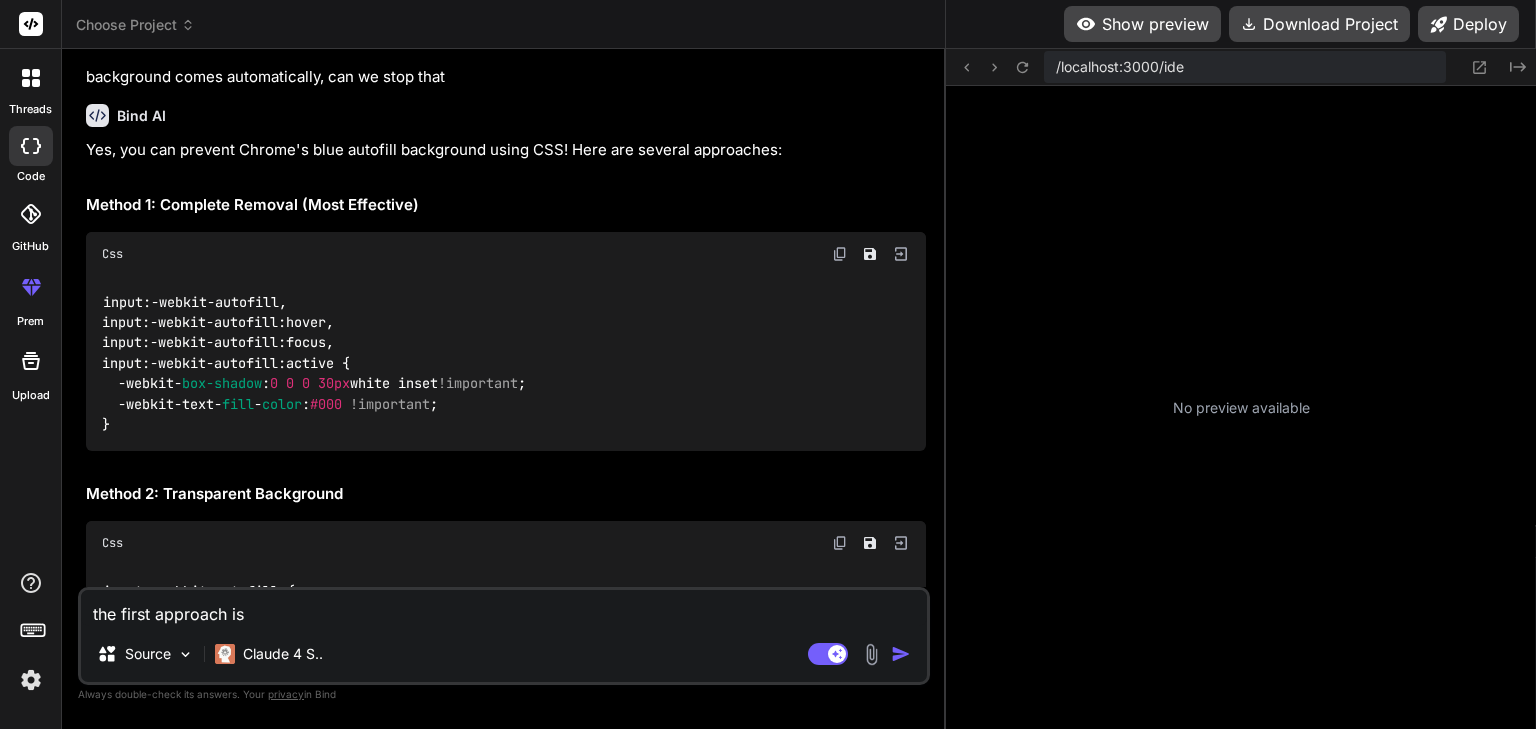 type on "the first approach is" 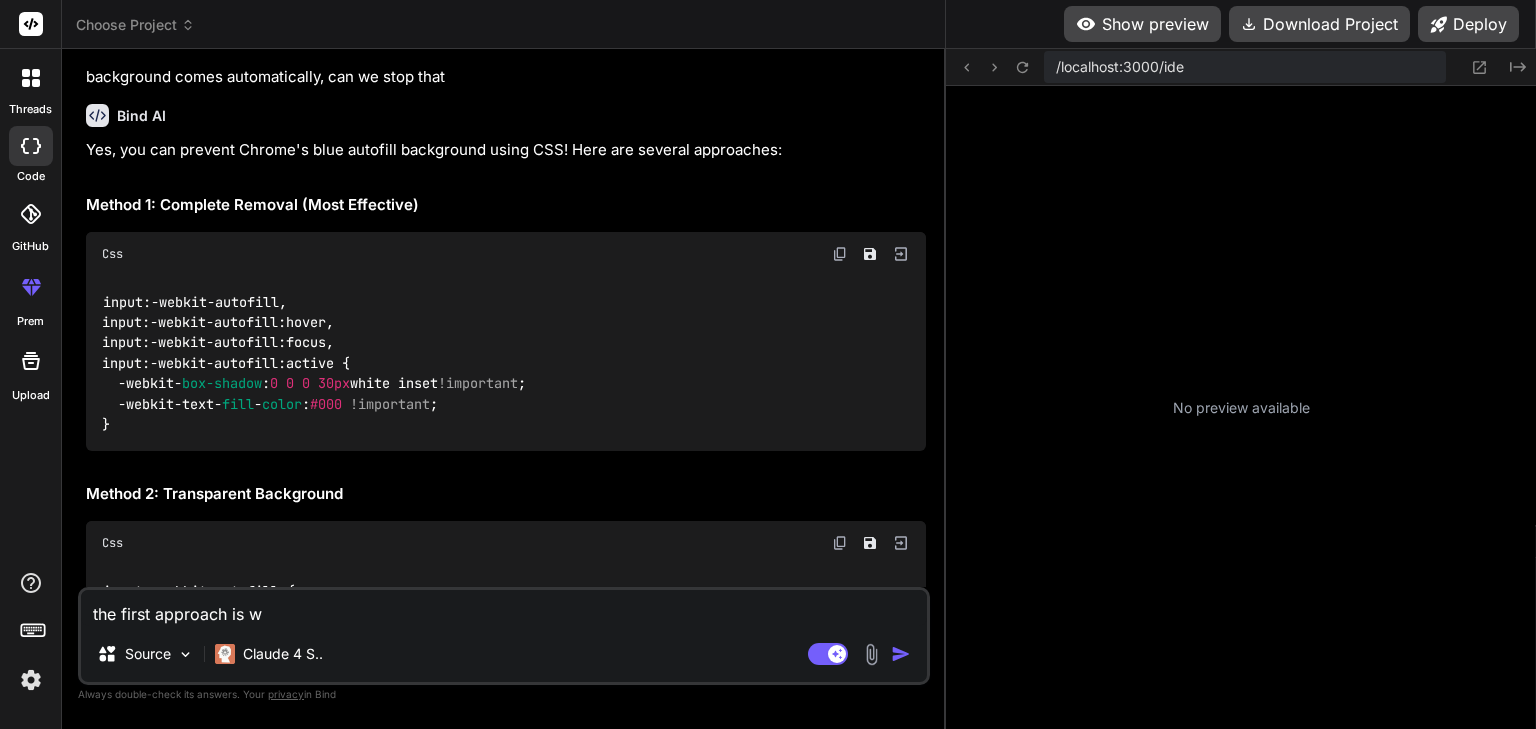 type on "the first approach is wo" 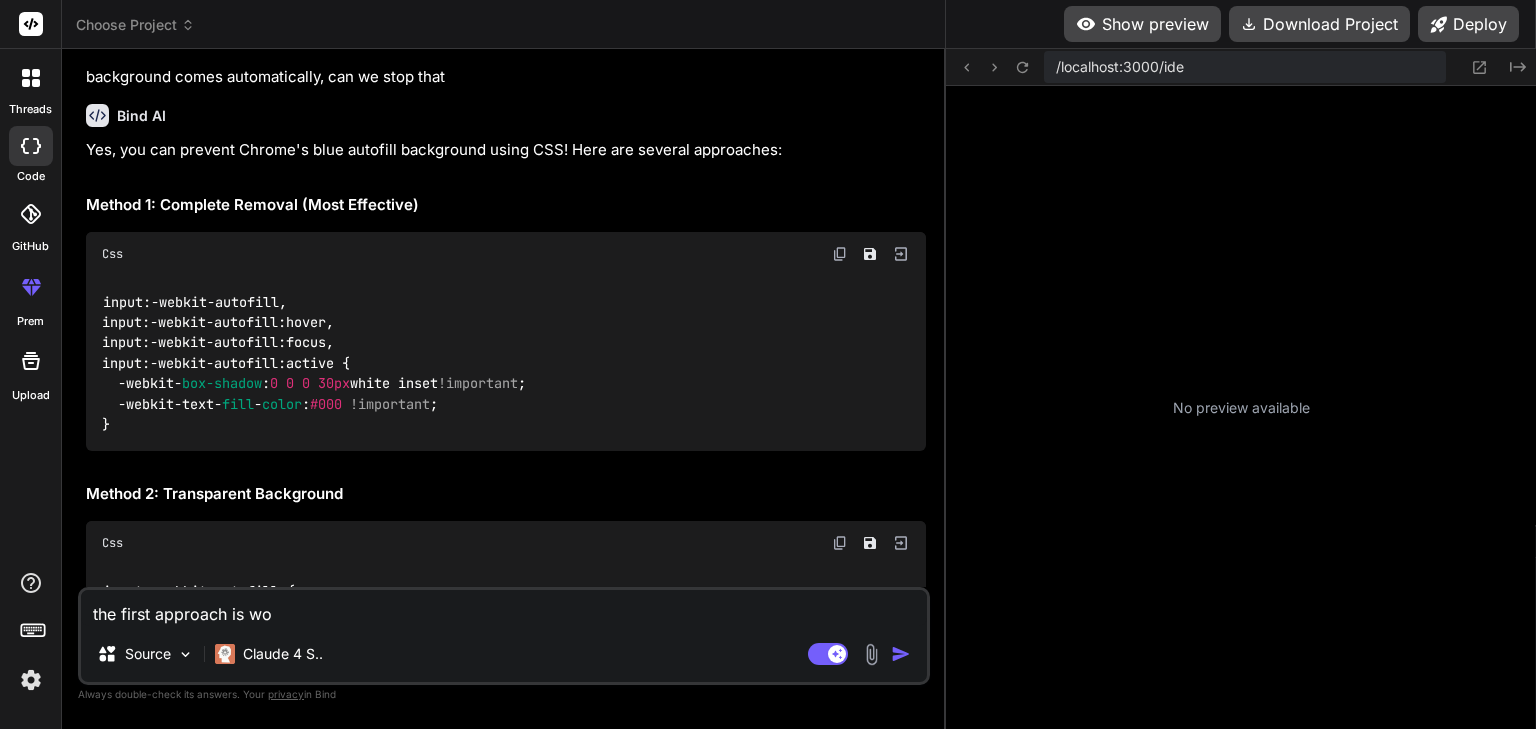 type on "the first approach is wor" 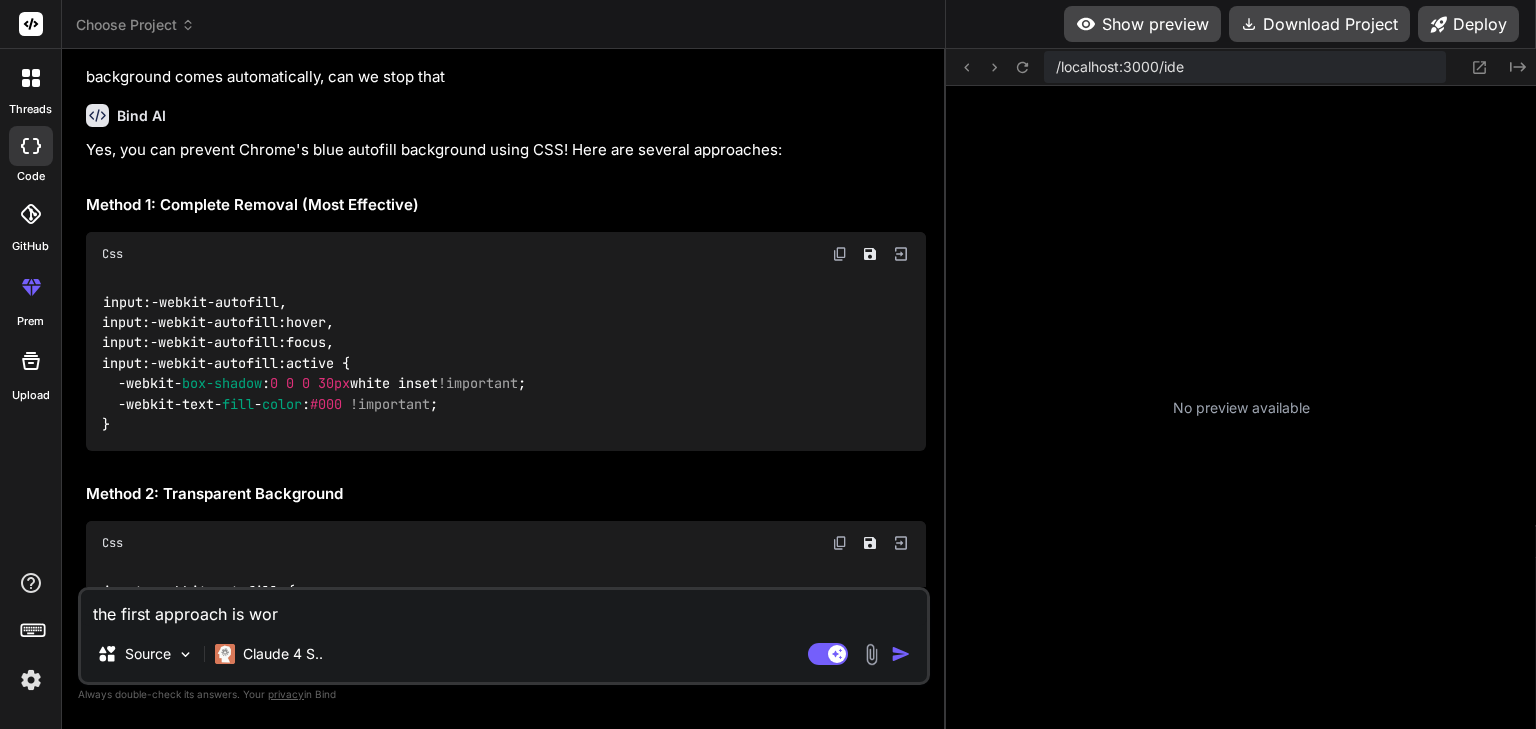 type on "the first approach is work" 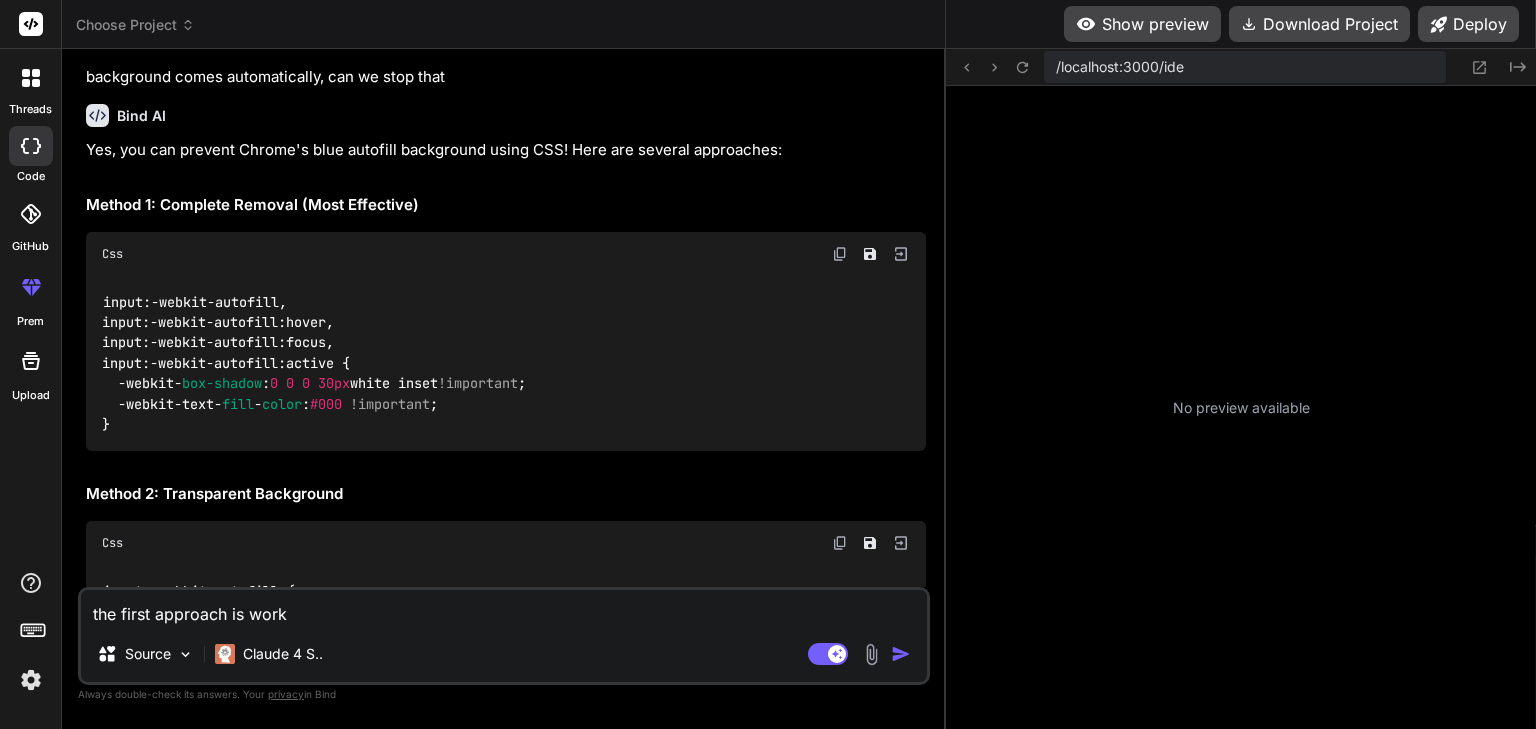 type on "the first approach is worki" 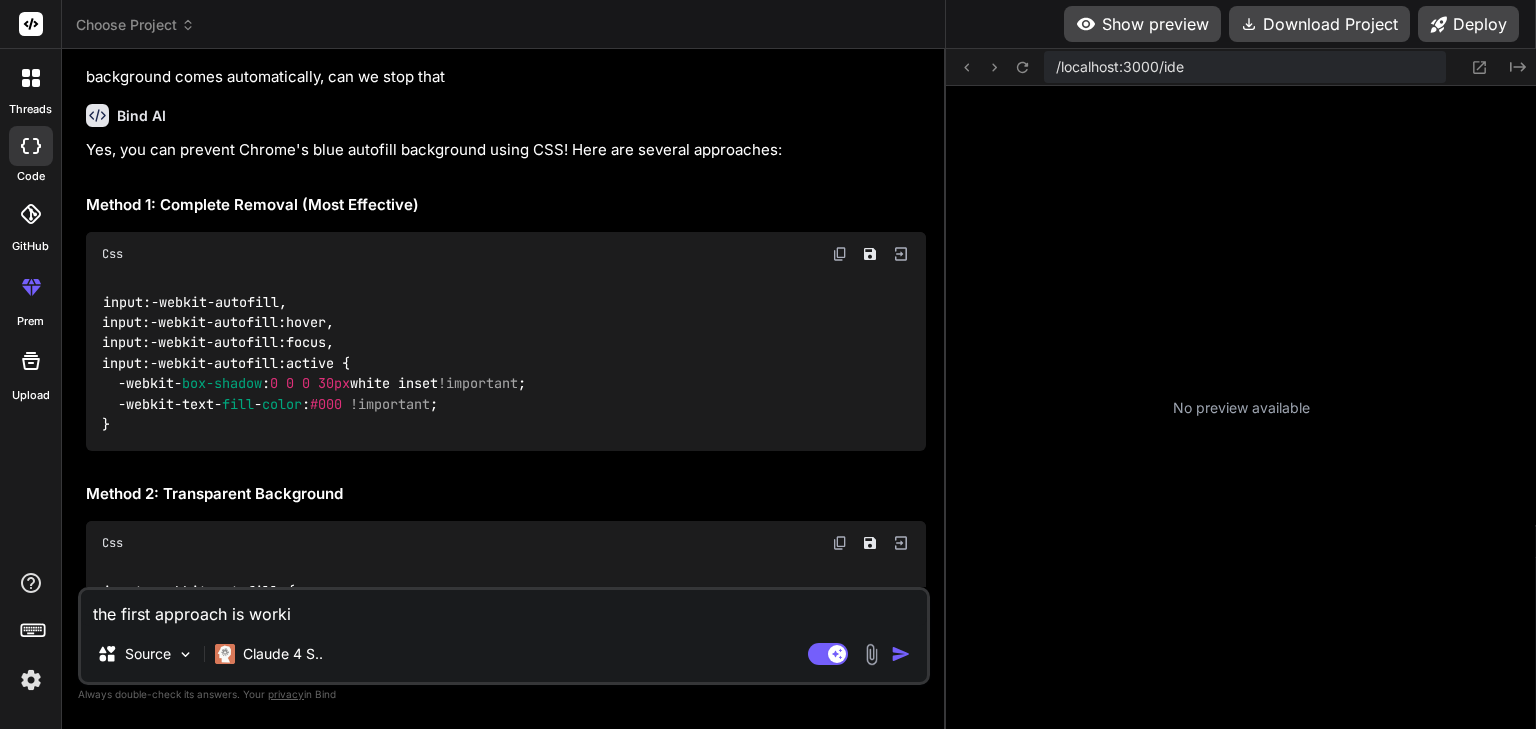 type on "the first approach is workin" 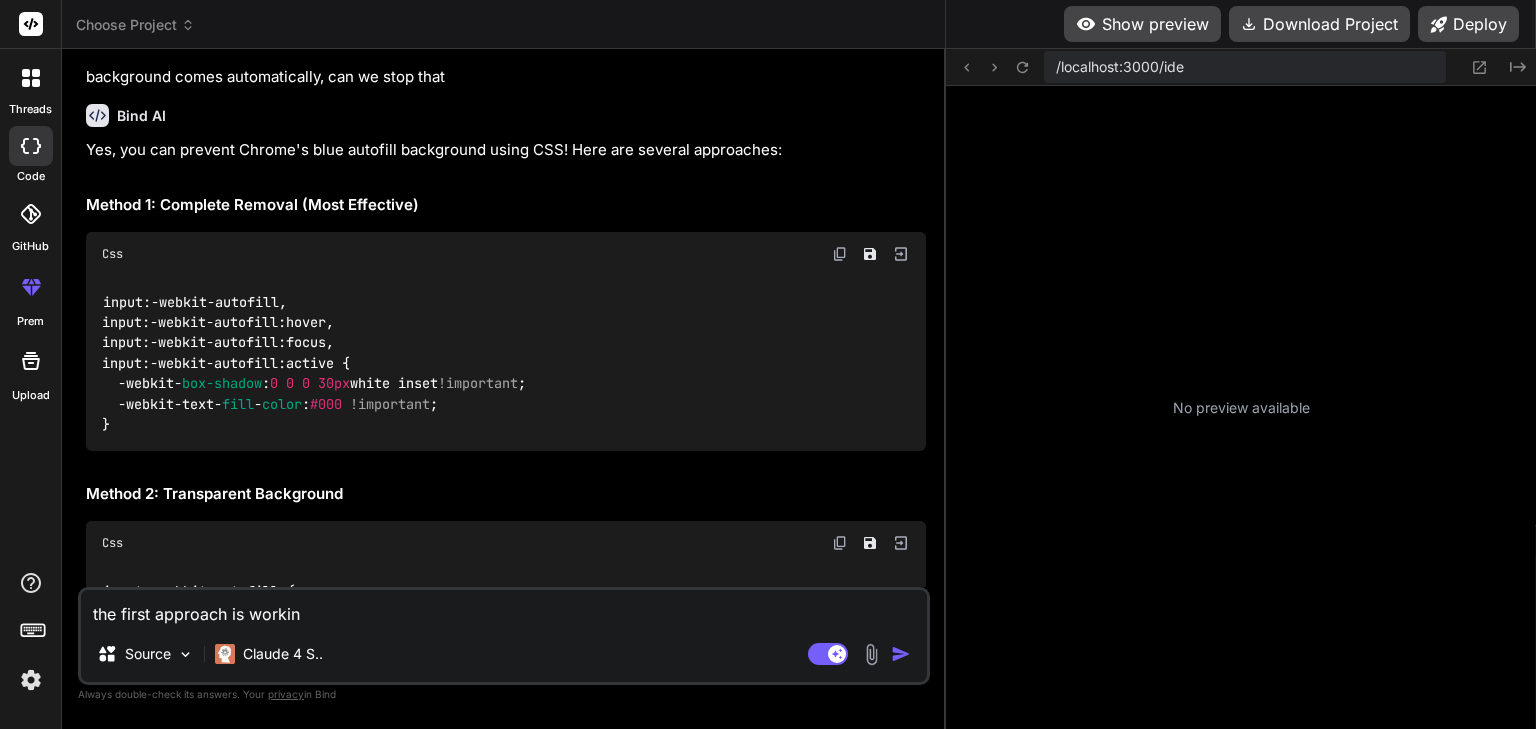 type on "the first approach is working" 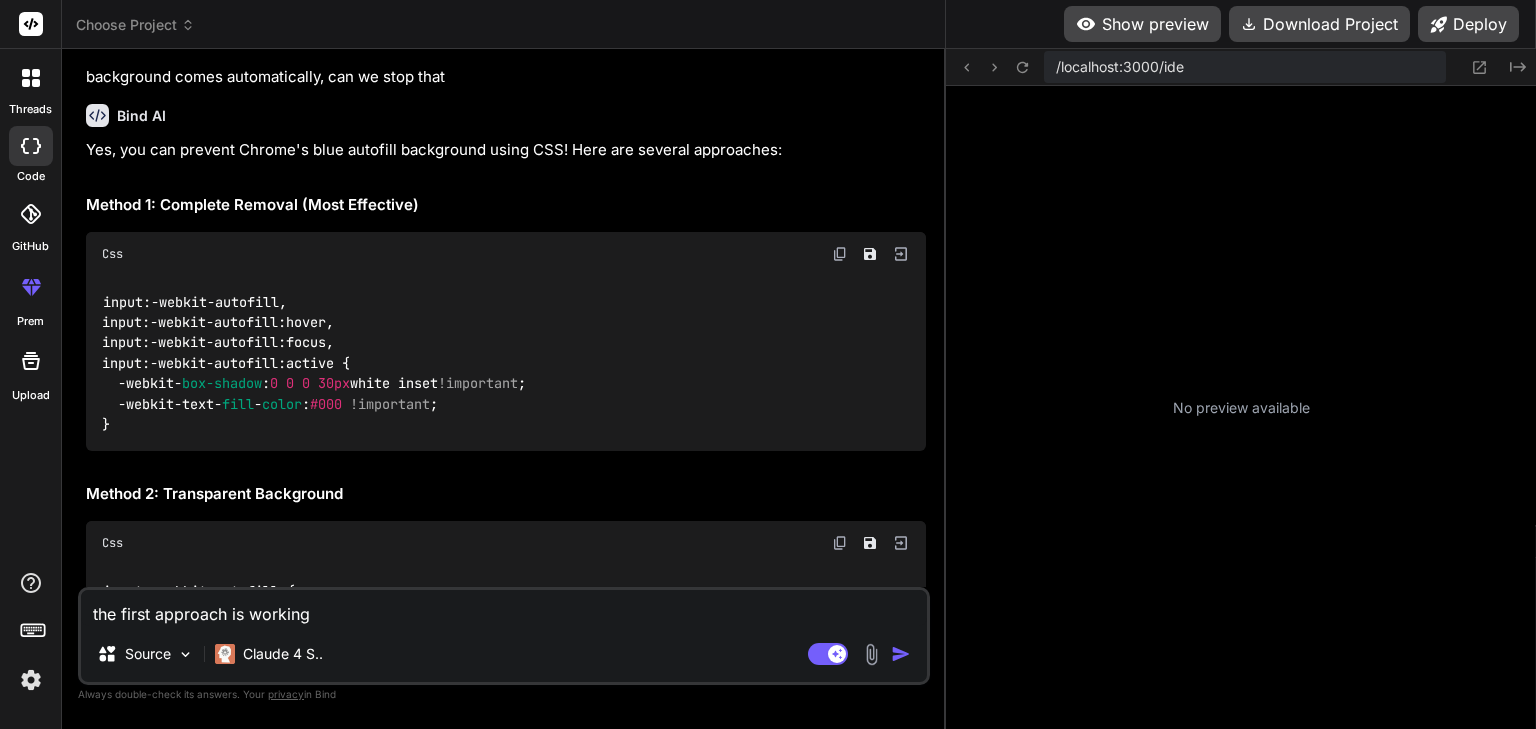 type on "the first approach is working" 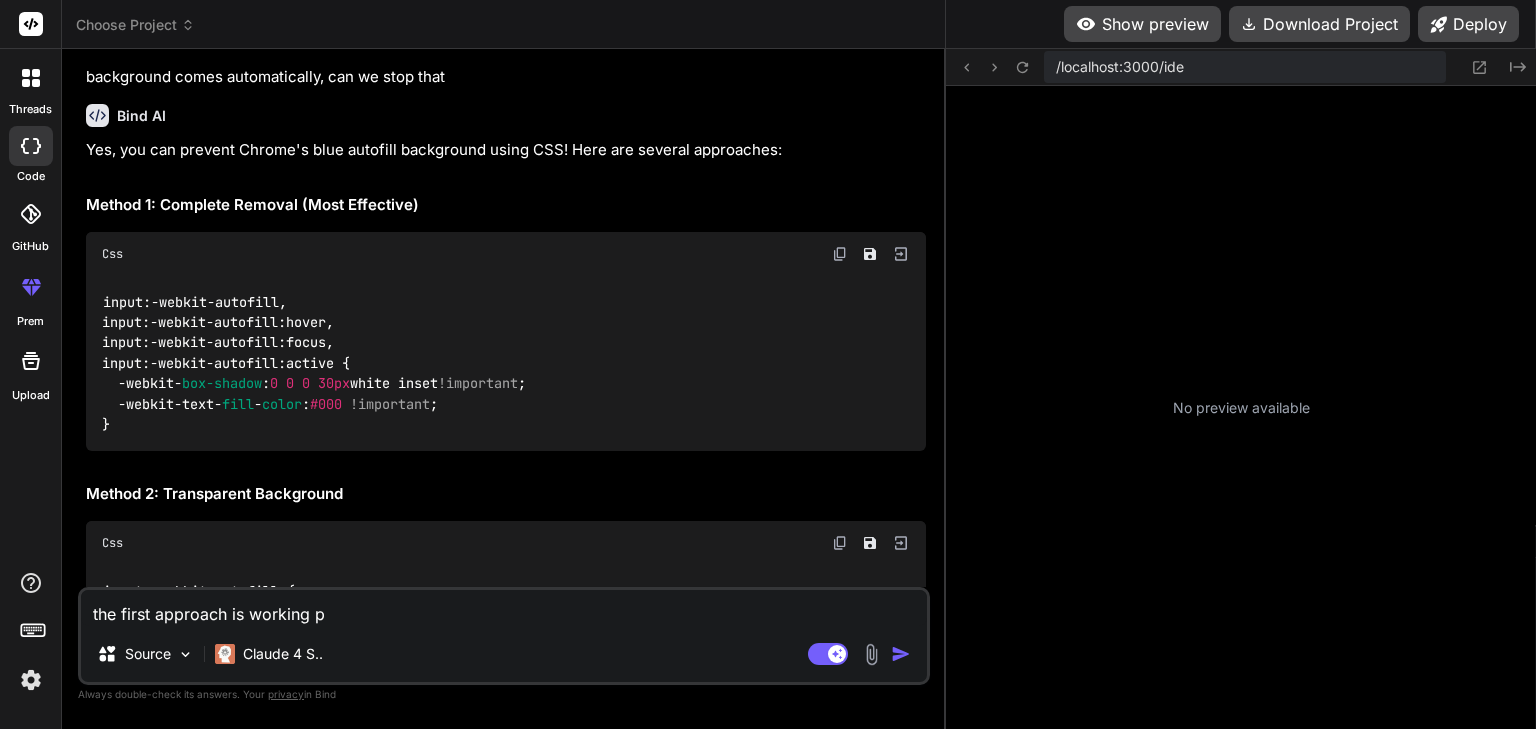 type on "the first approach is working pa" 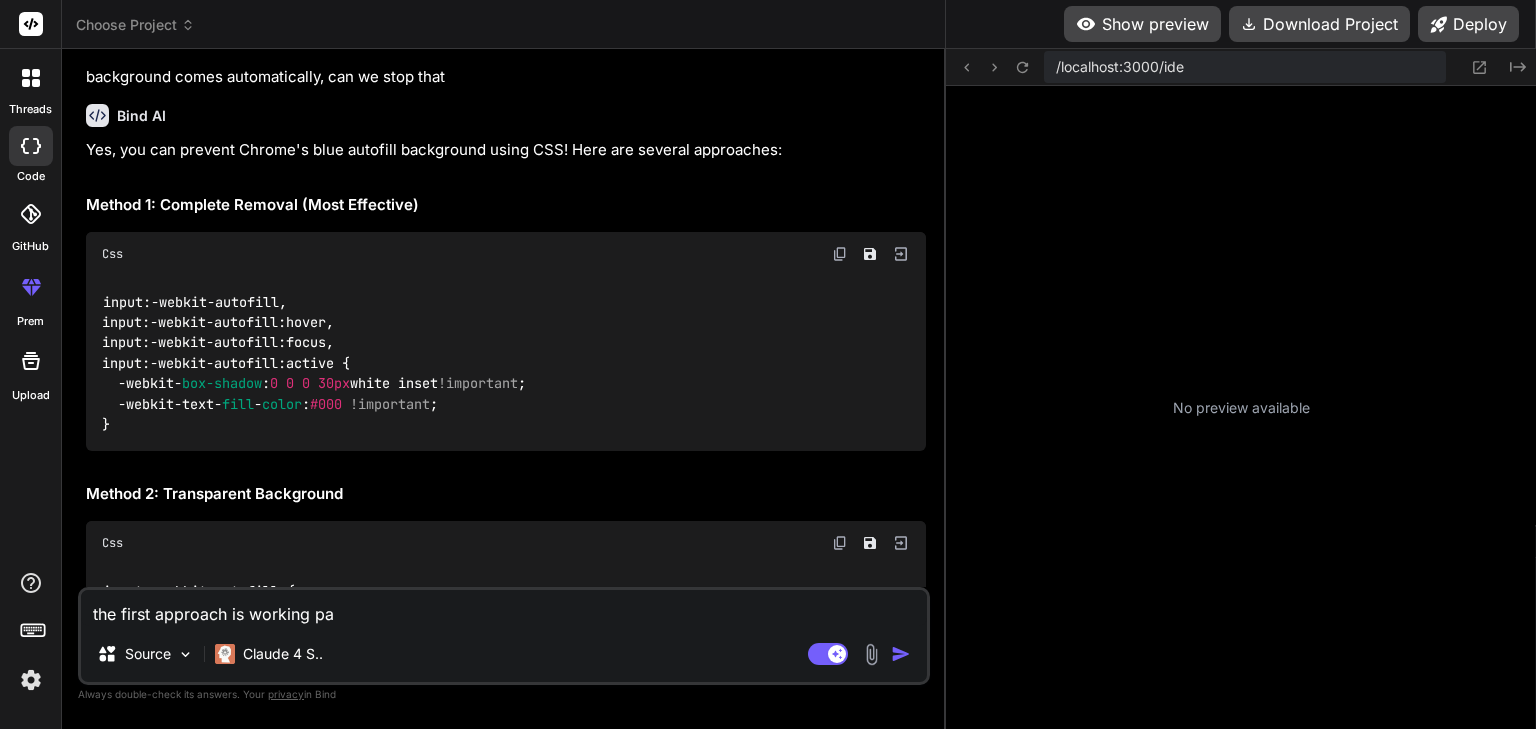type on "the first approach is working par" 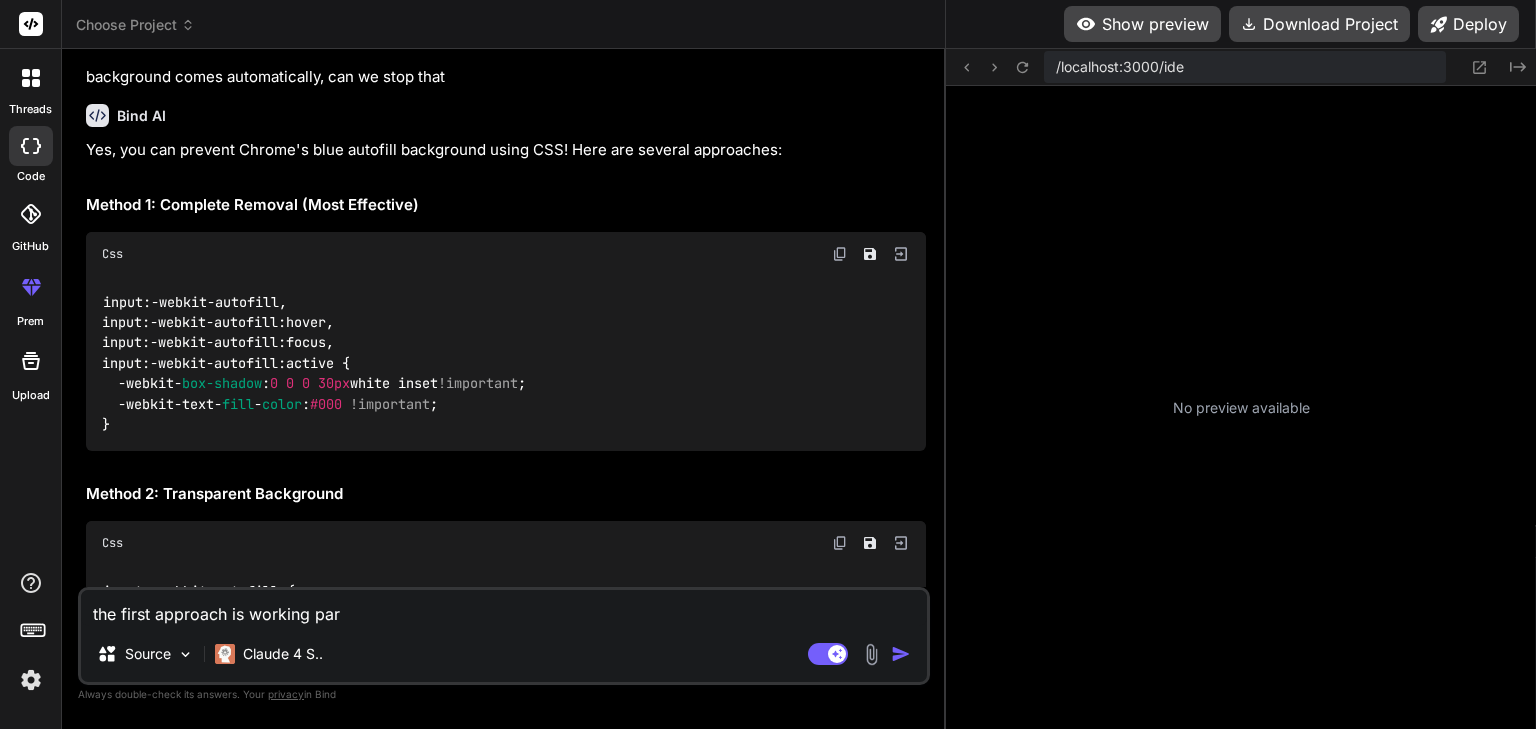 type on "the first approach is working part" 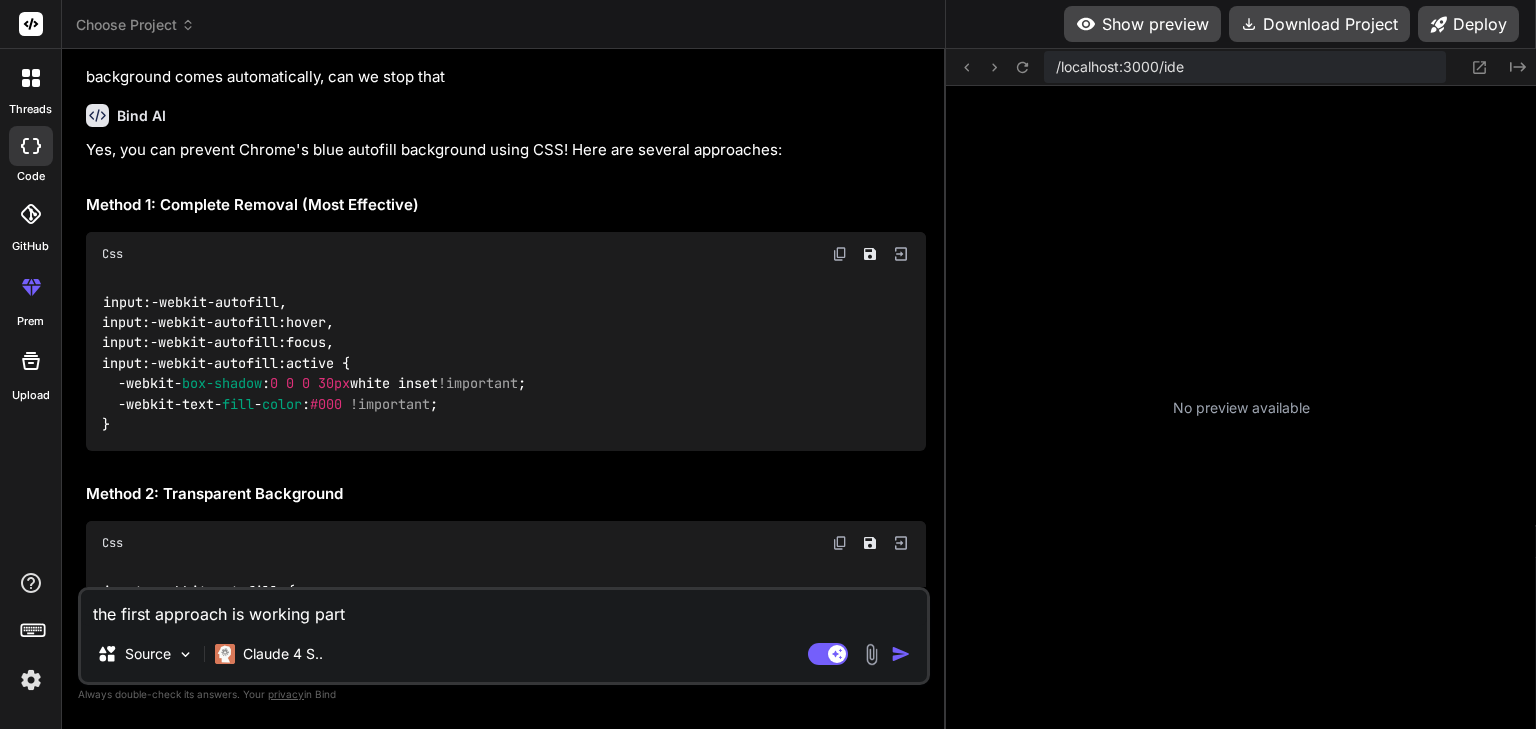 type on "the first approach is working parti" 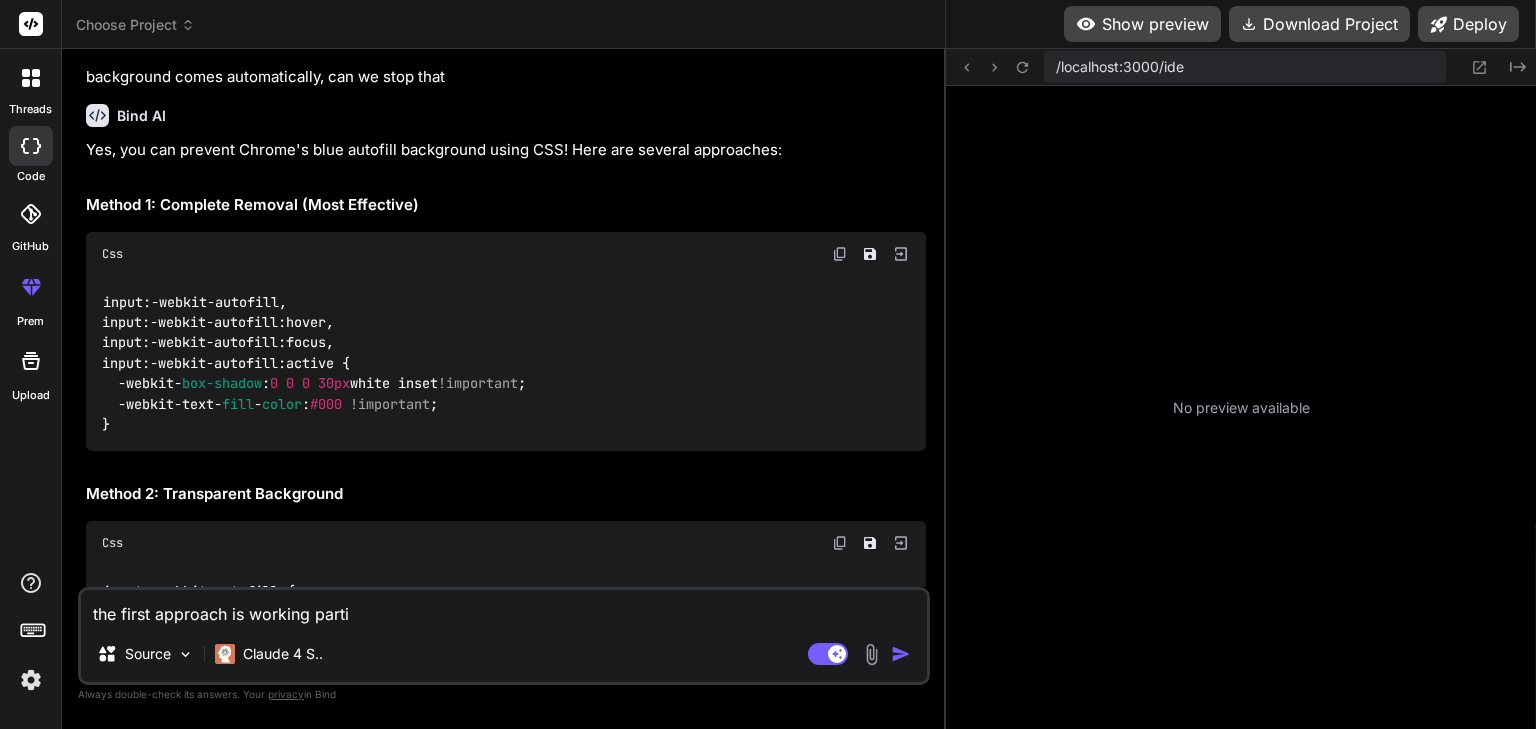 type on "the first approach is working partia" 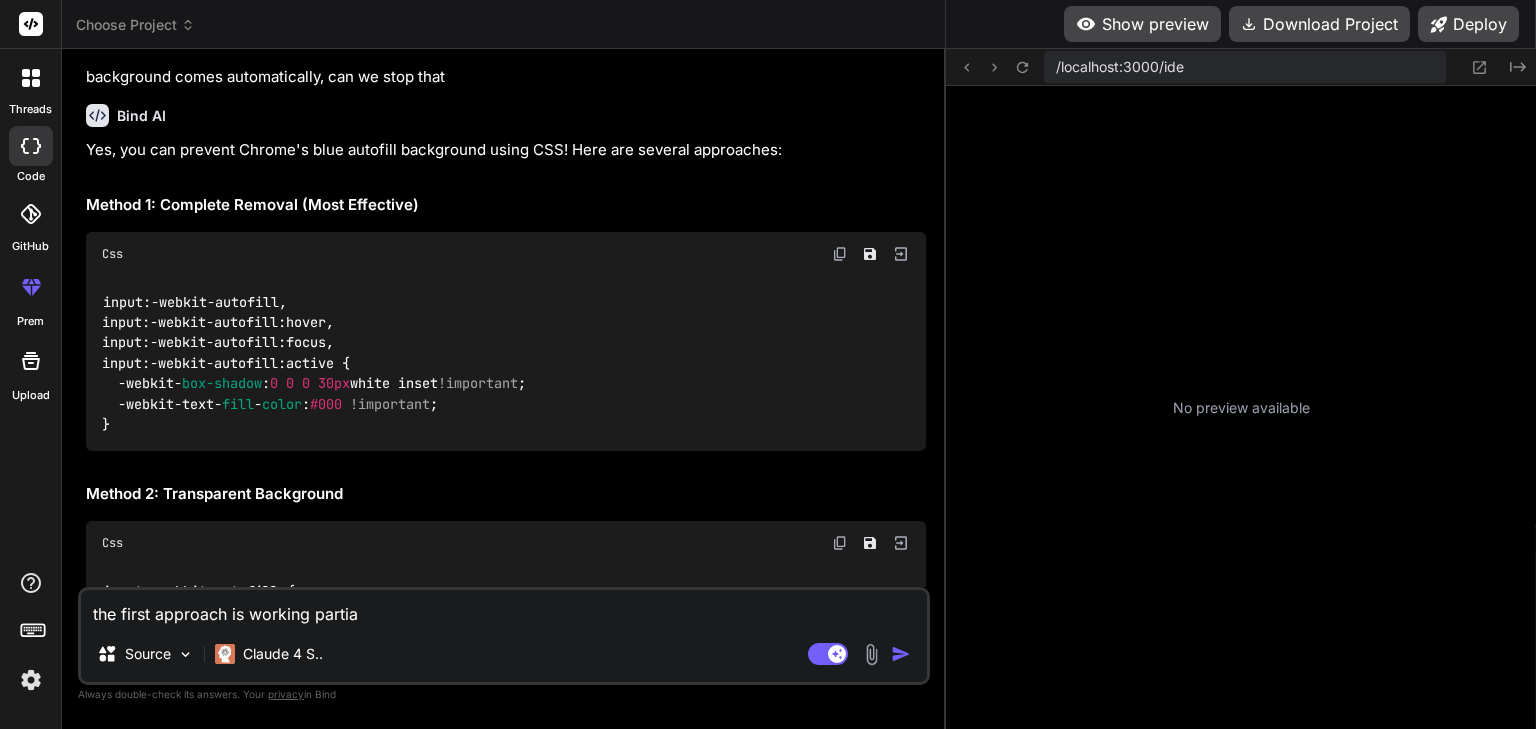 type on "the first approach is working partial" 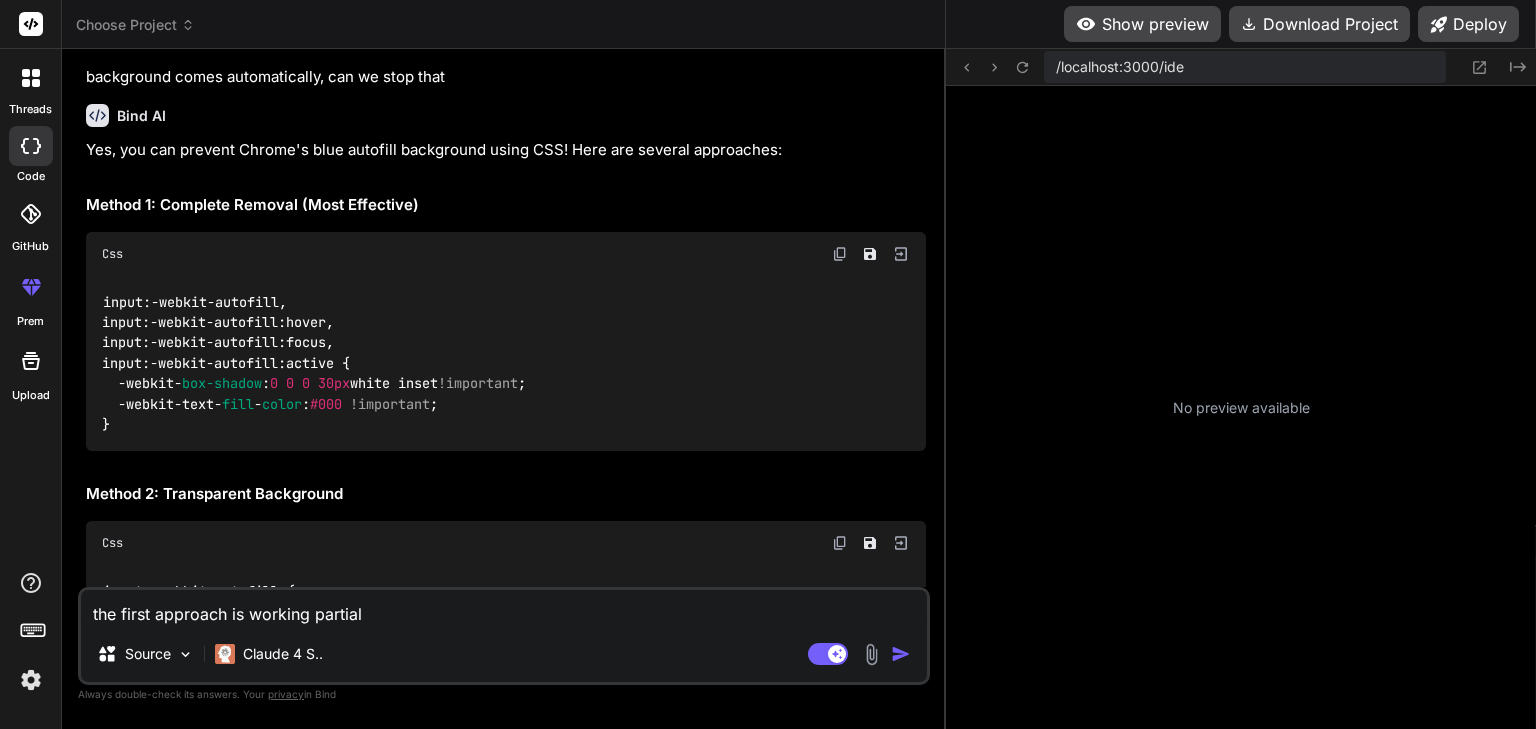 type on "the first approach is working partiall" 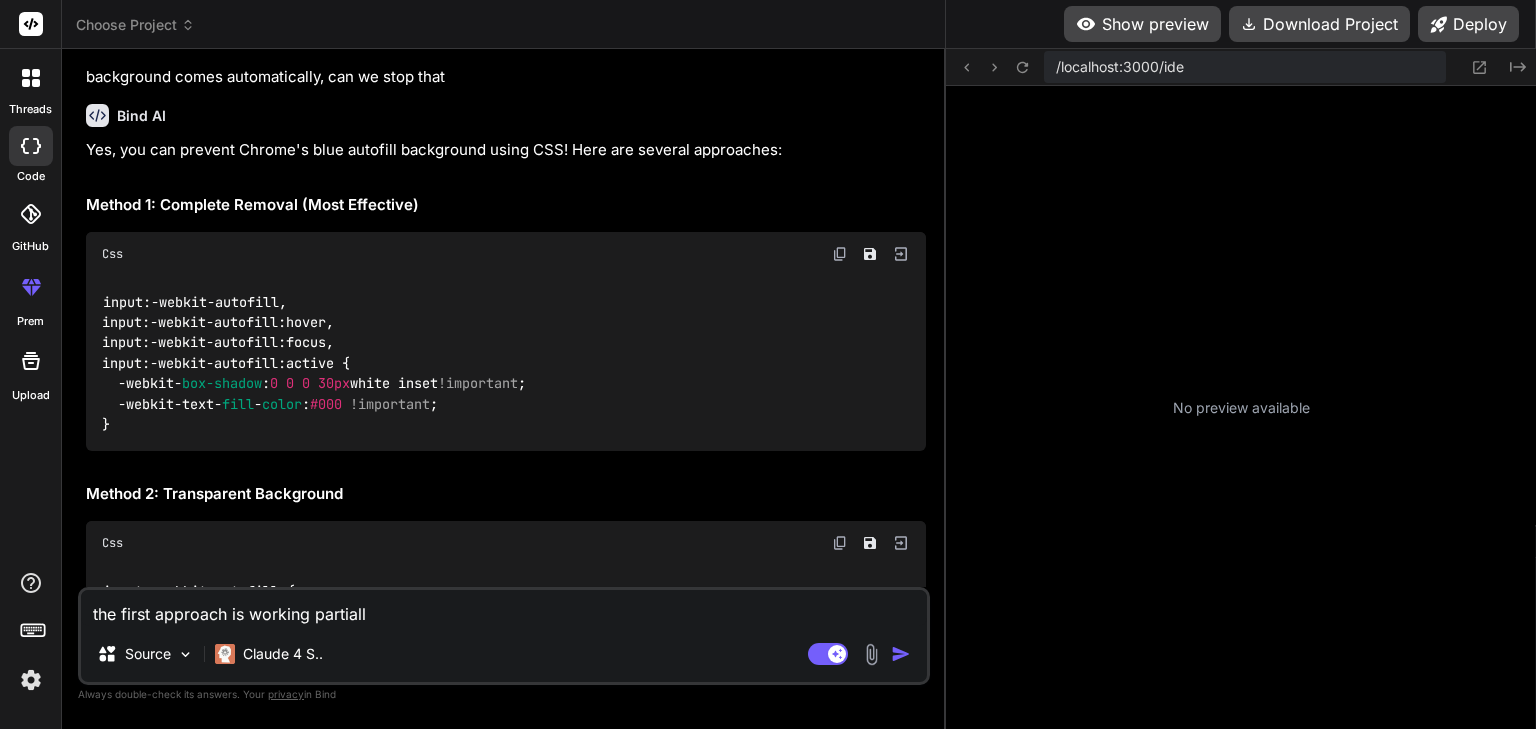 type on "the first approach is working partially" 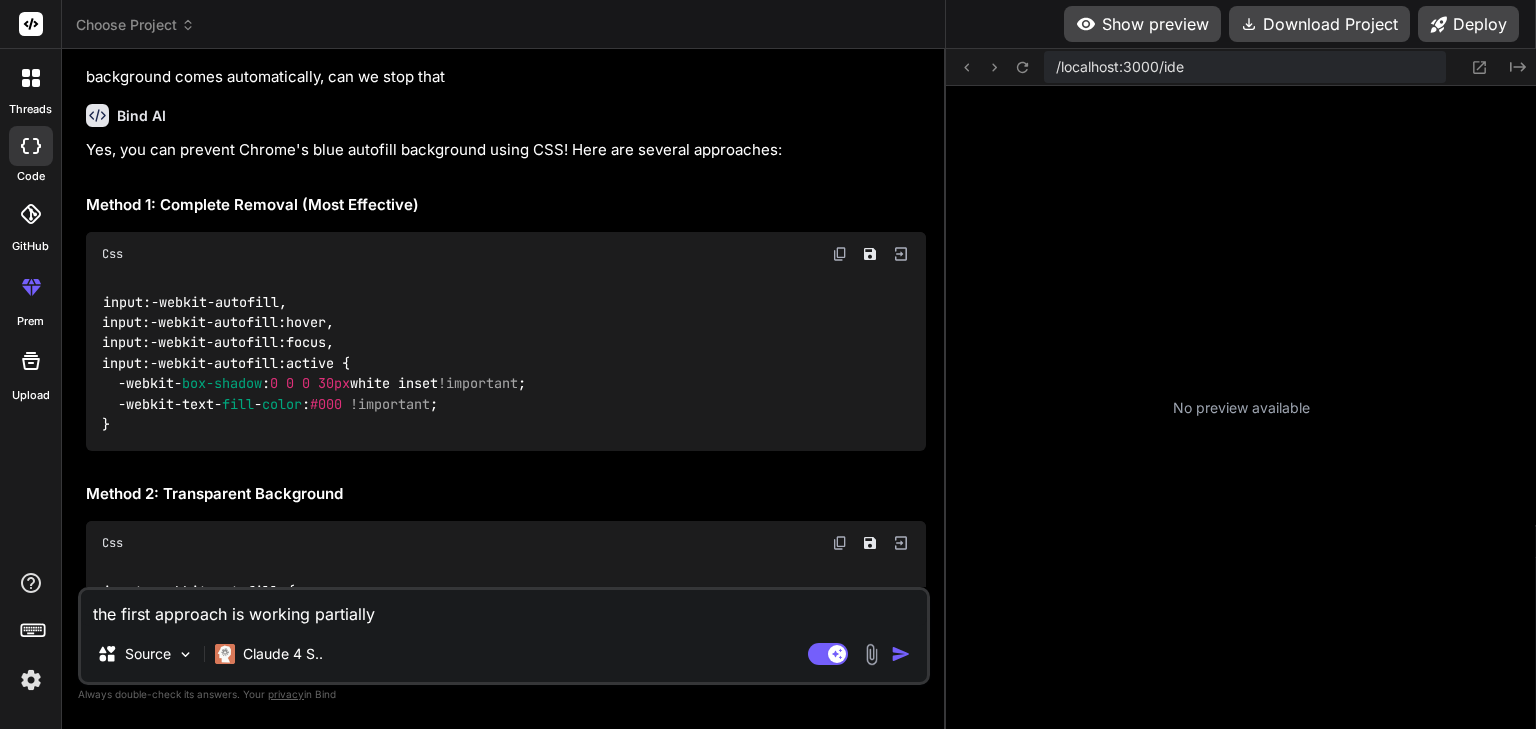 type on "Tthe first approach is working partially" 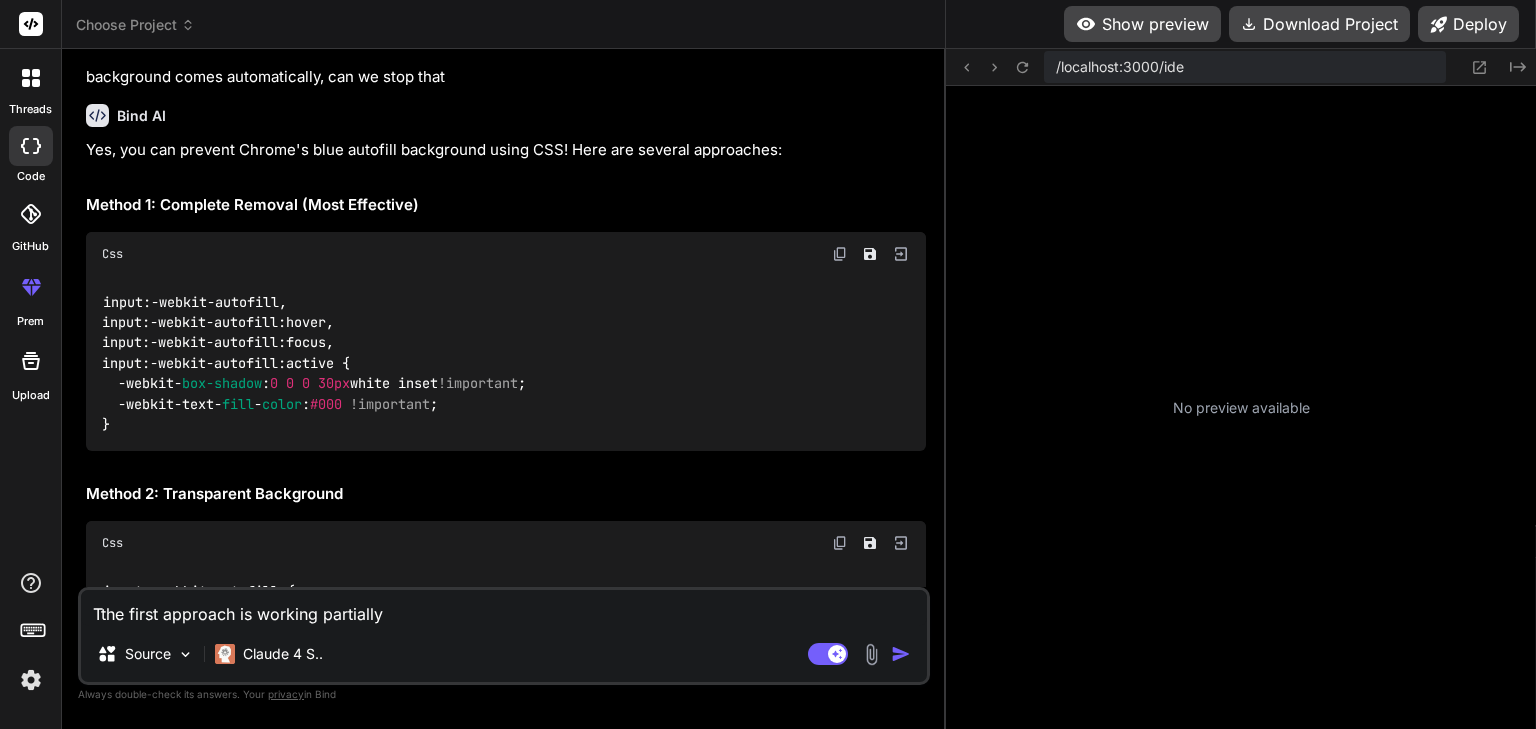 type on "x" 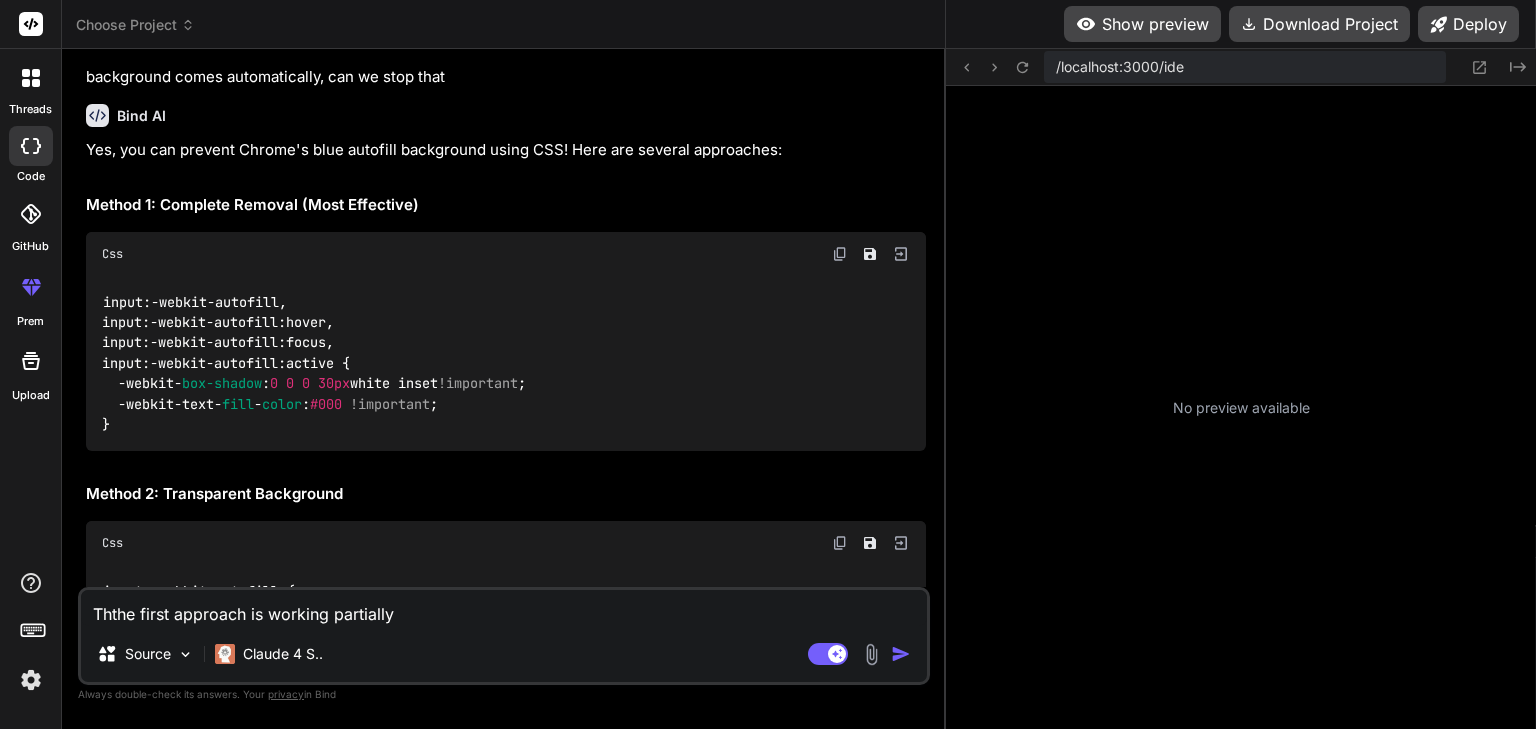 type on "Thathe first approach is working partially" 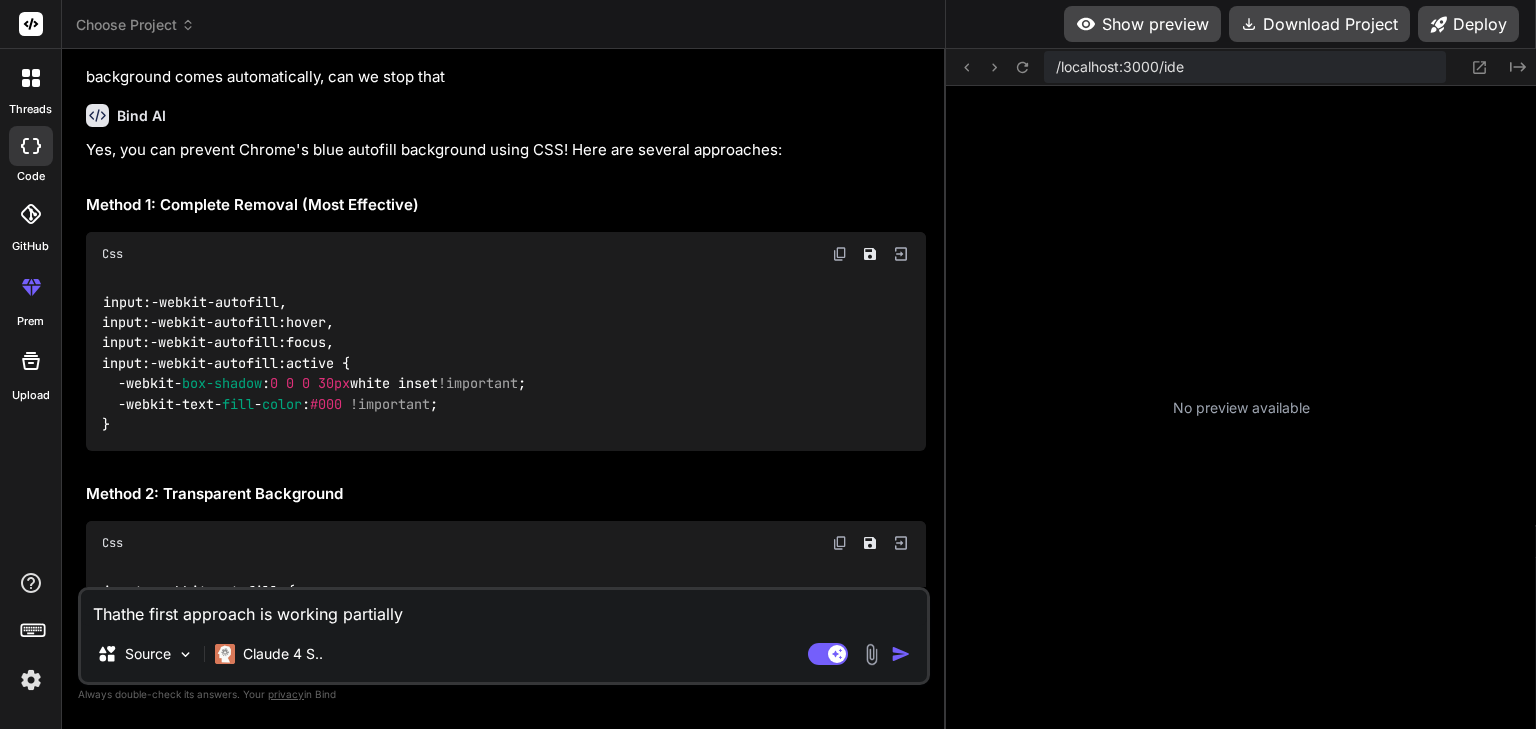 type on "Thanthe first approach is working partially" 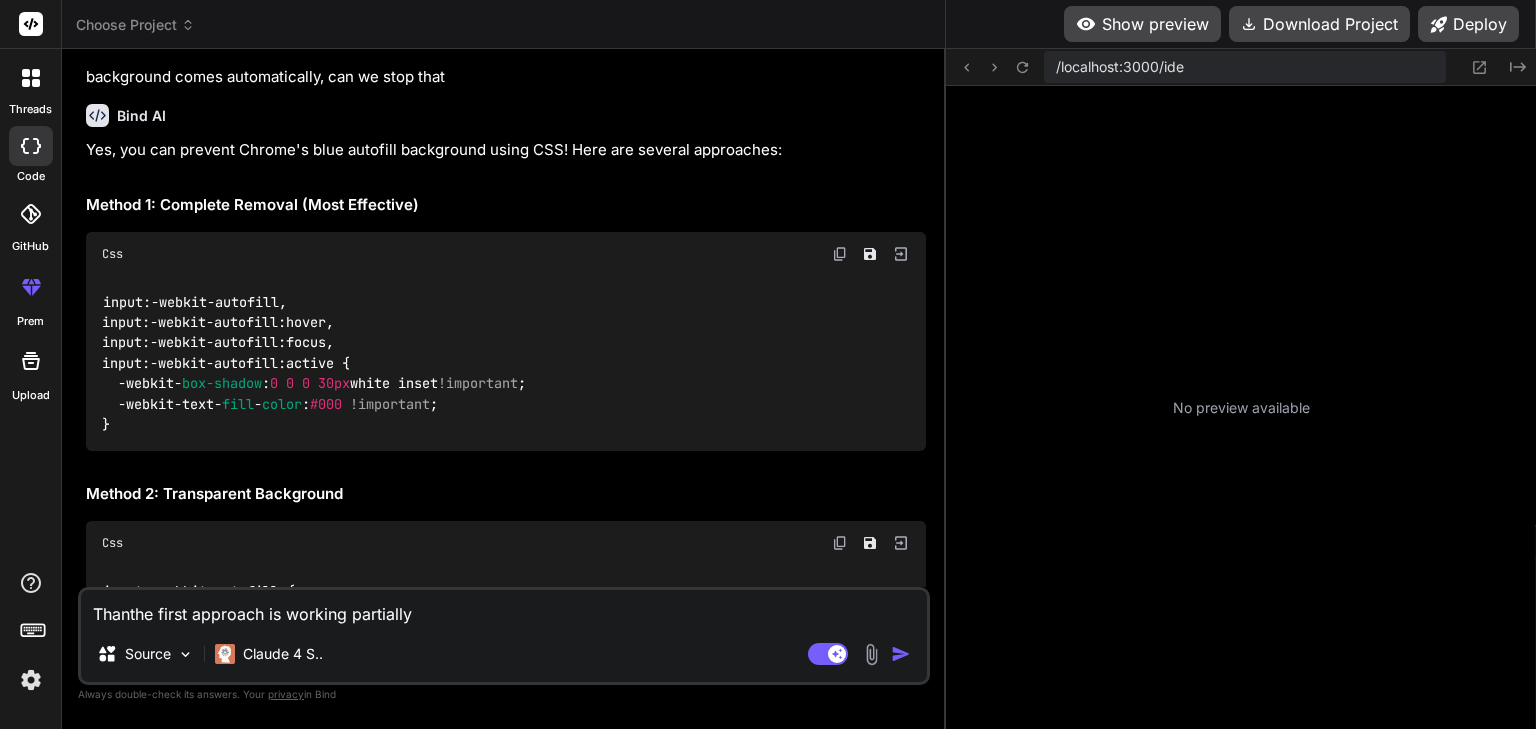type on "Thankthe first approach is working partially" 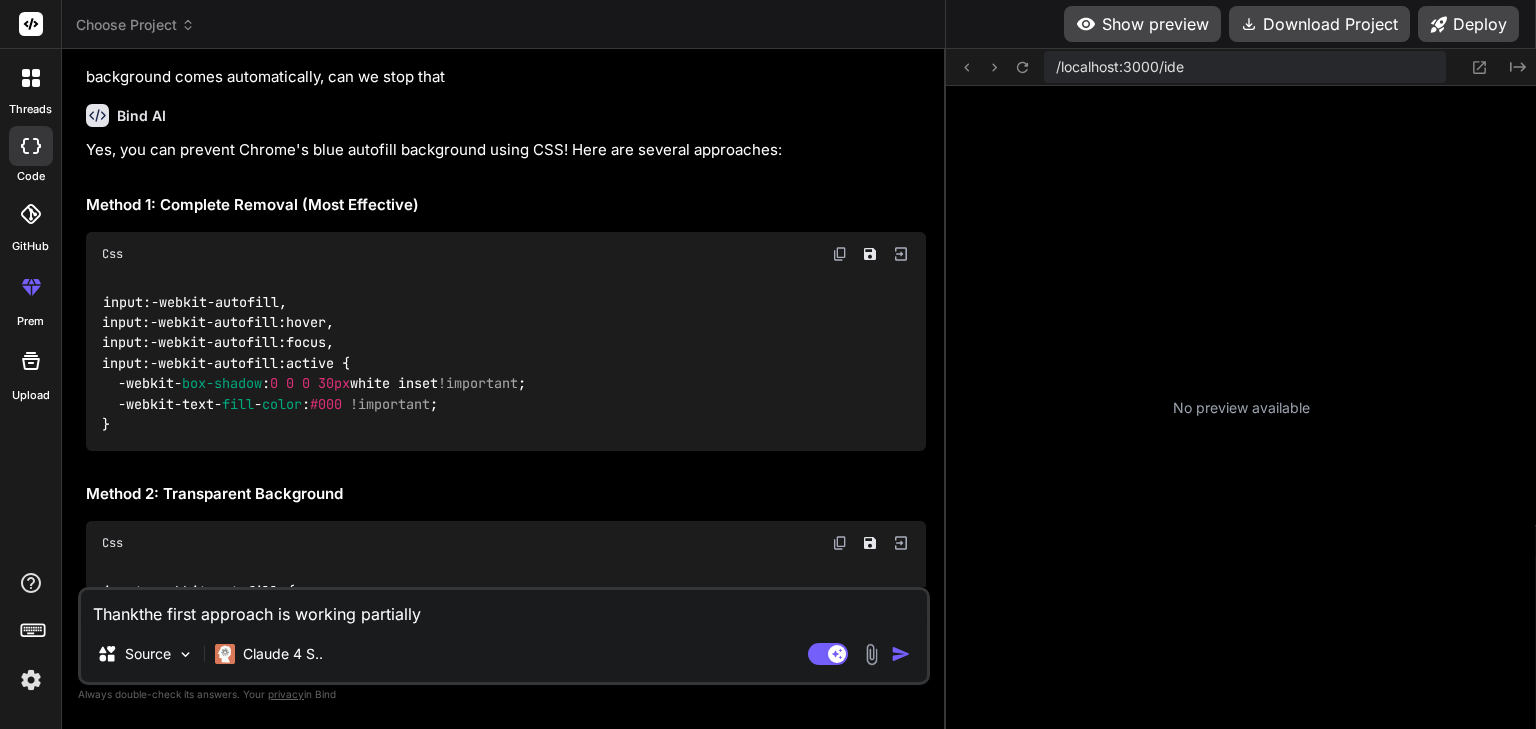 type on "x" 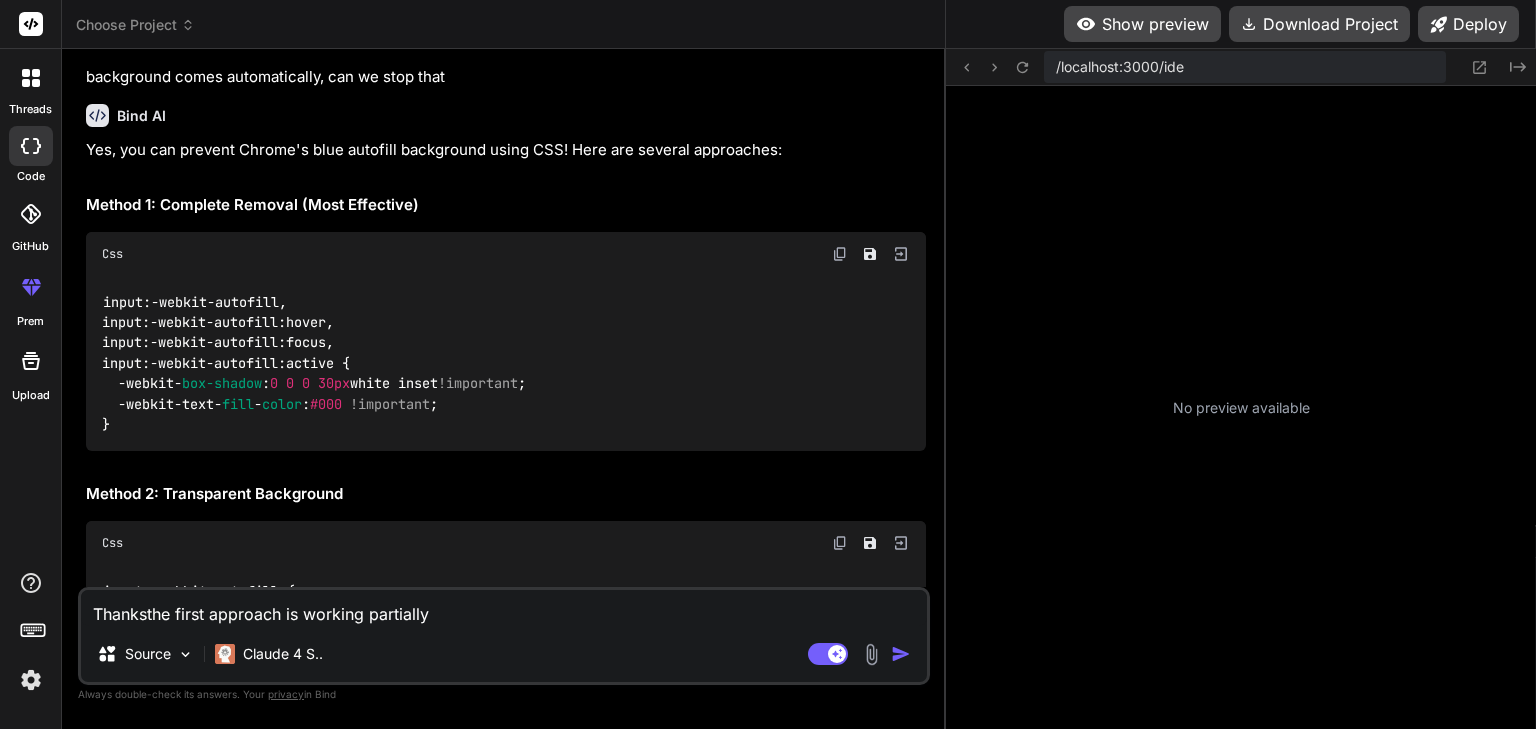 type on "Thanks the first approach is working partially" 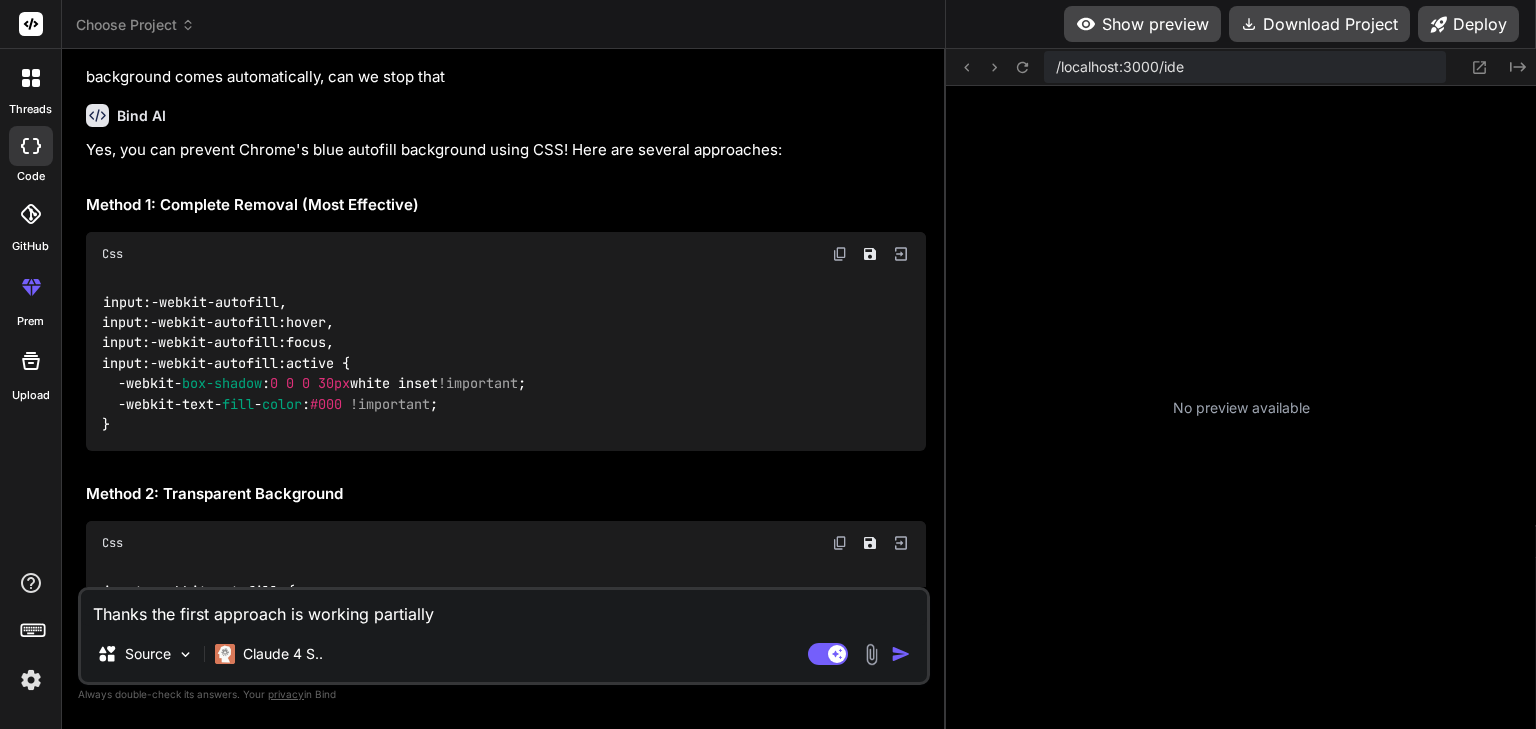 type on "Thanks the first approach is working partially," 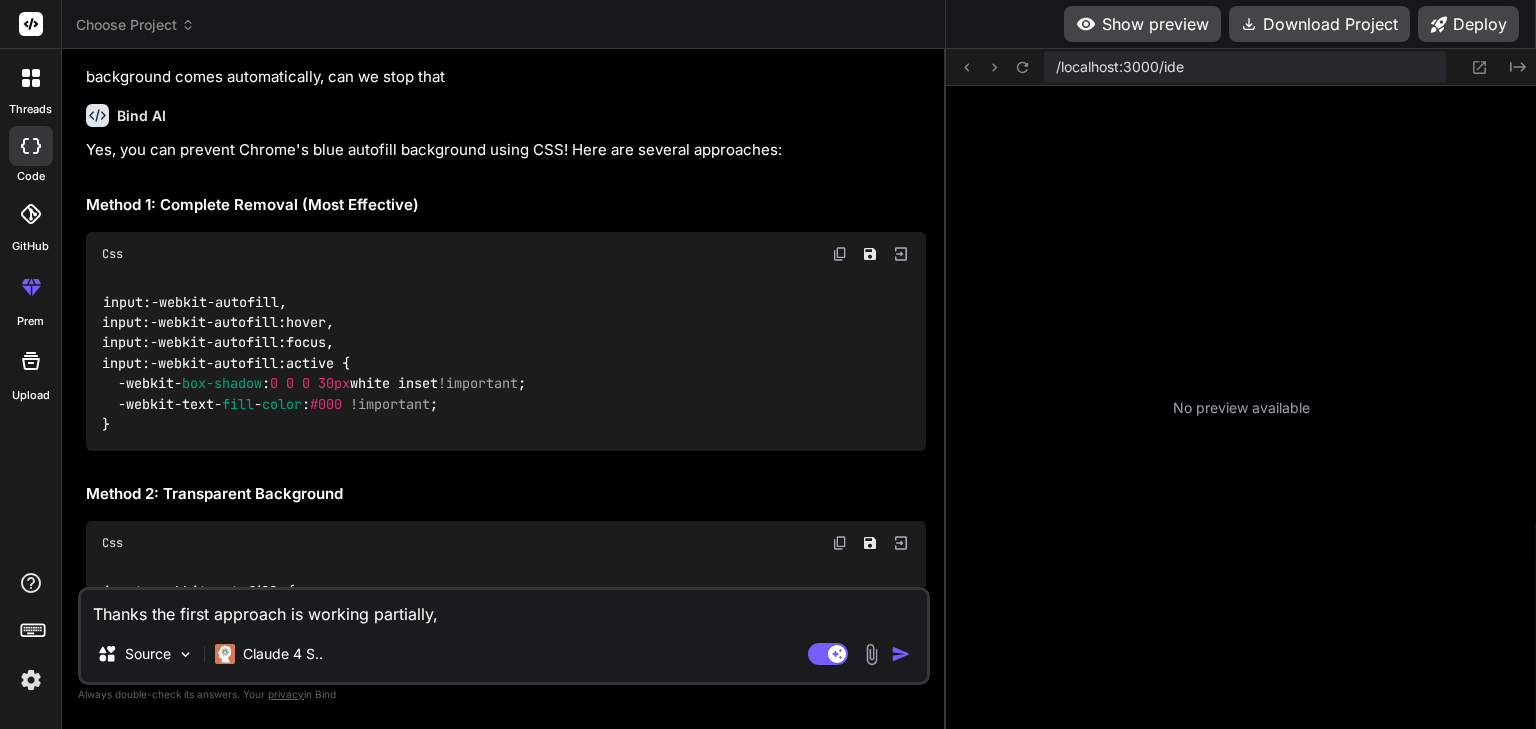 type on "Thanks the first approach is working partially," 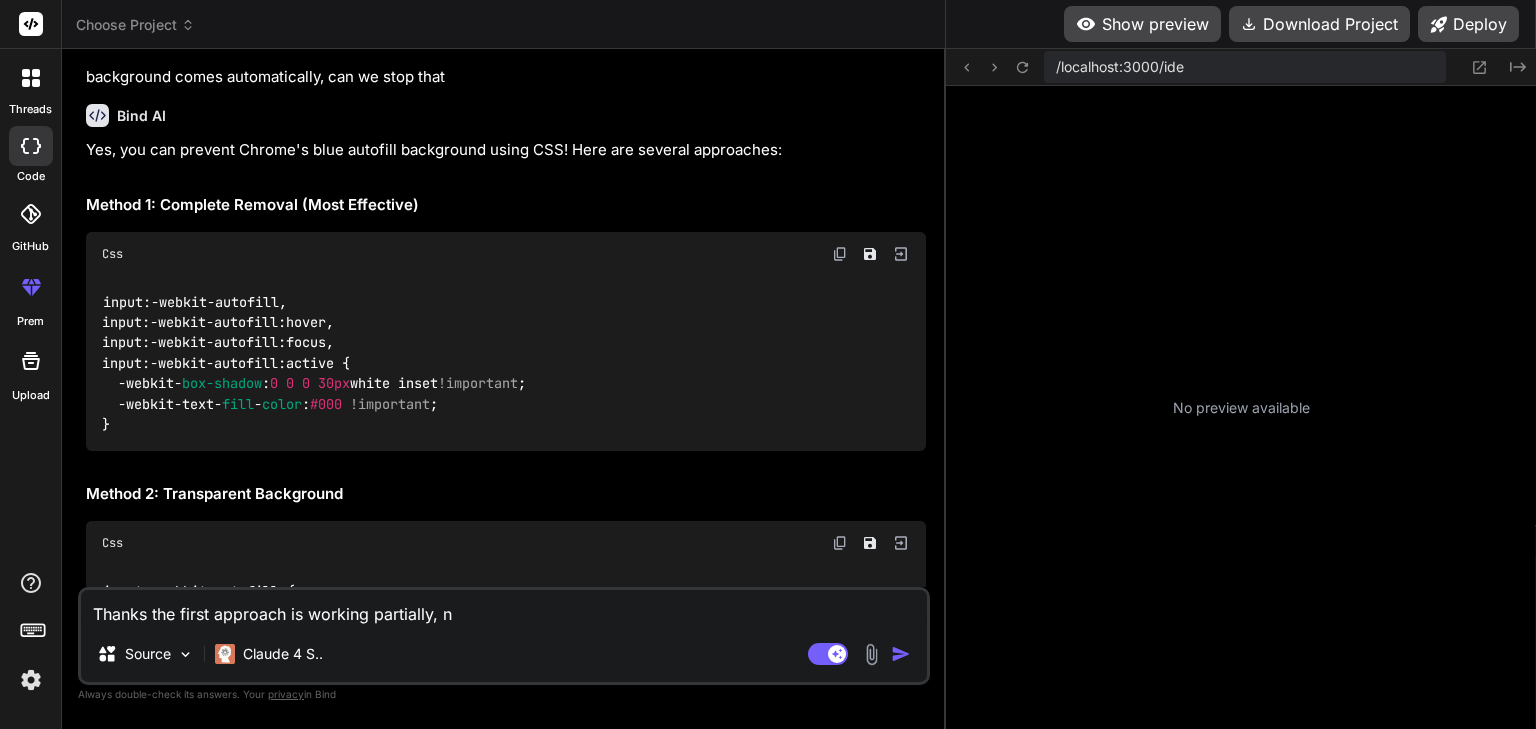 type on "x" 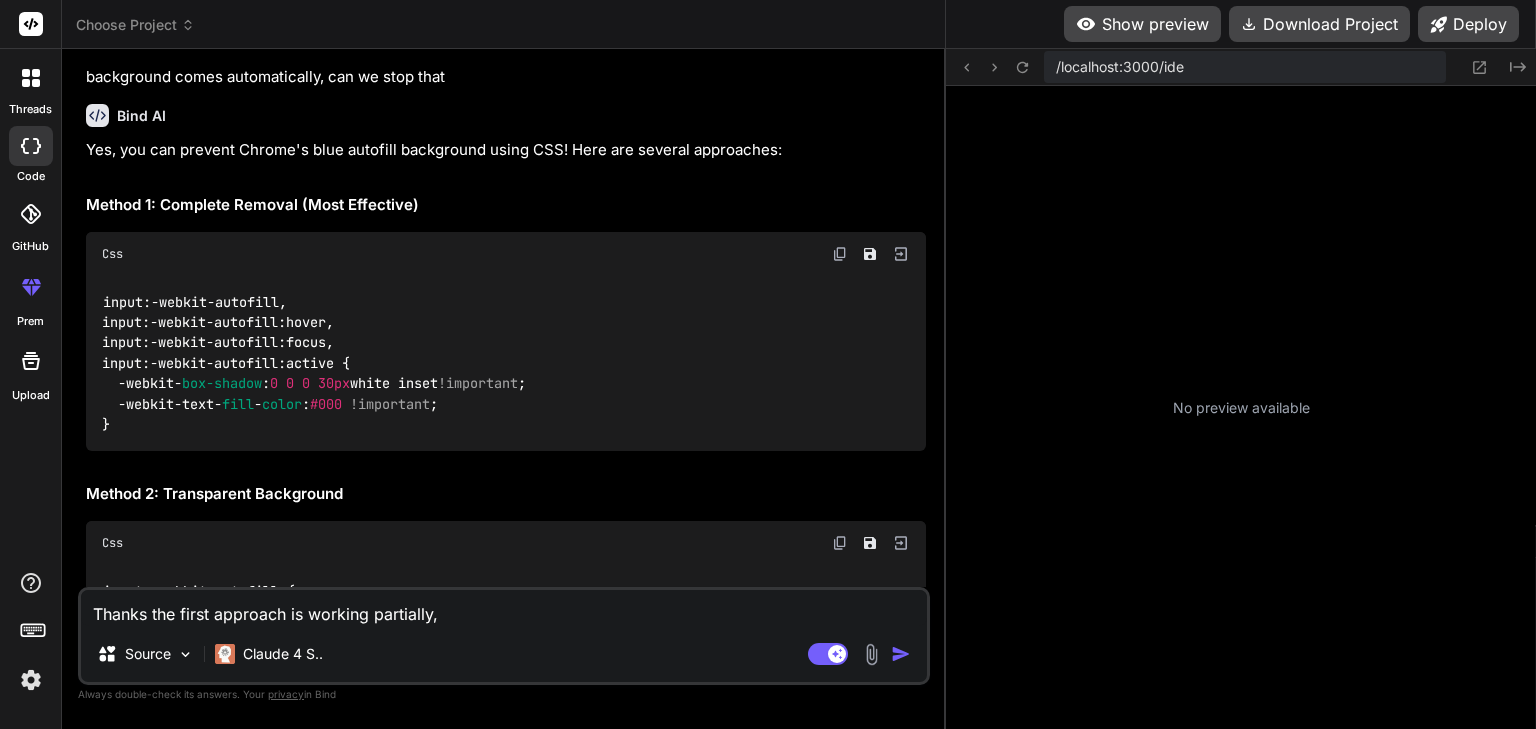 type on "Thanks the first approach is working partially, b" 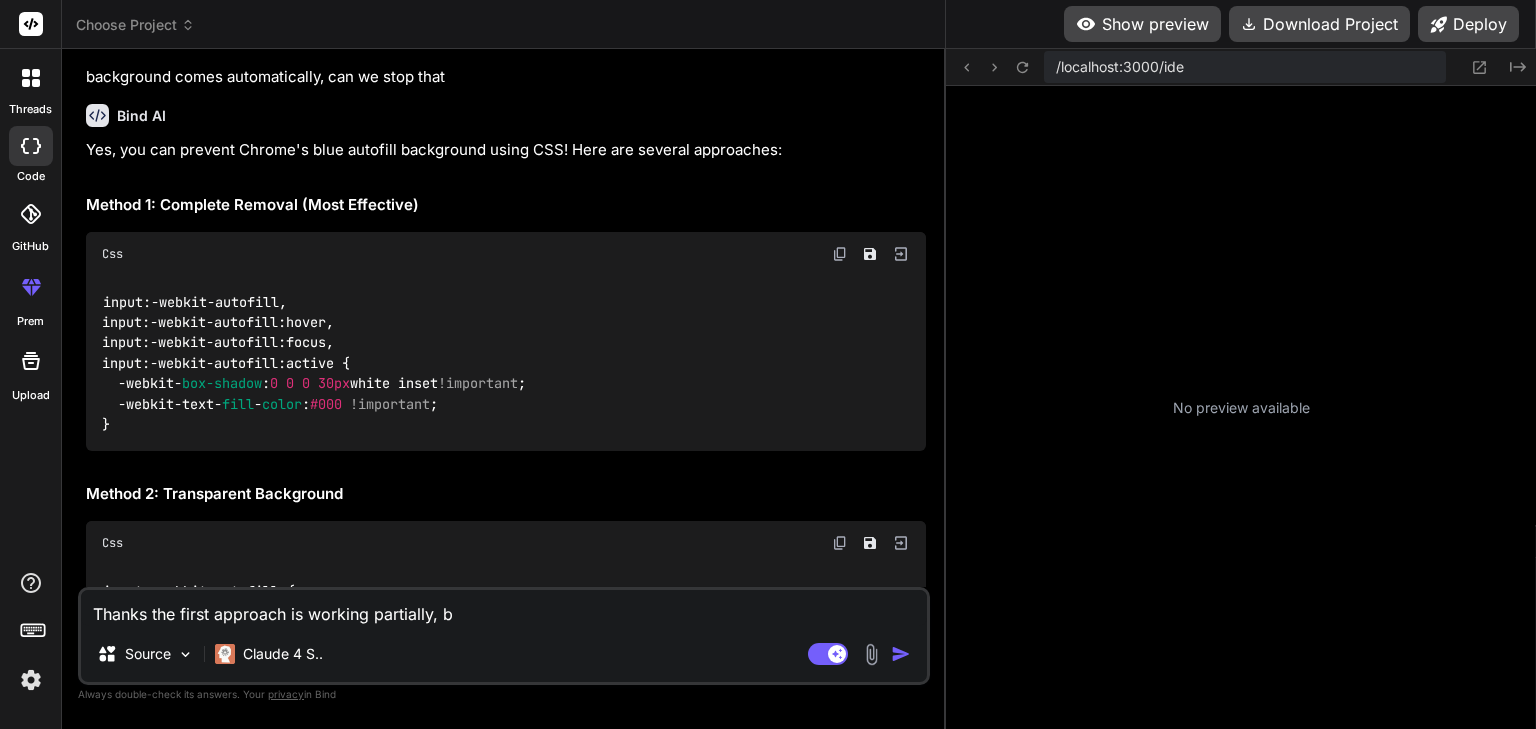 type on "Thanks the first approach is working partially, bu" 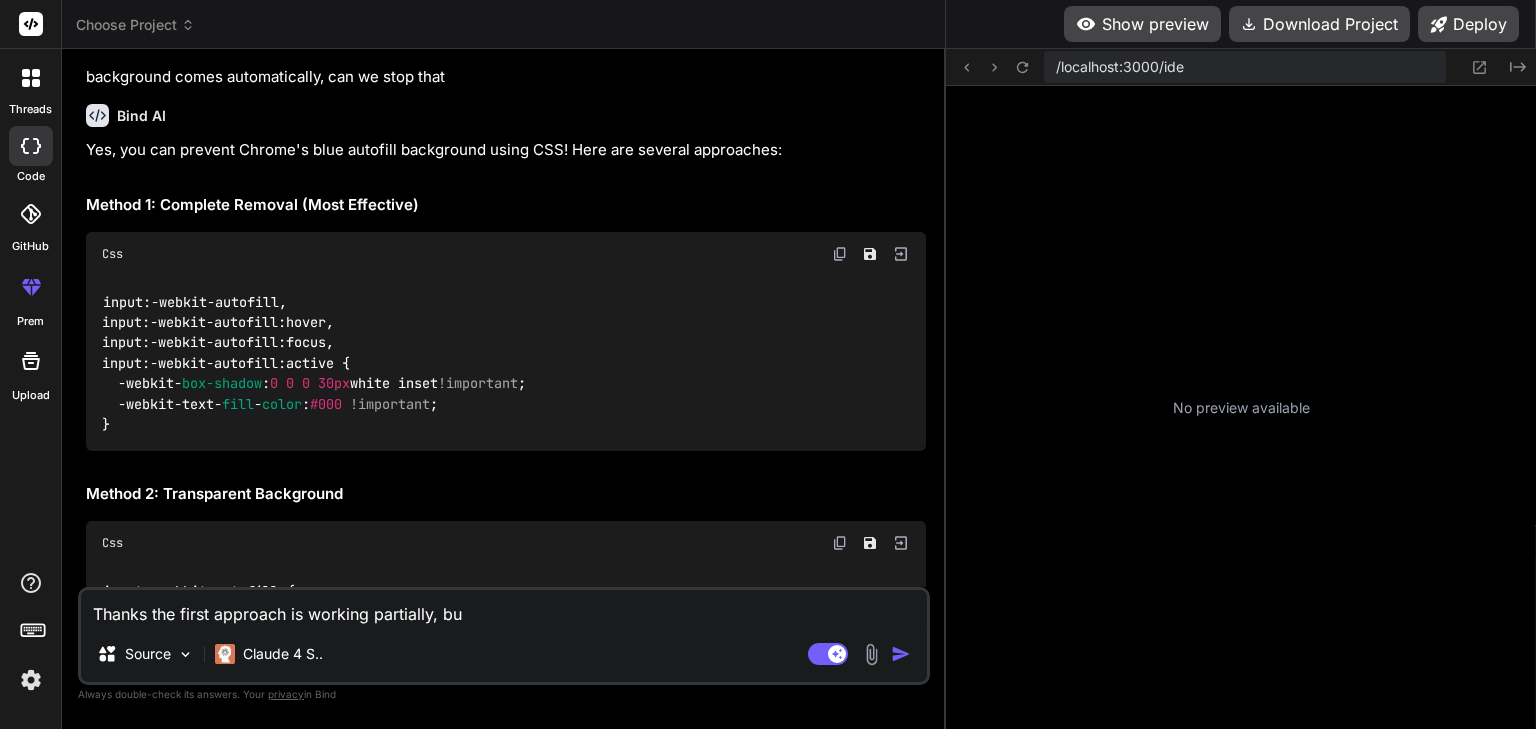 type on "Thanks the first approach is working partially, but" 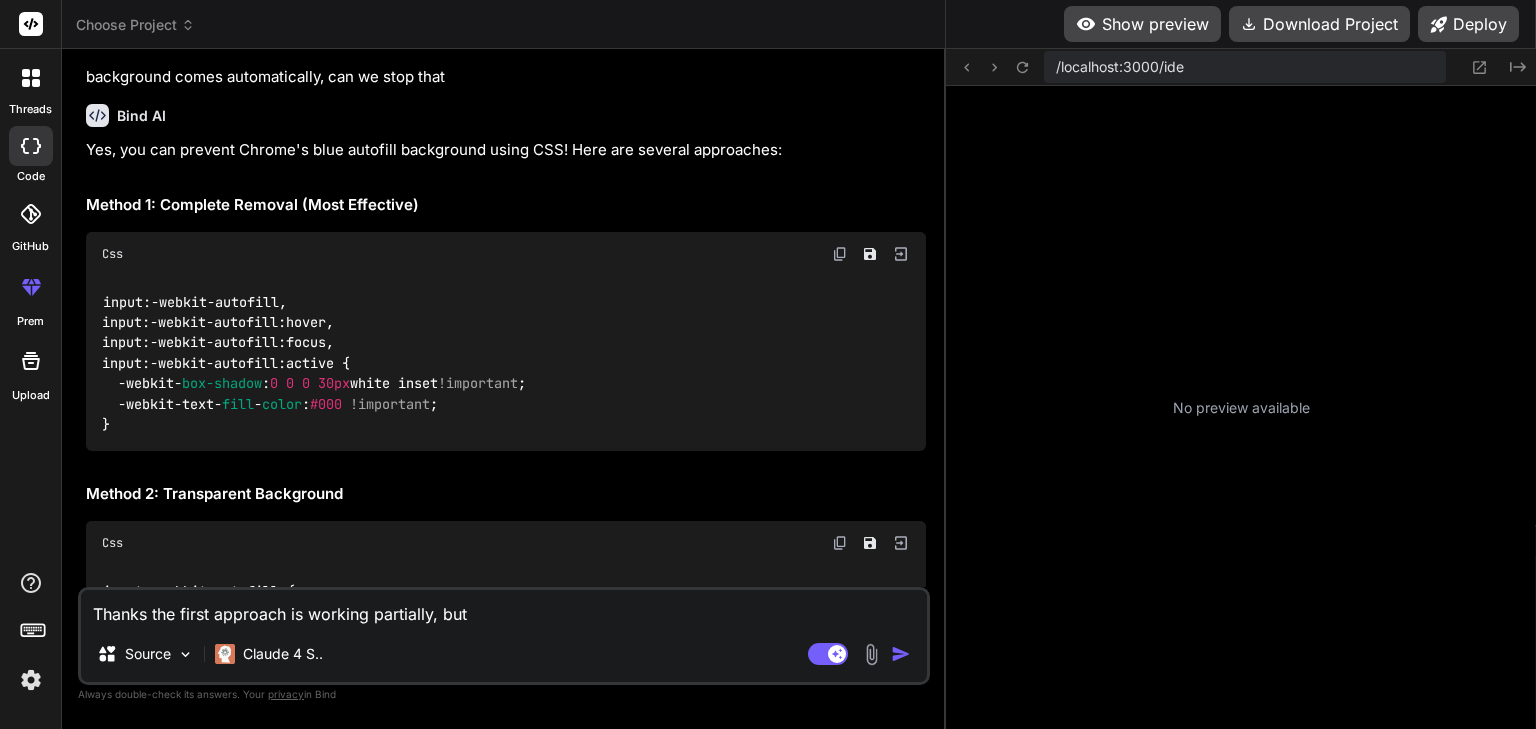 type on "Thanks the first approach is working partially, but" 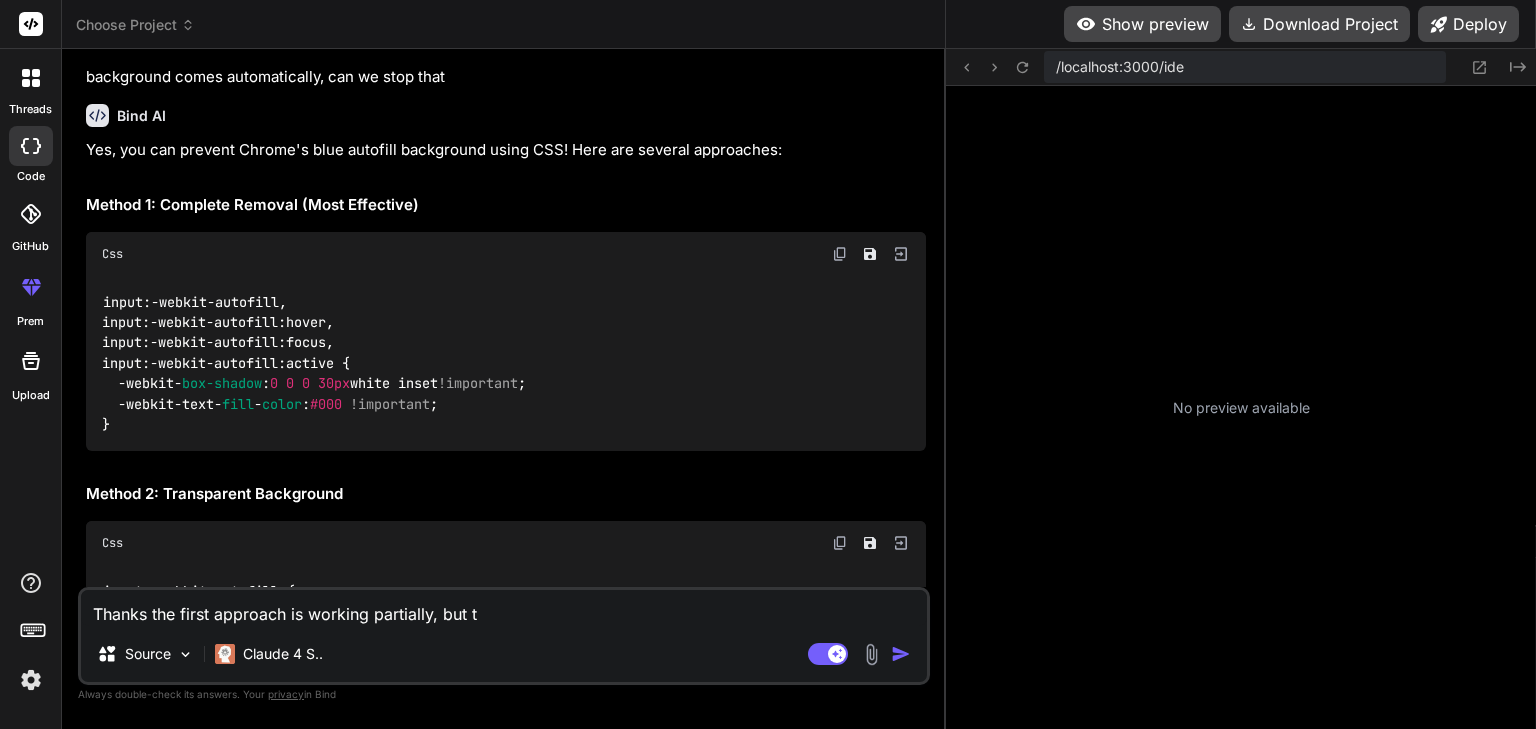 type on "Thanks the first approach is working partially, but th" 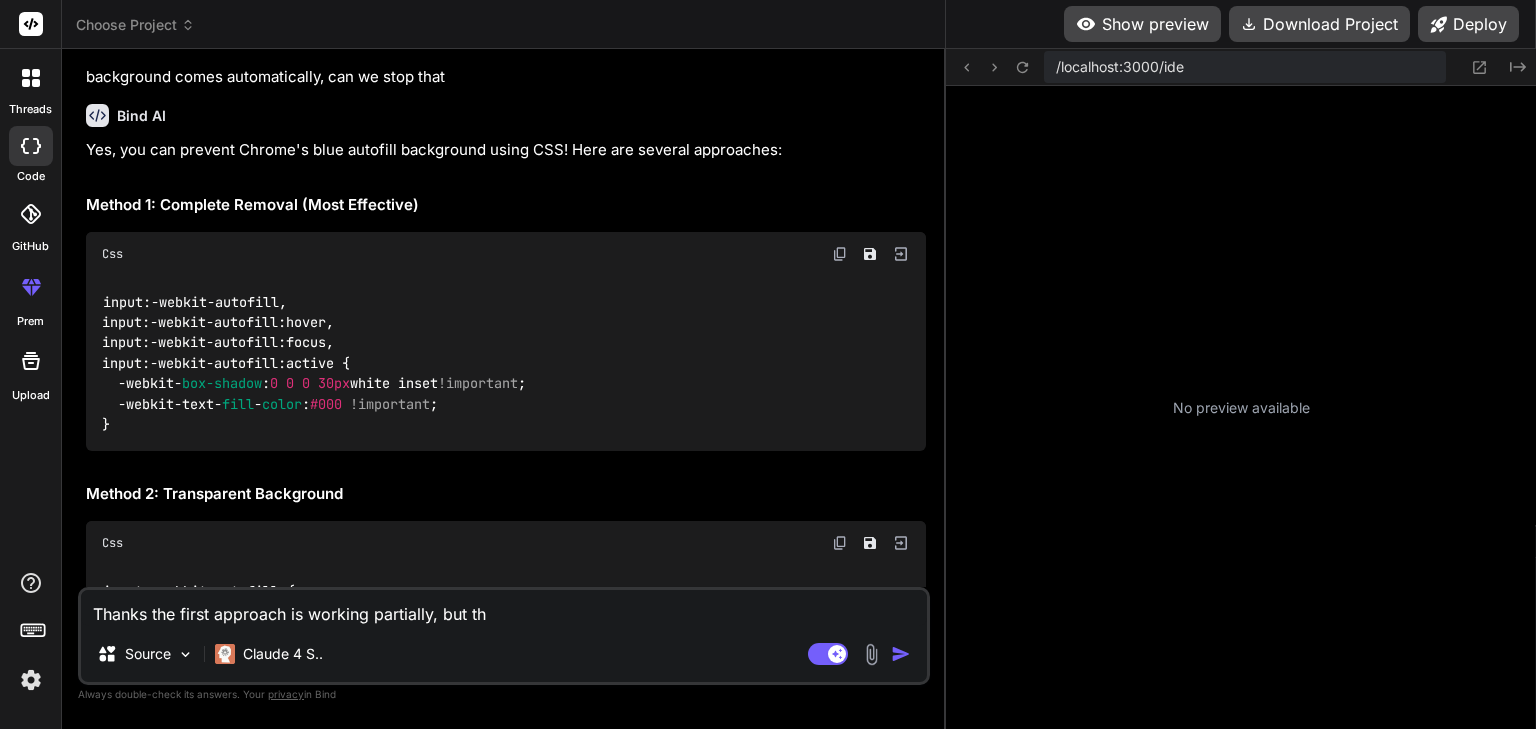 type on "Thanks the first approach is working partially, but the" 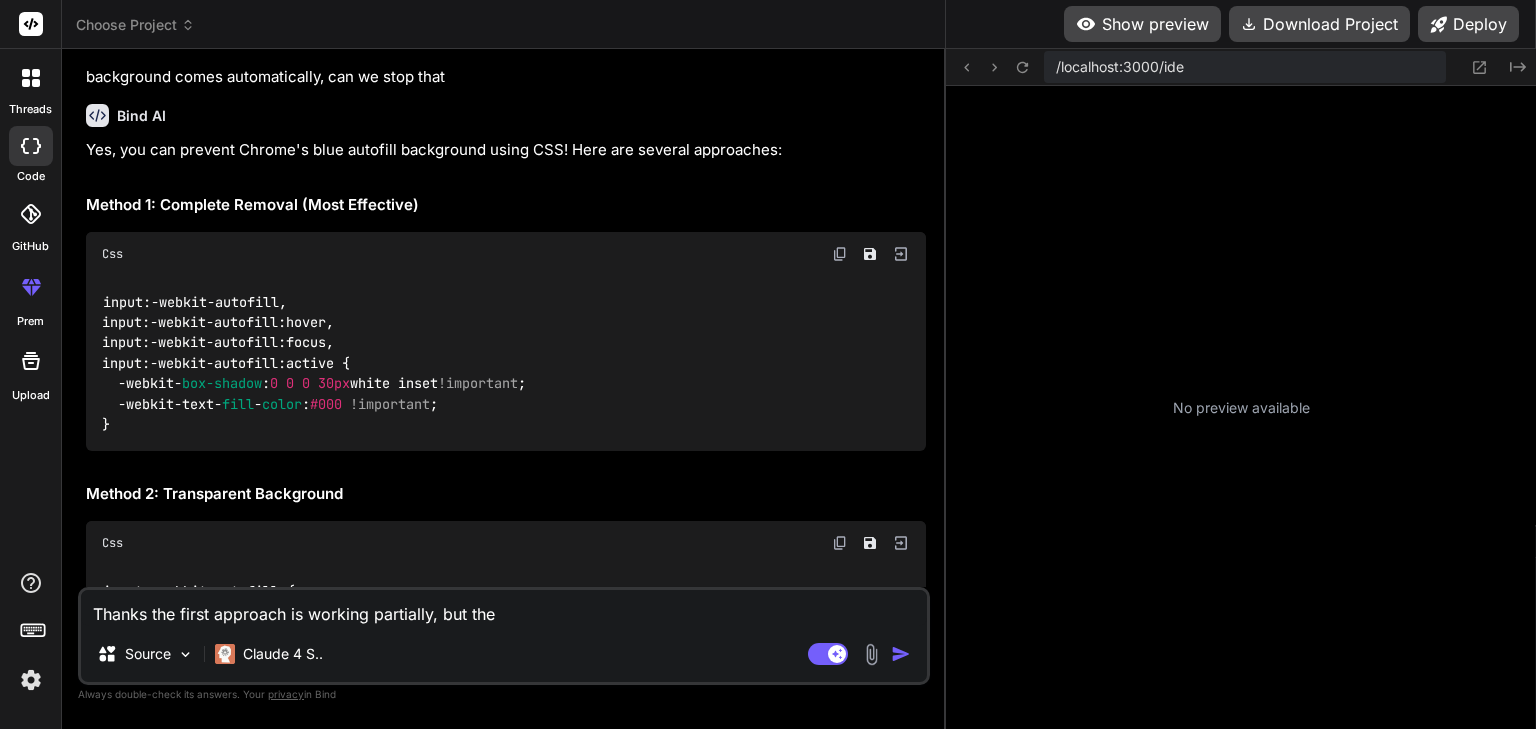 type on "Thanks the first approach is working partially, but the" 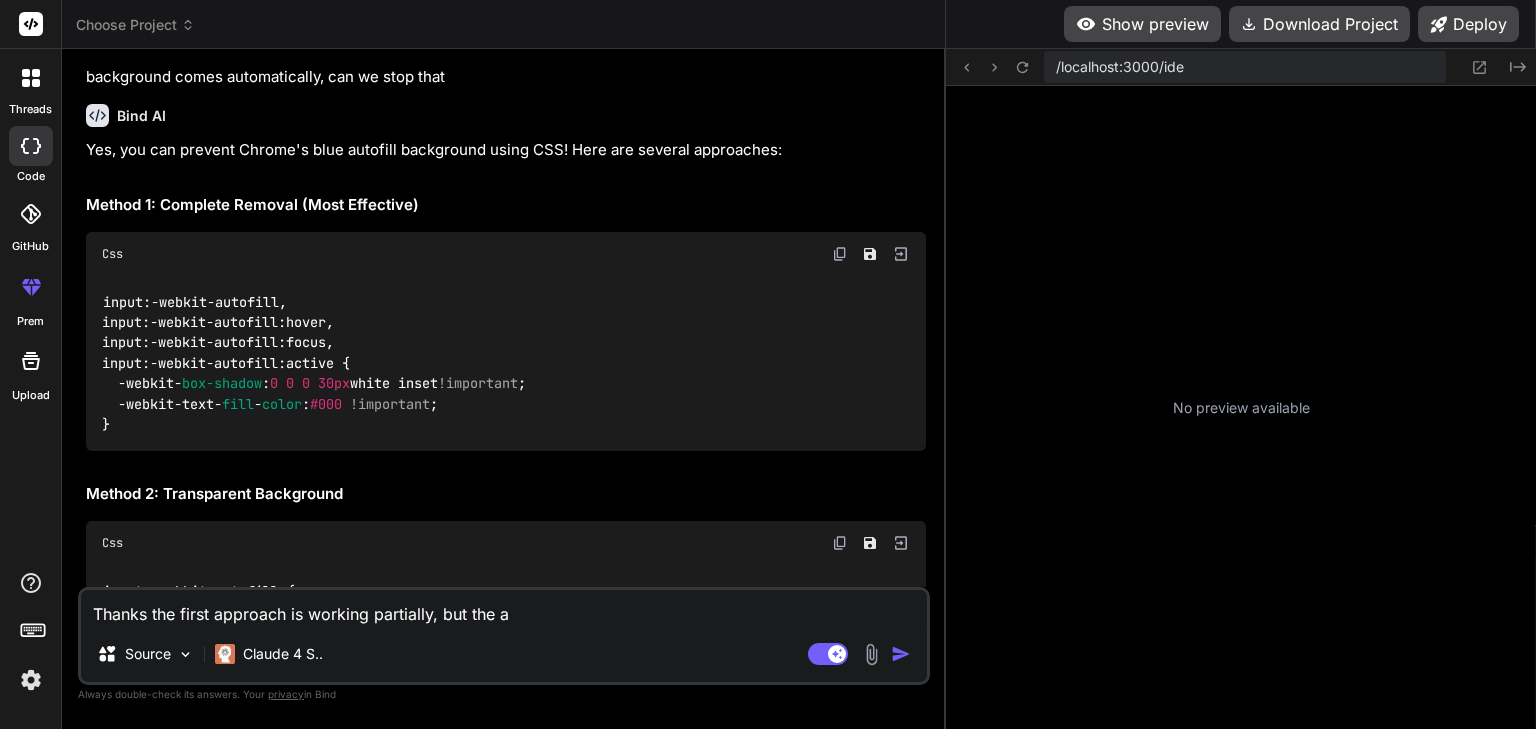 type on "Thanks the first approach is working partially, but the au" 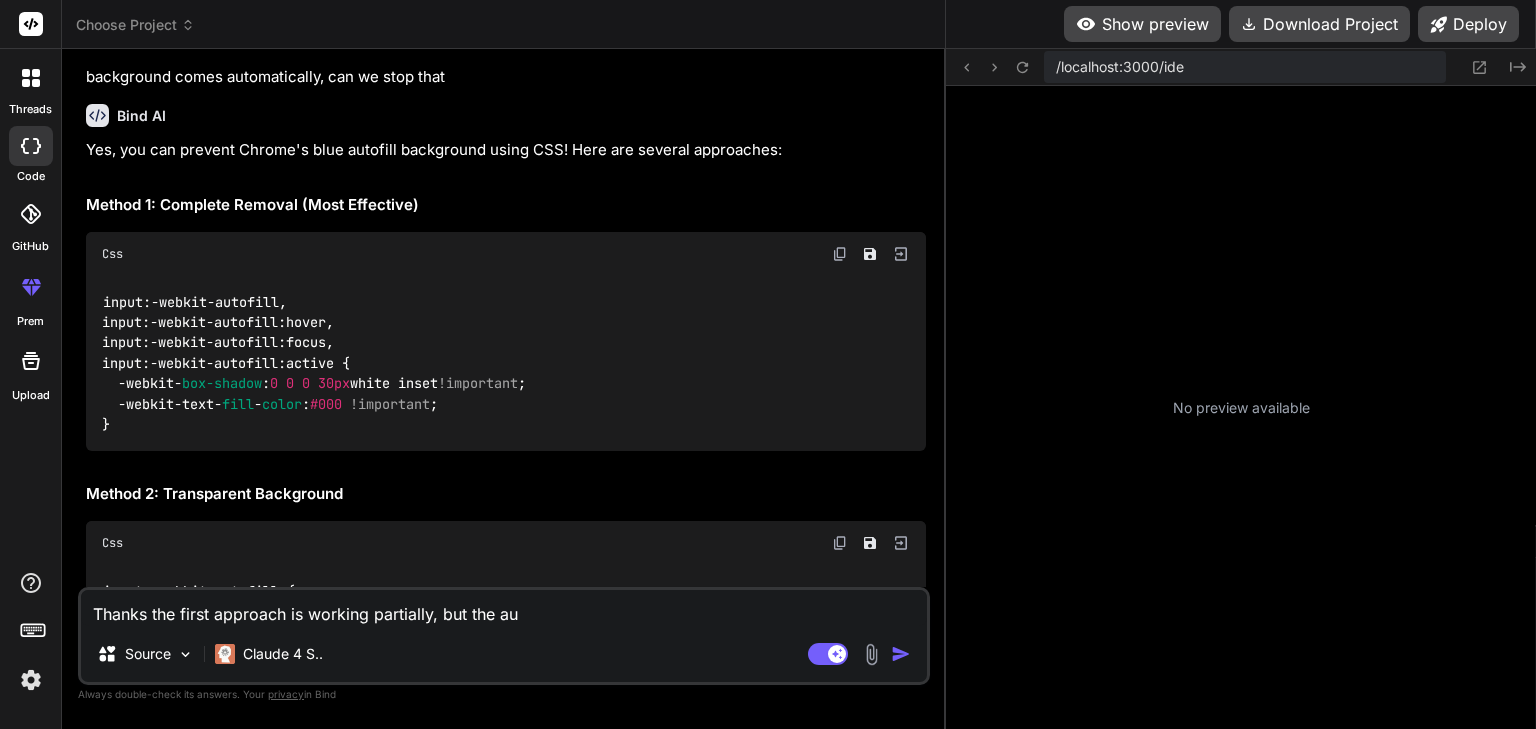 type on "x" 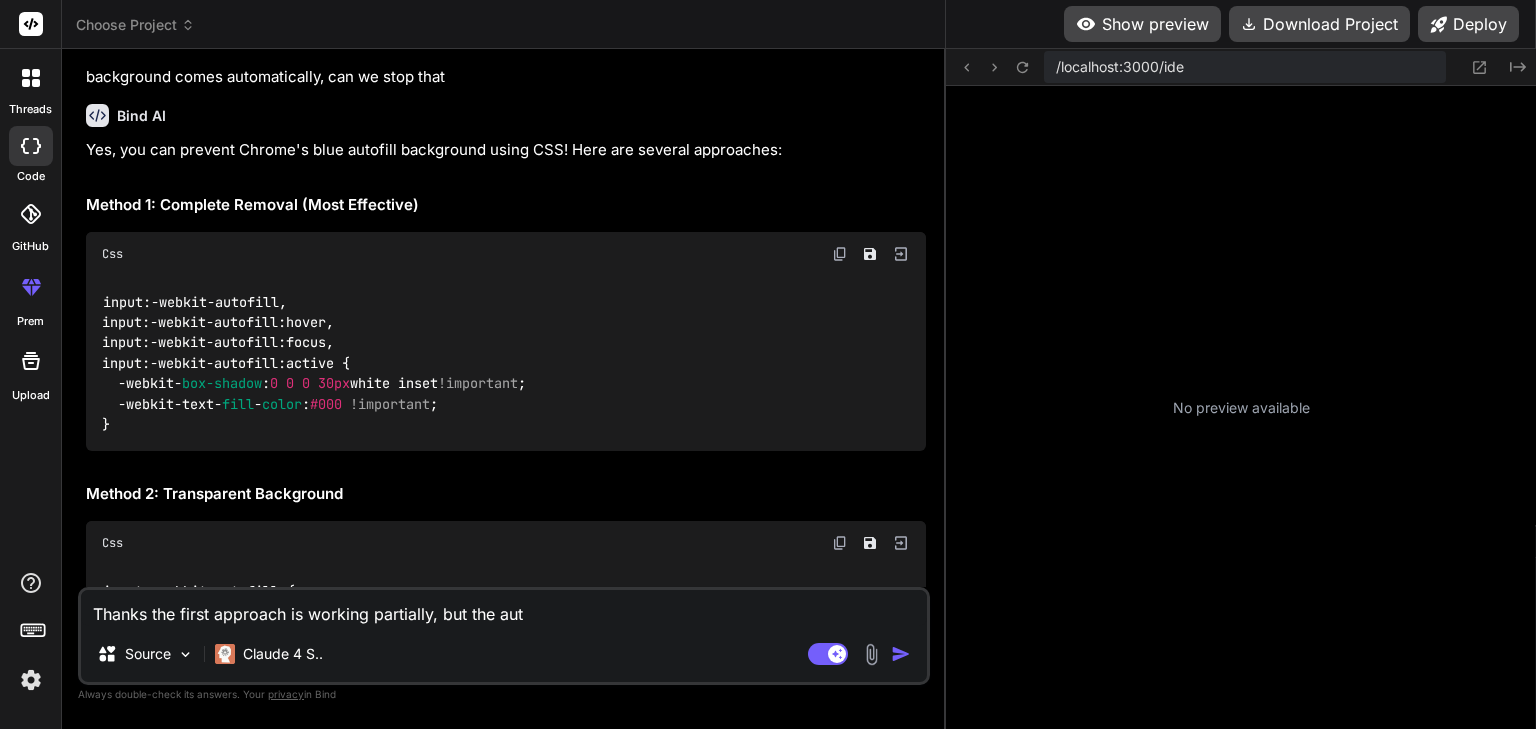 type on "x" 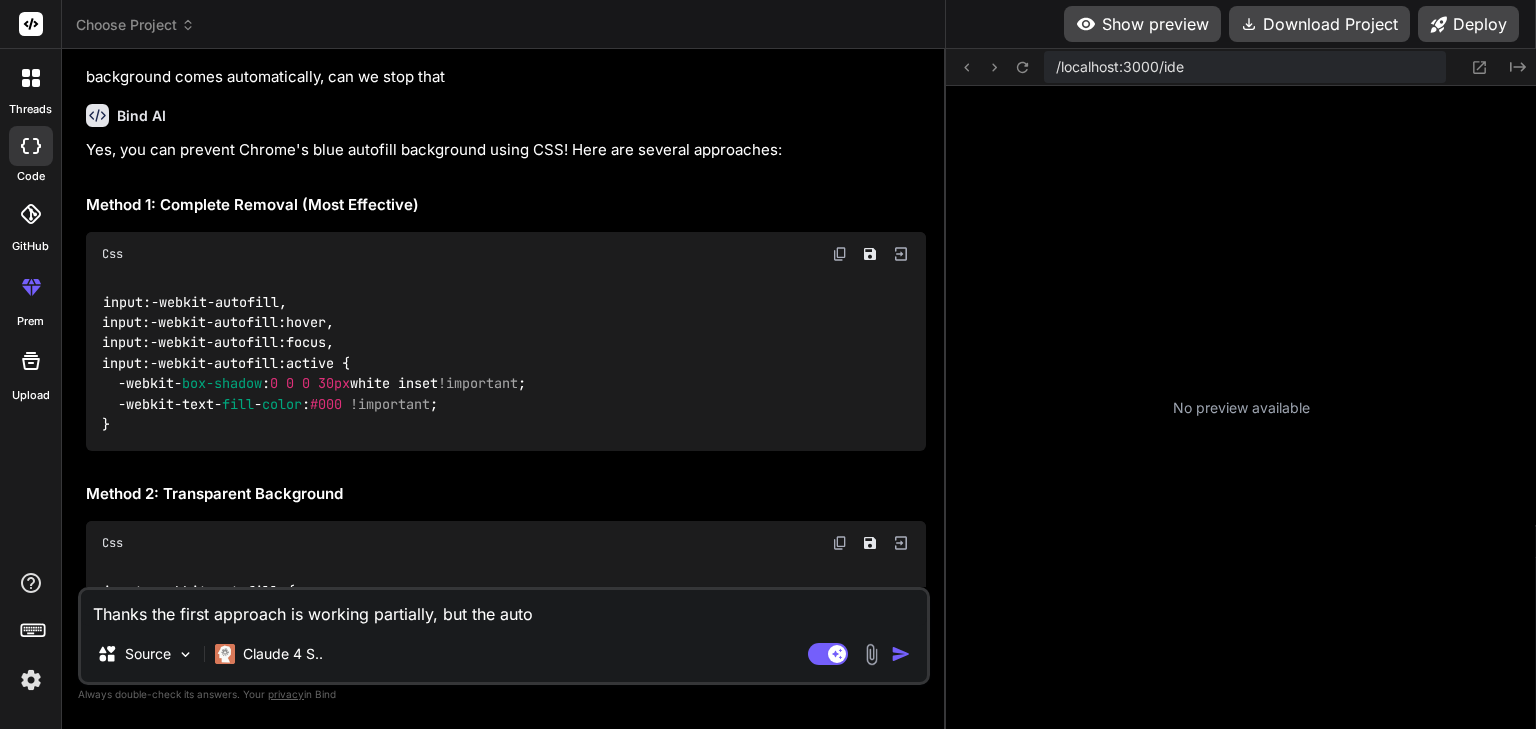 type on "Thanks the first approach is working partially, but the autod" 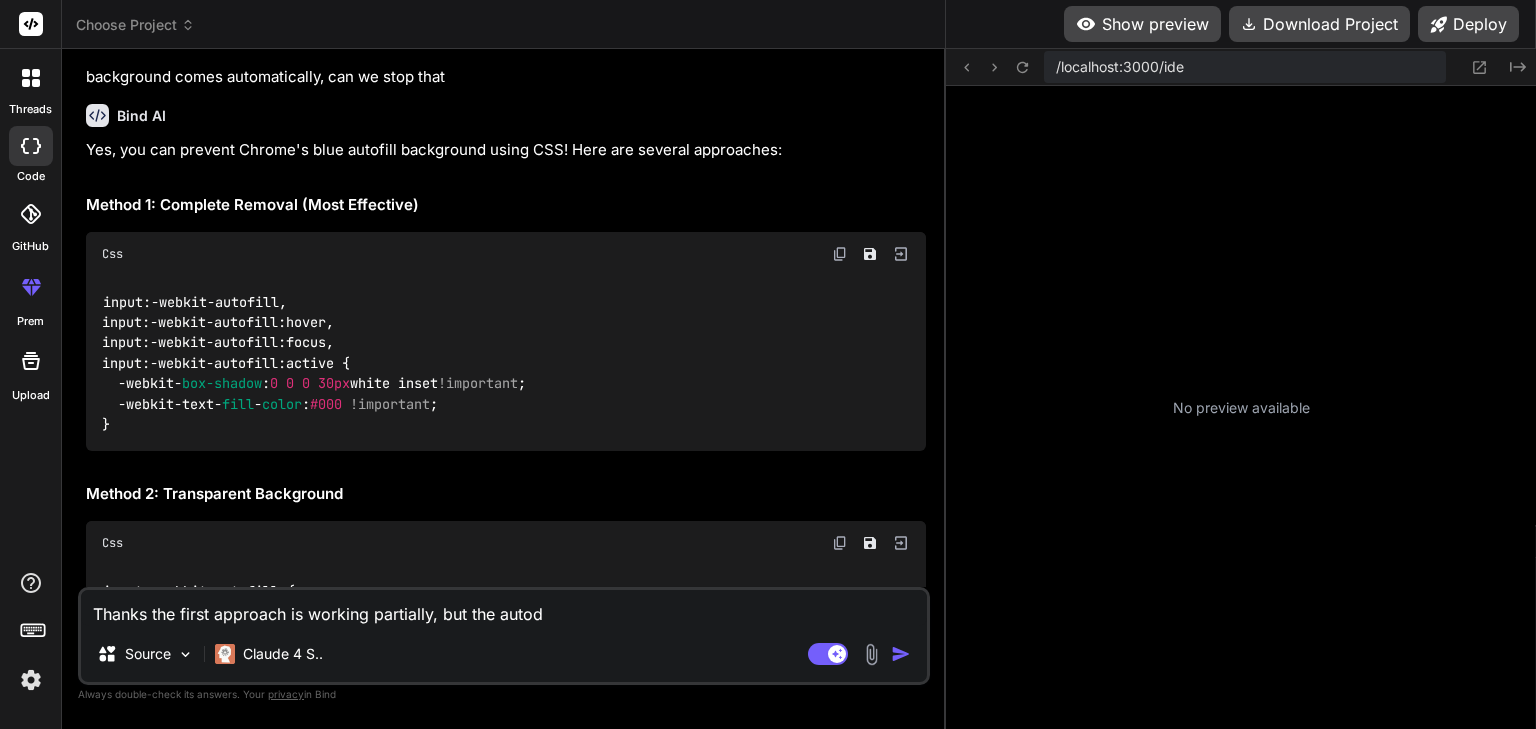 type on "Thanks the first approach is working partially, but the auto" 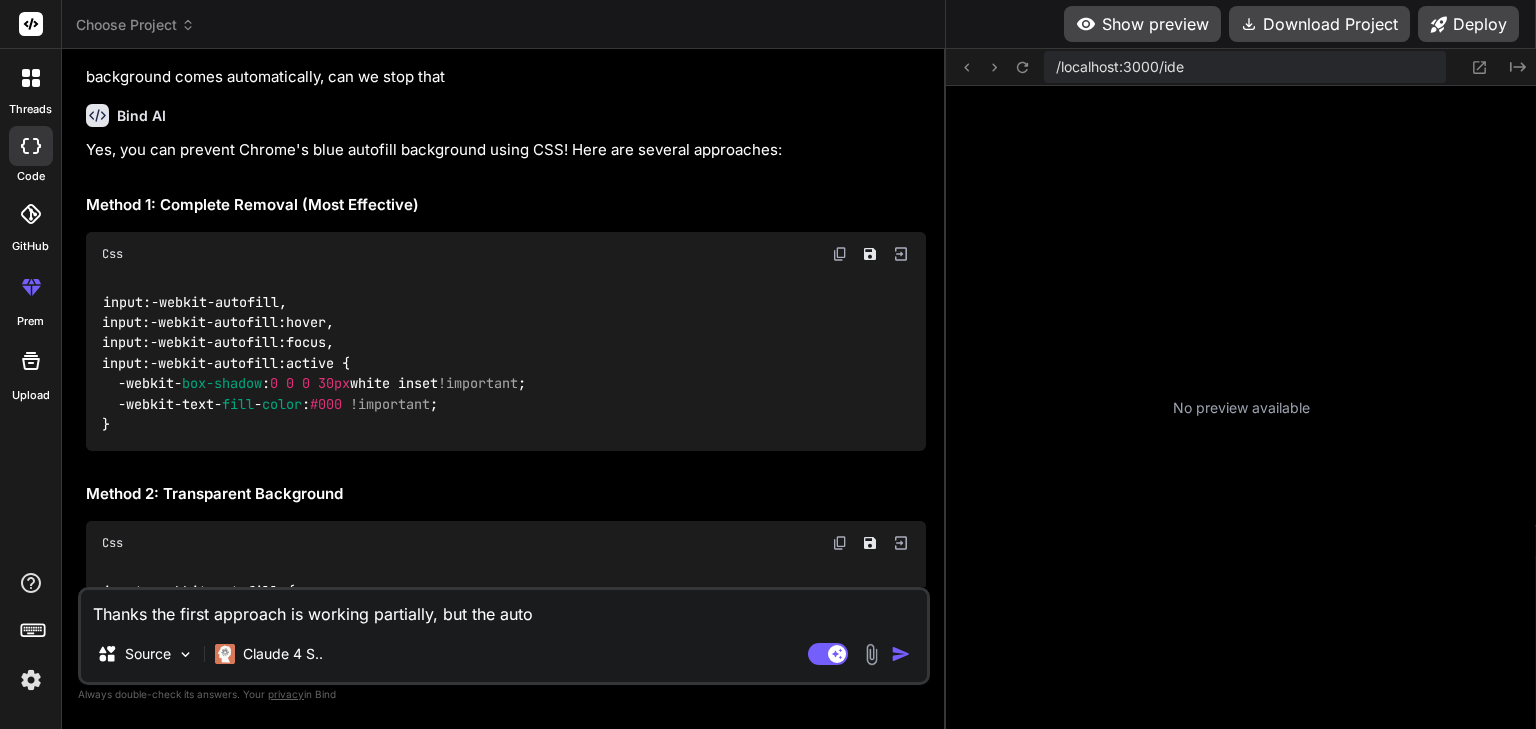 type on "Thanks the first approach is working partially, but the autof" 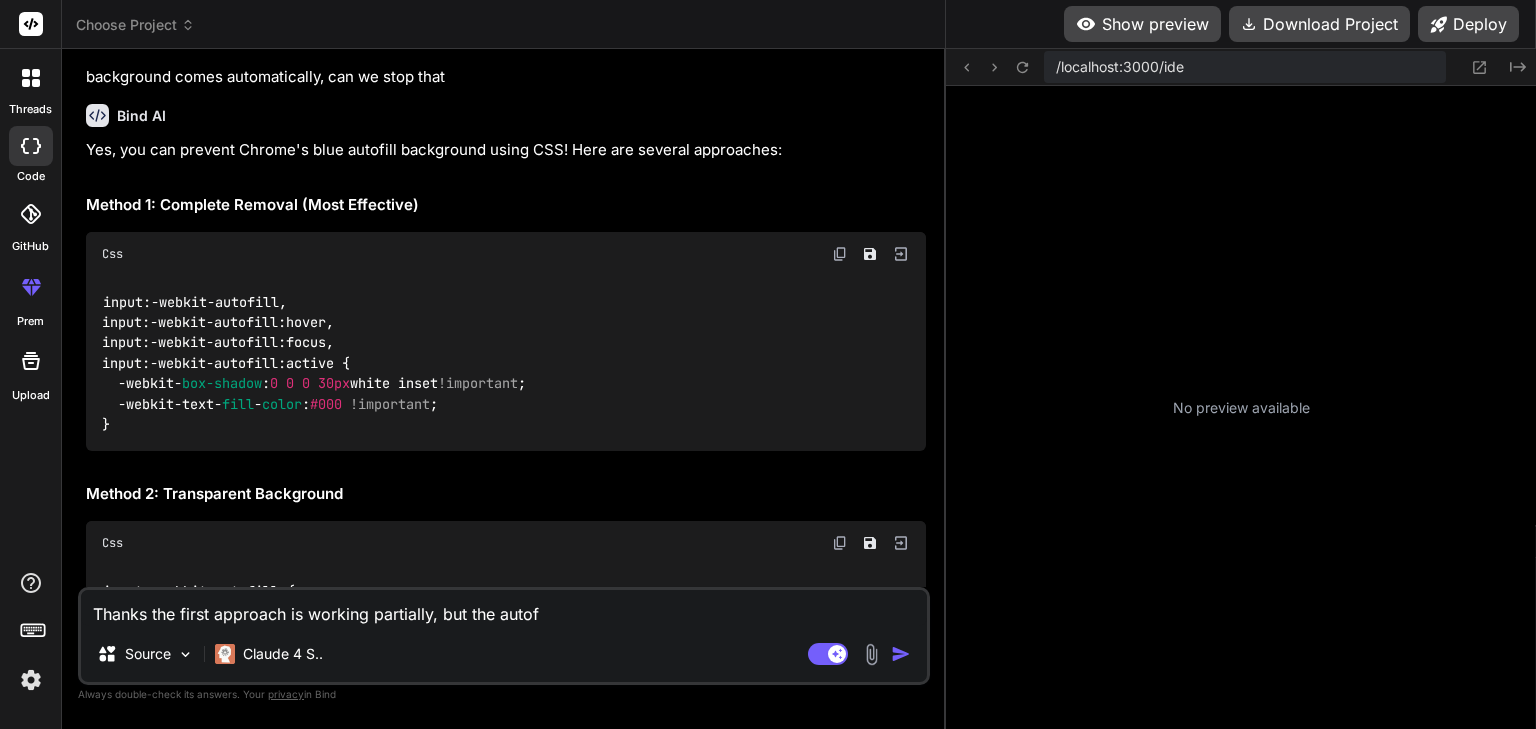 type on "Thanks the first approach is working partially, but the autofi" 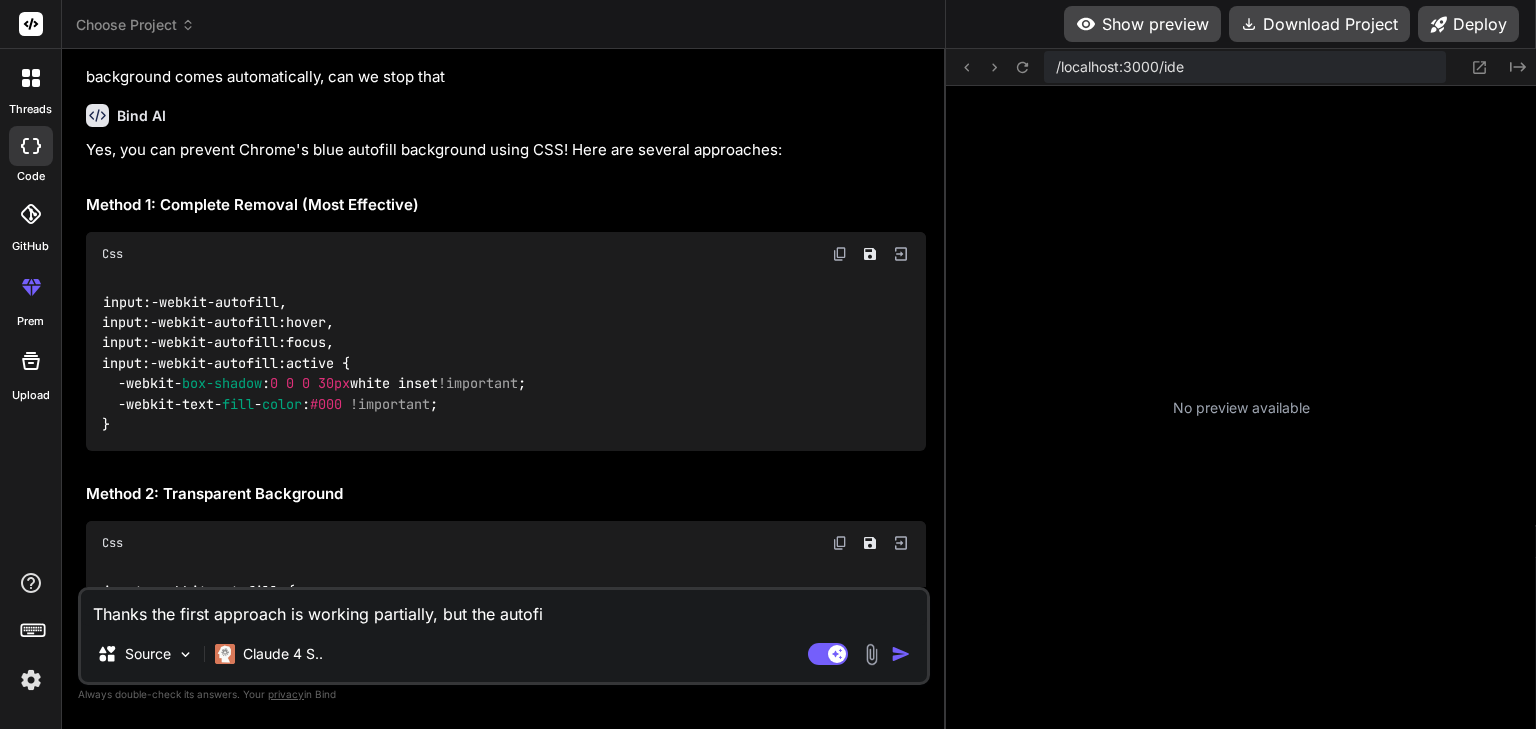 type on "Thanks the first approach is working partially, but the autofil" 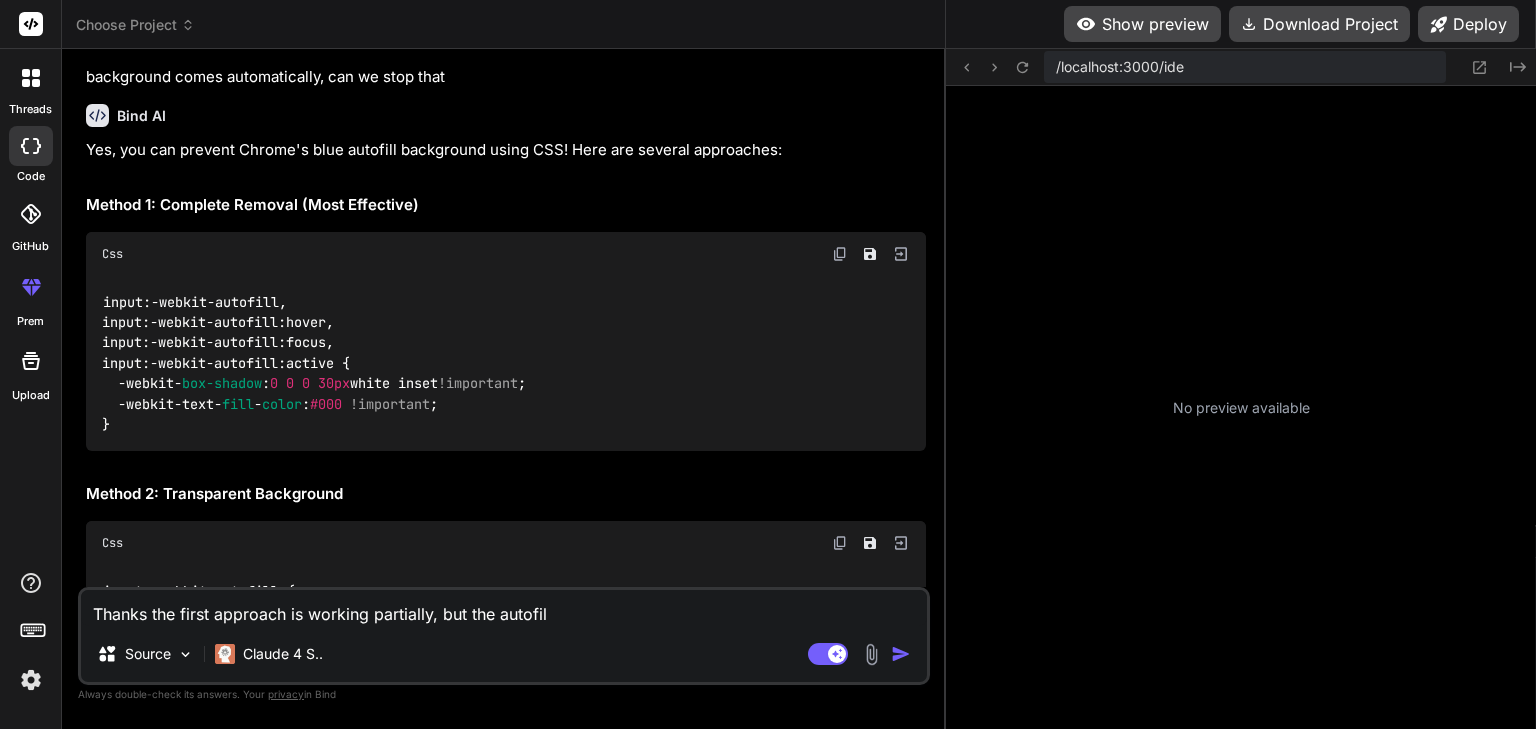 type on "Thanks the first approach is working partially, but the autofill" 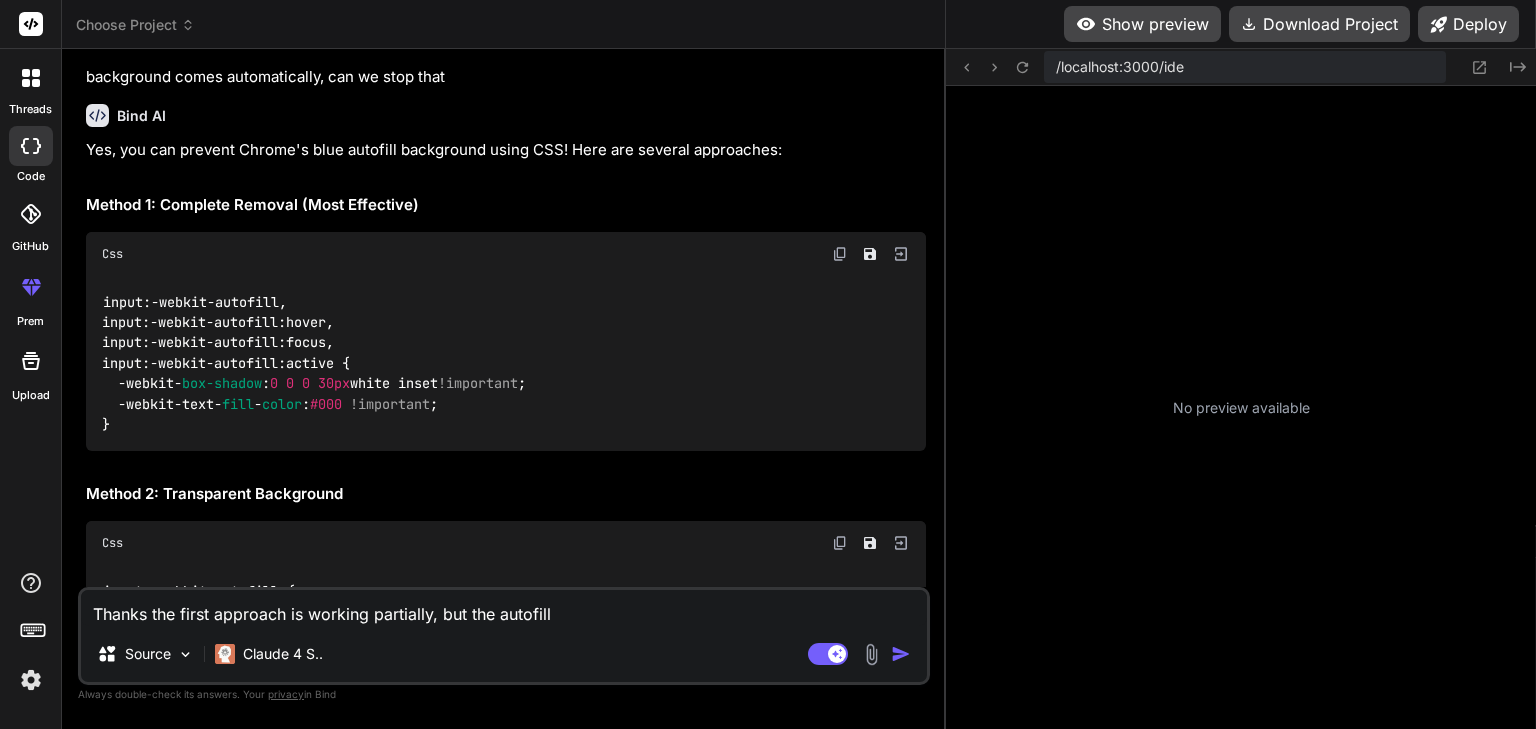 type on "Thanks the first approach is working partially, but the autofille" 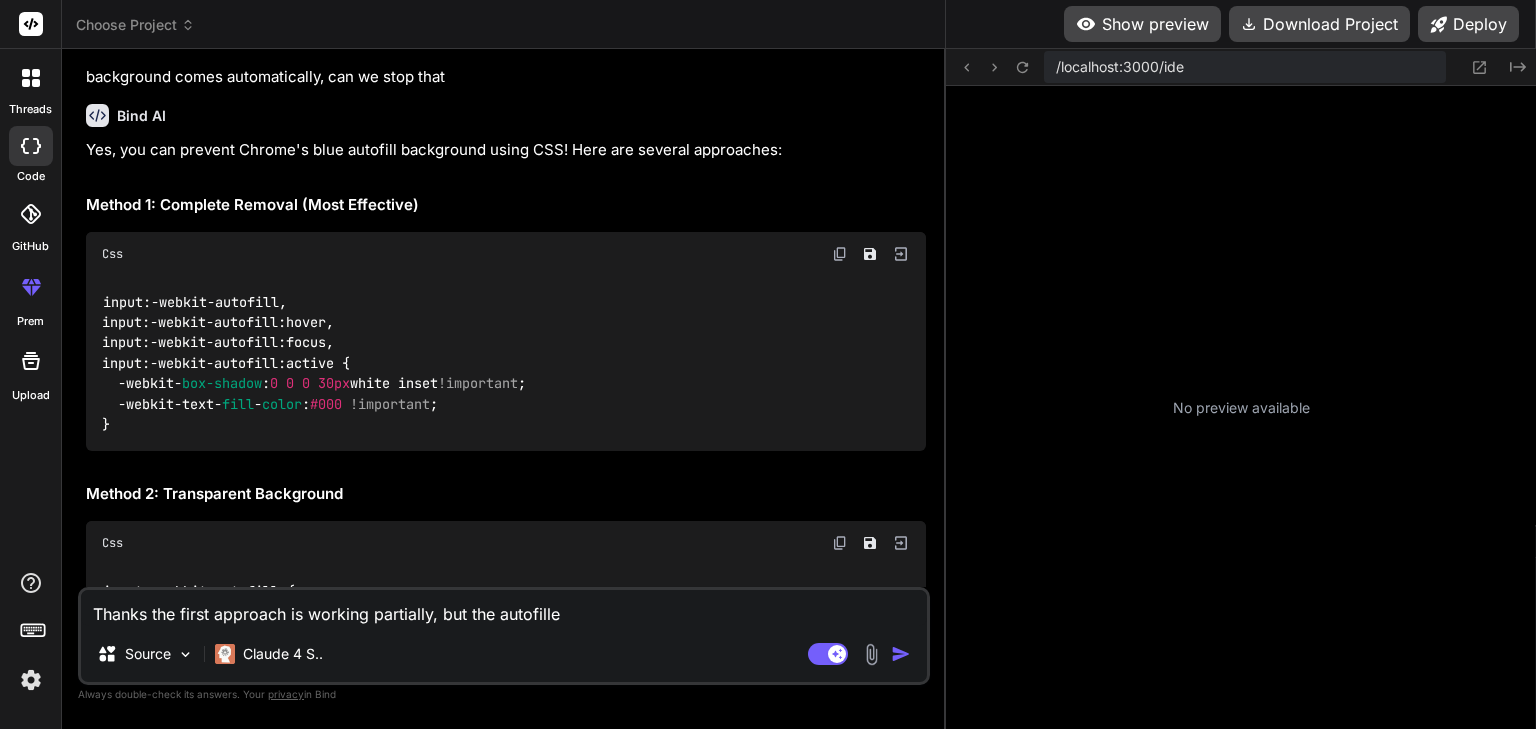 type on "x" 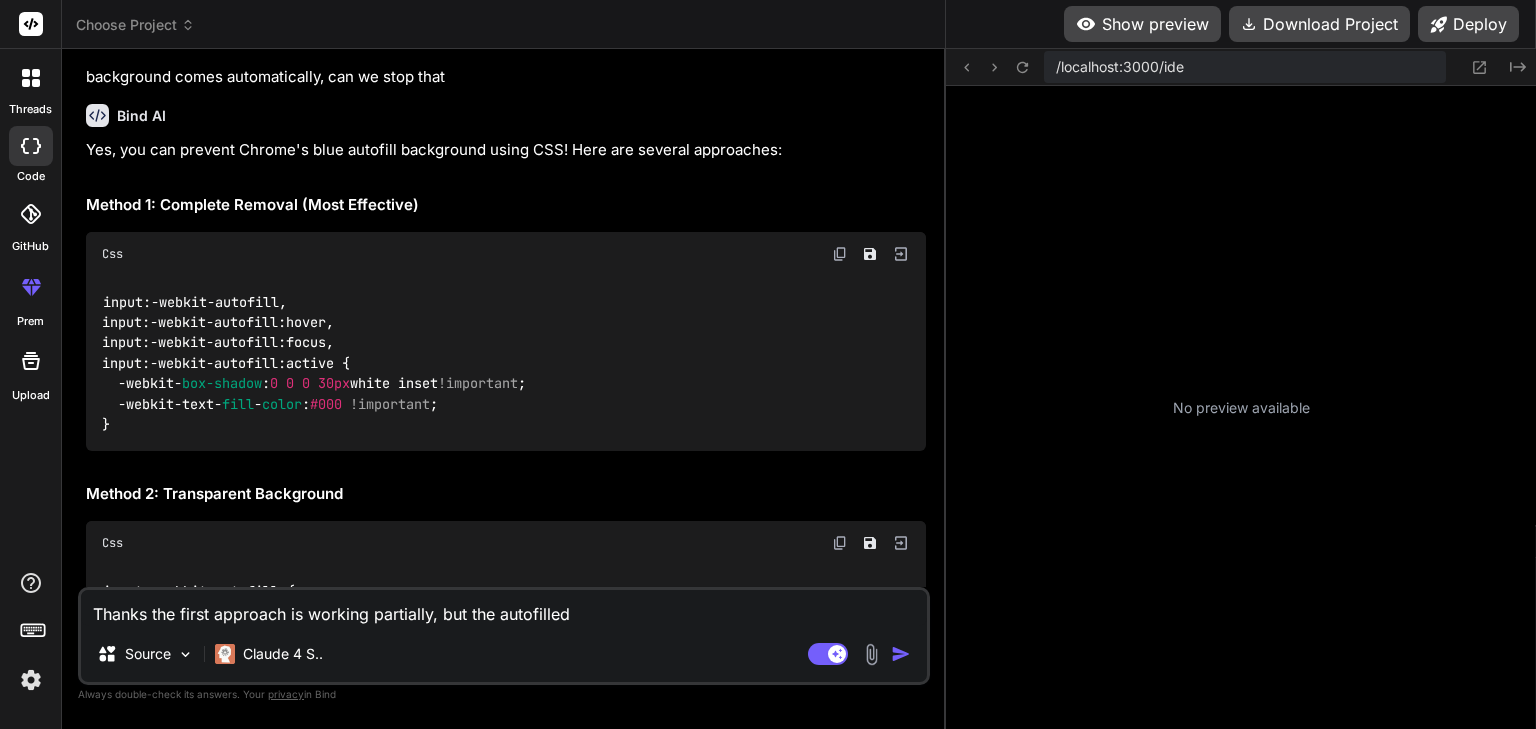 type on "Thanks the first approach is working partially, but the autofilled" 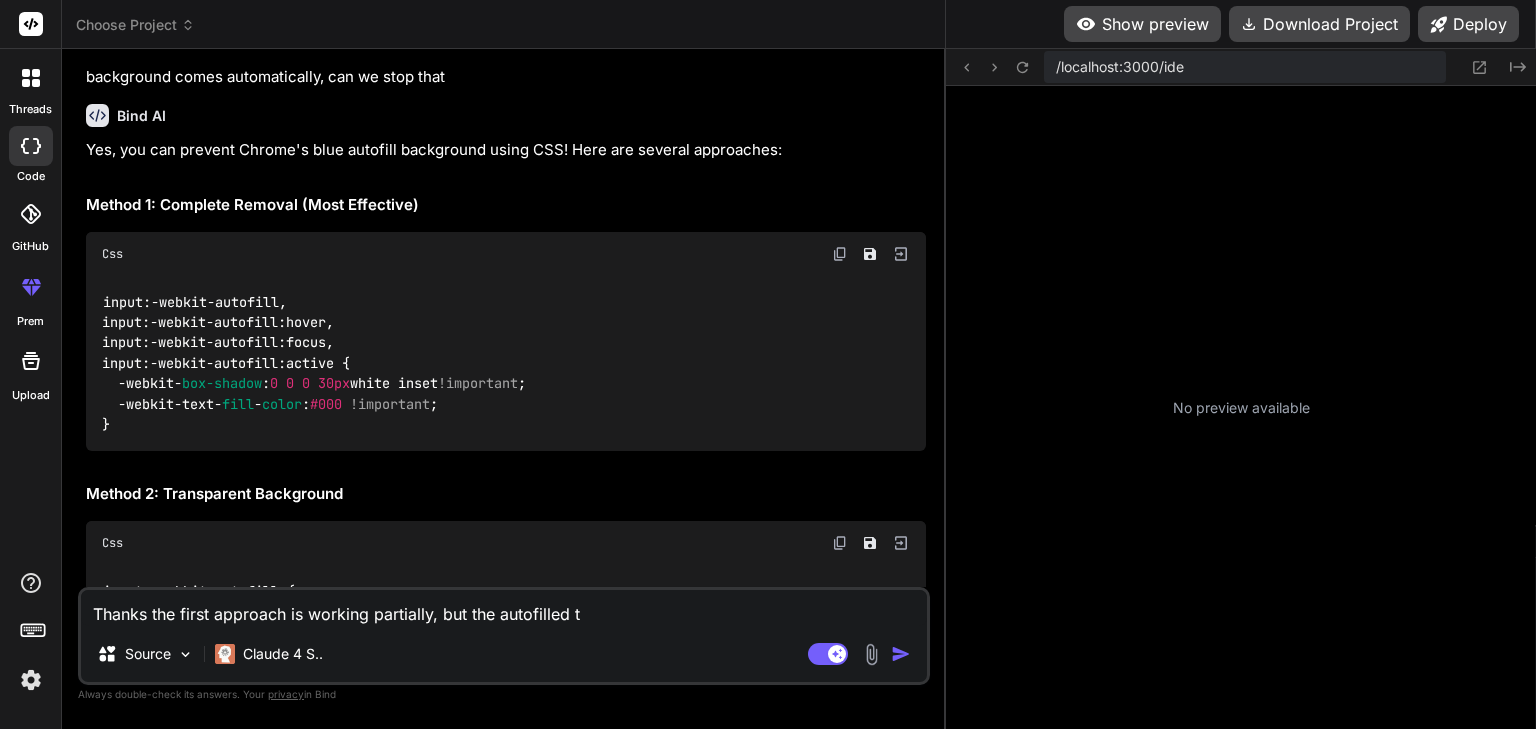 type on "Thanks the first approach is working partially, but the autofilled te" 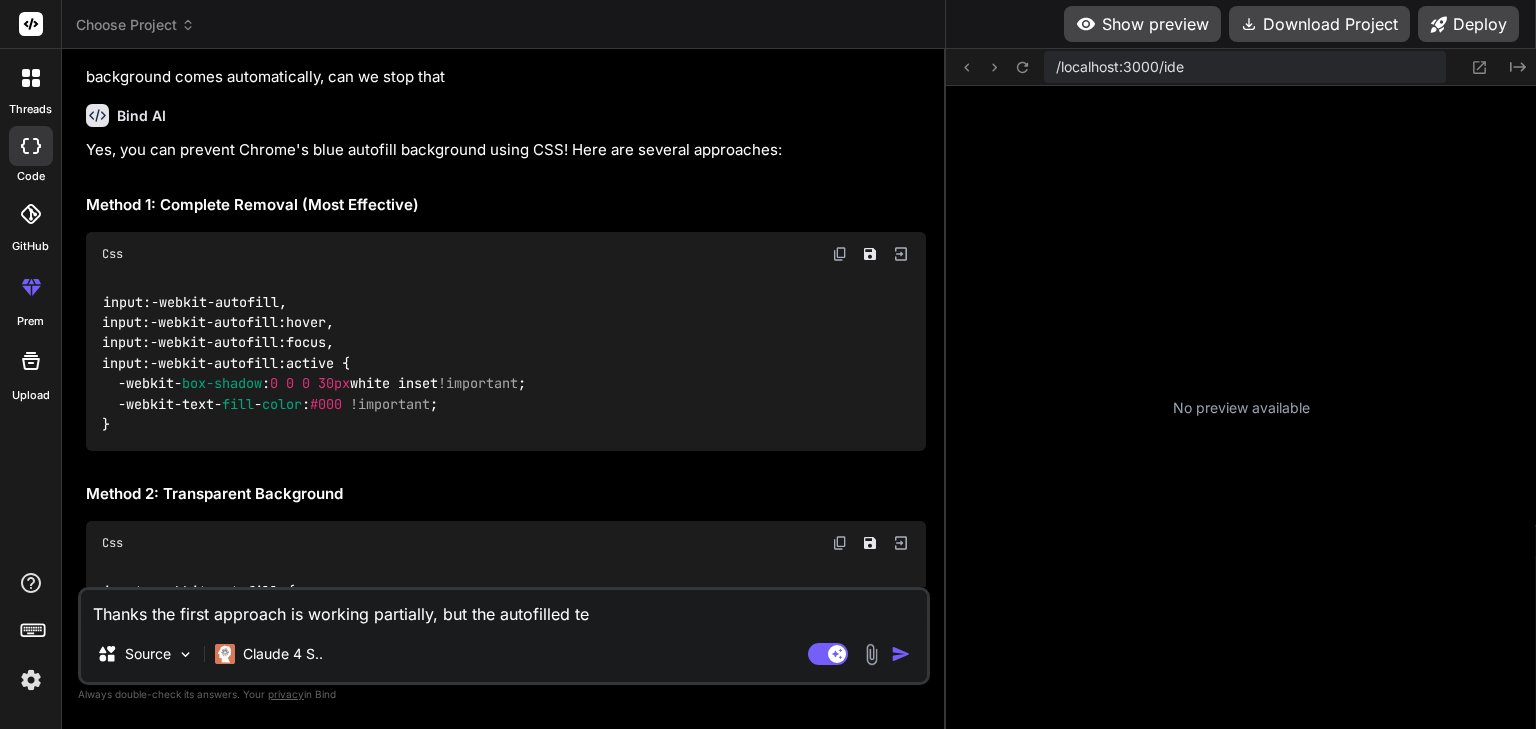 type on "Thanks the first approach is working partially, but the autofilled tes" 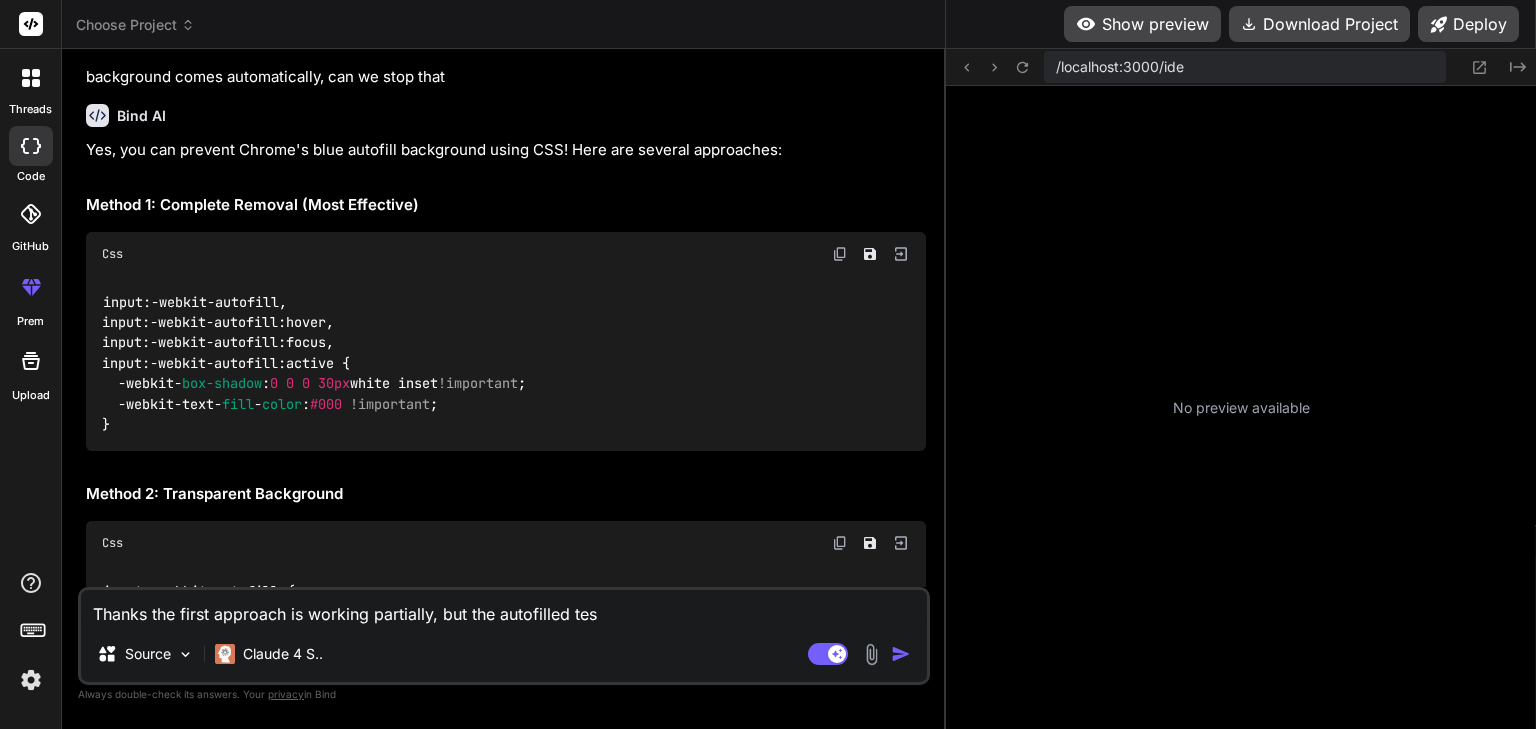 type on "x" 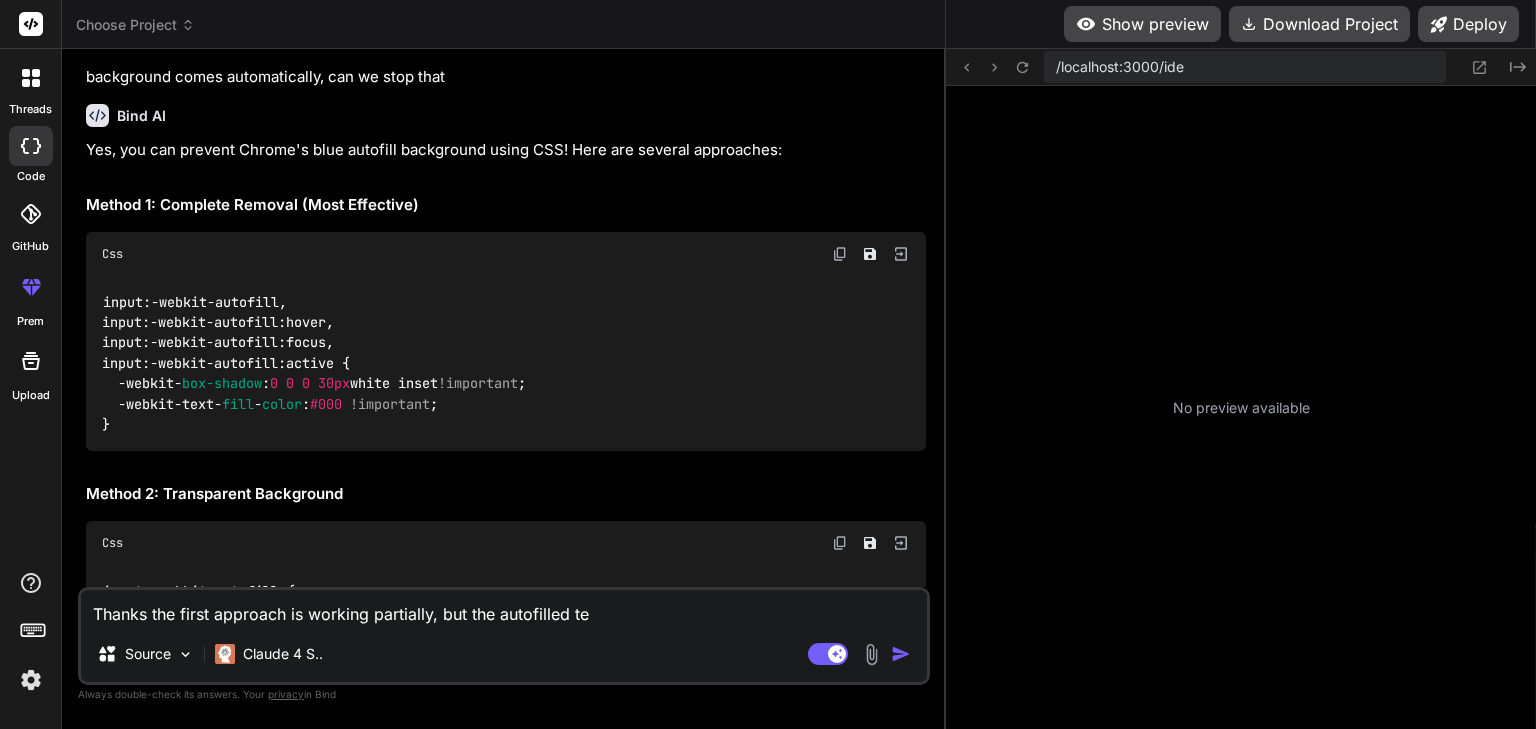type on "Thanks the first approach is working partially, but the autofilled tex" 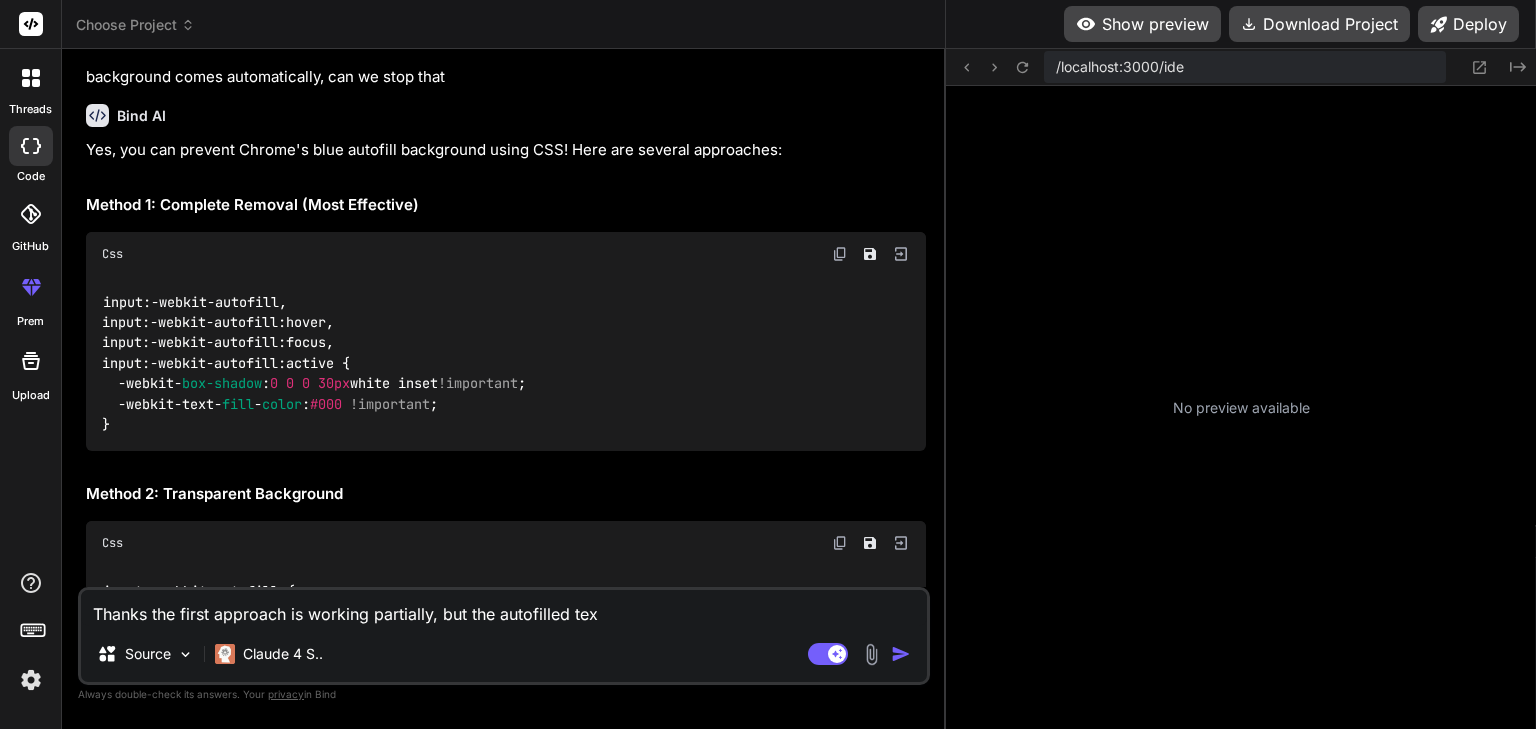 type on "Thanks the first approach is working partially, but the autofilled text" 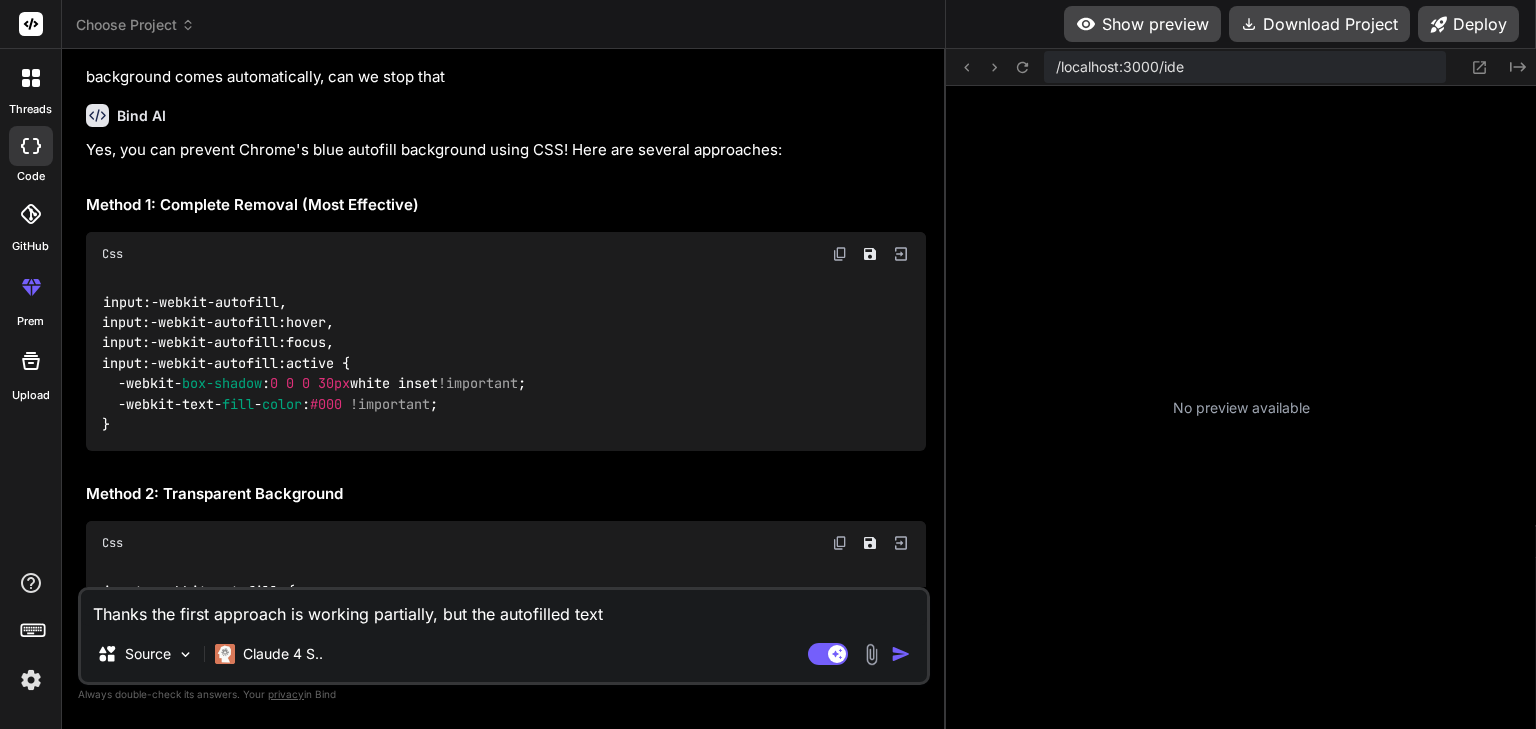 type on "x" 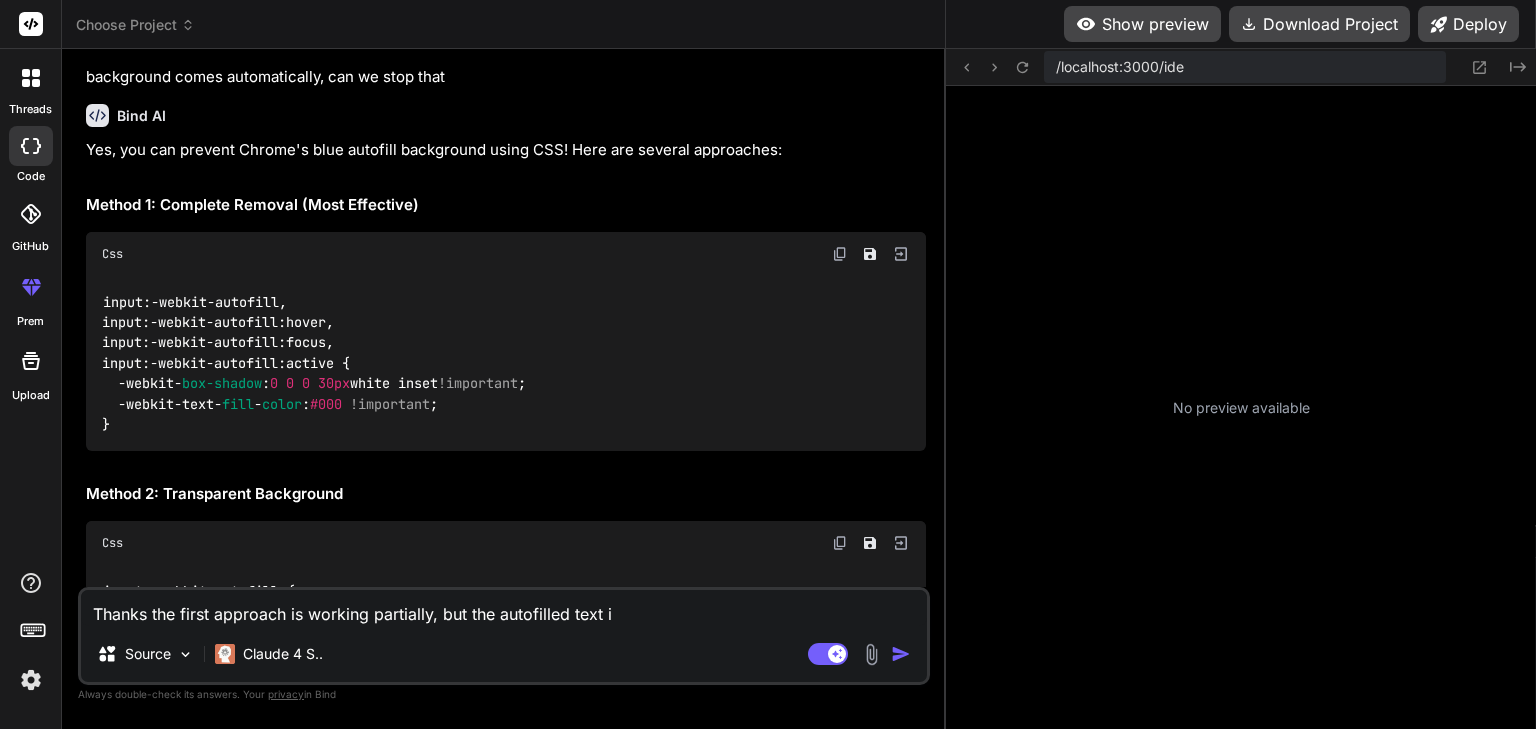 type on "Thanks the first approach is working partially, but the autofilled text is" 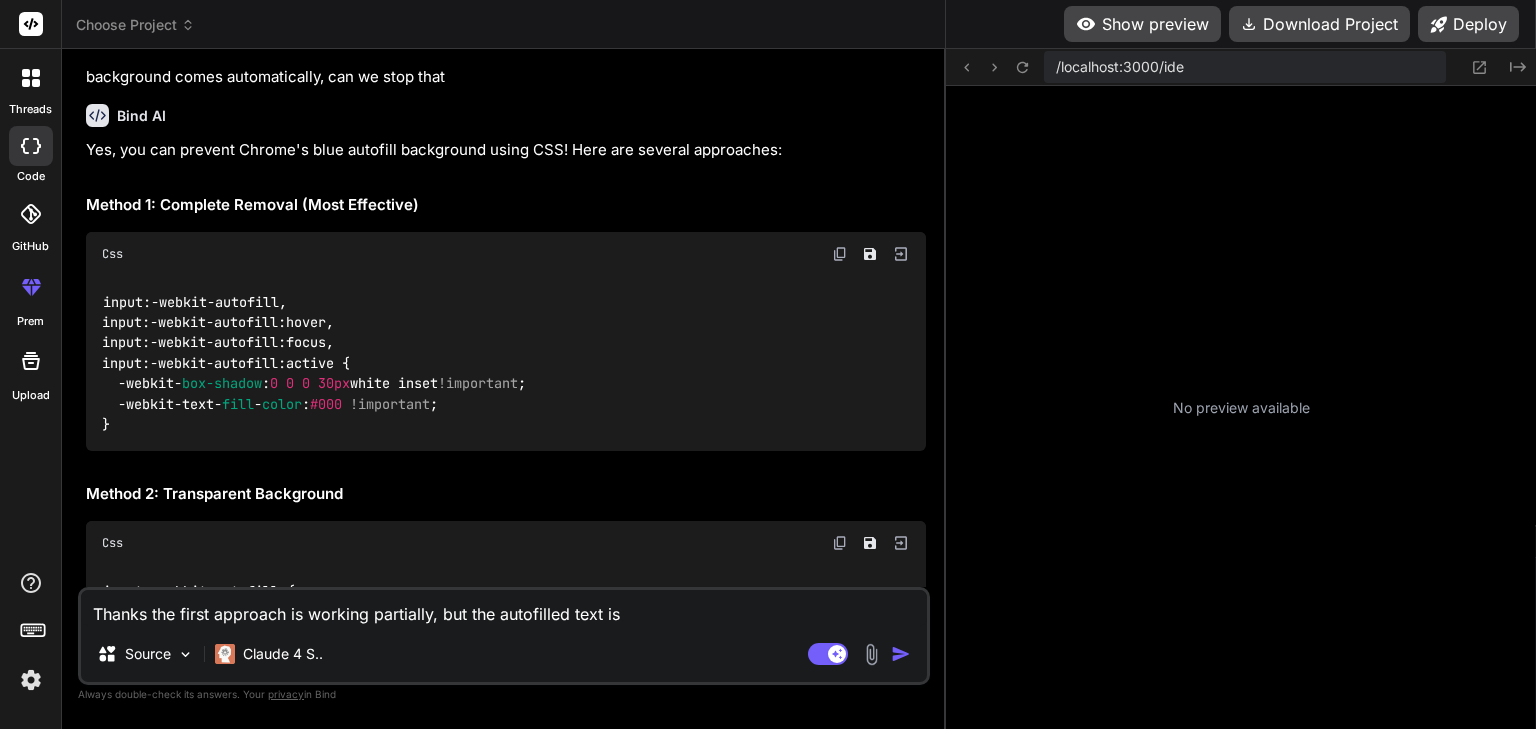 type on "Thanks the first approach is working partially, but the autofilled text is" 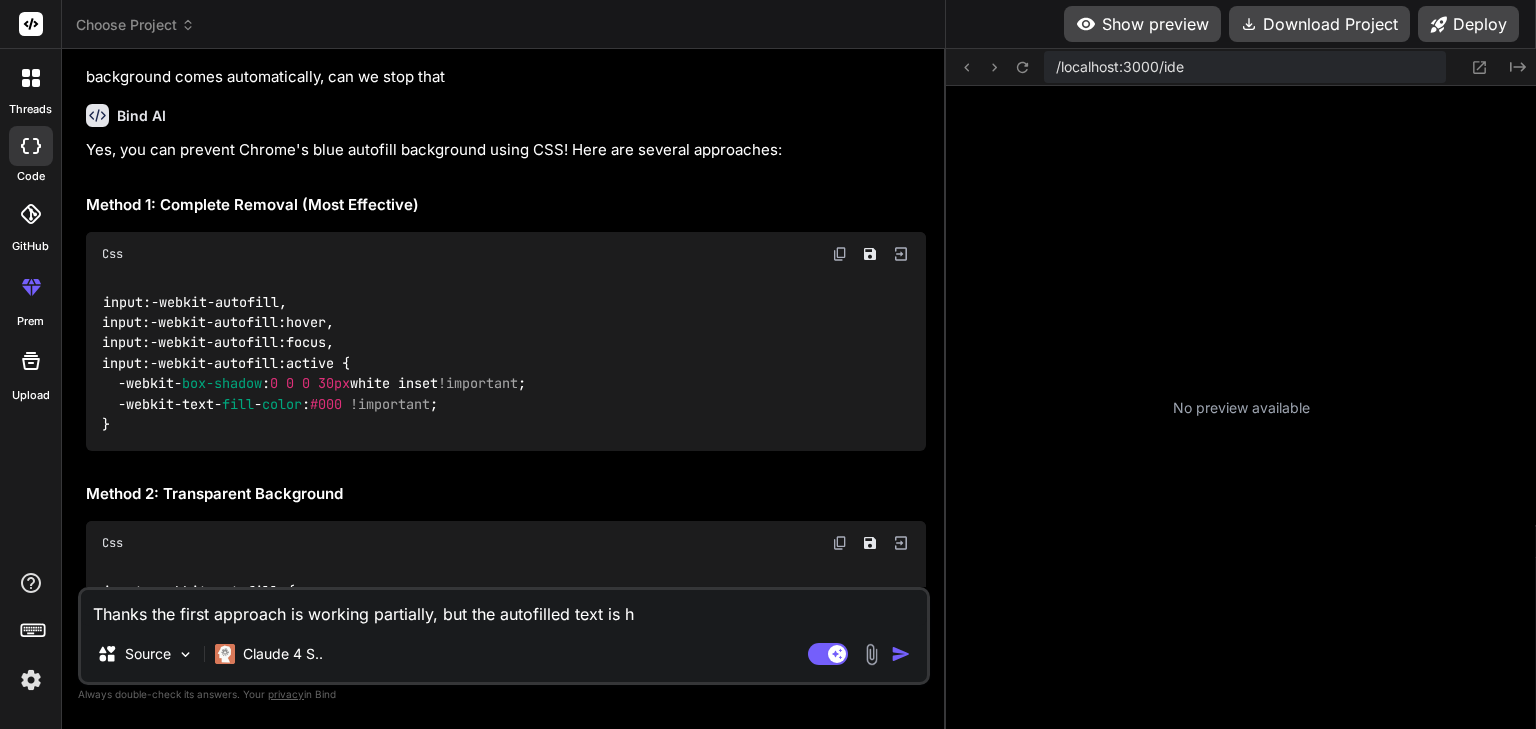 type on "Thanks the first approach is working partially, but the autofilled text is ha" 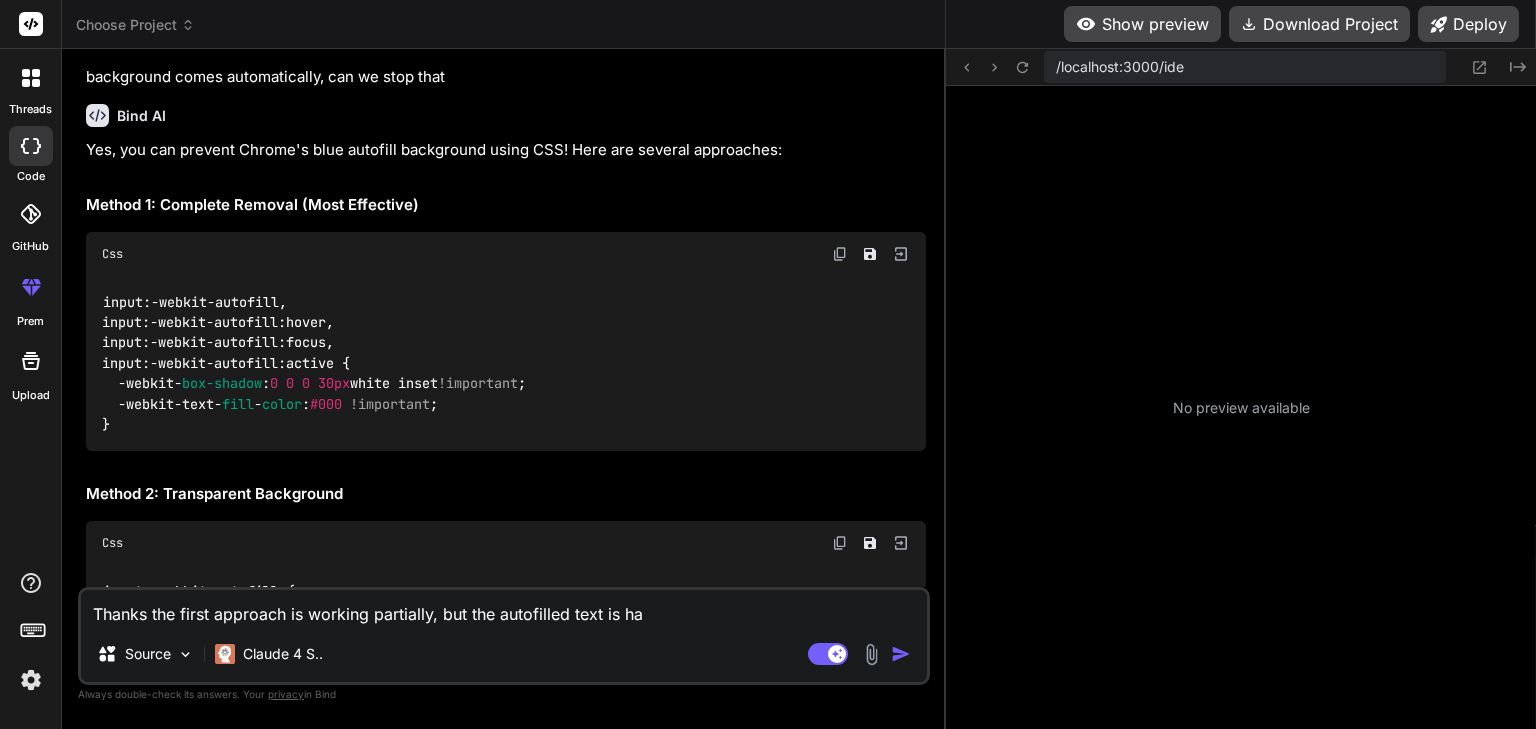 type on "Thanks the first approach is working partially, but the autofilled text is hav" 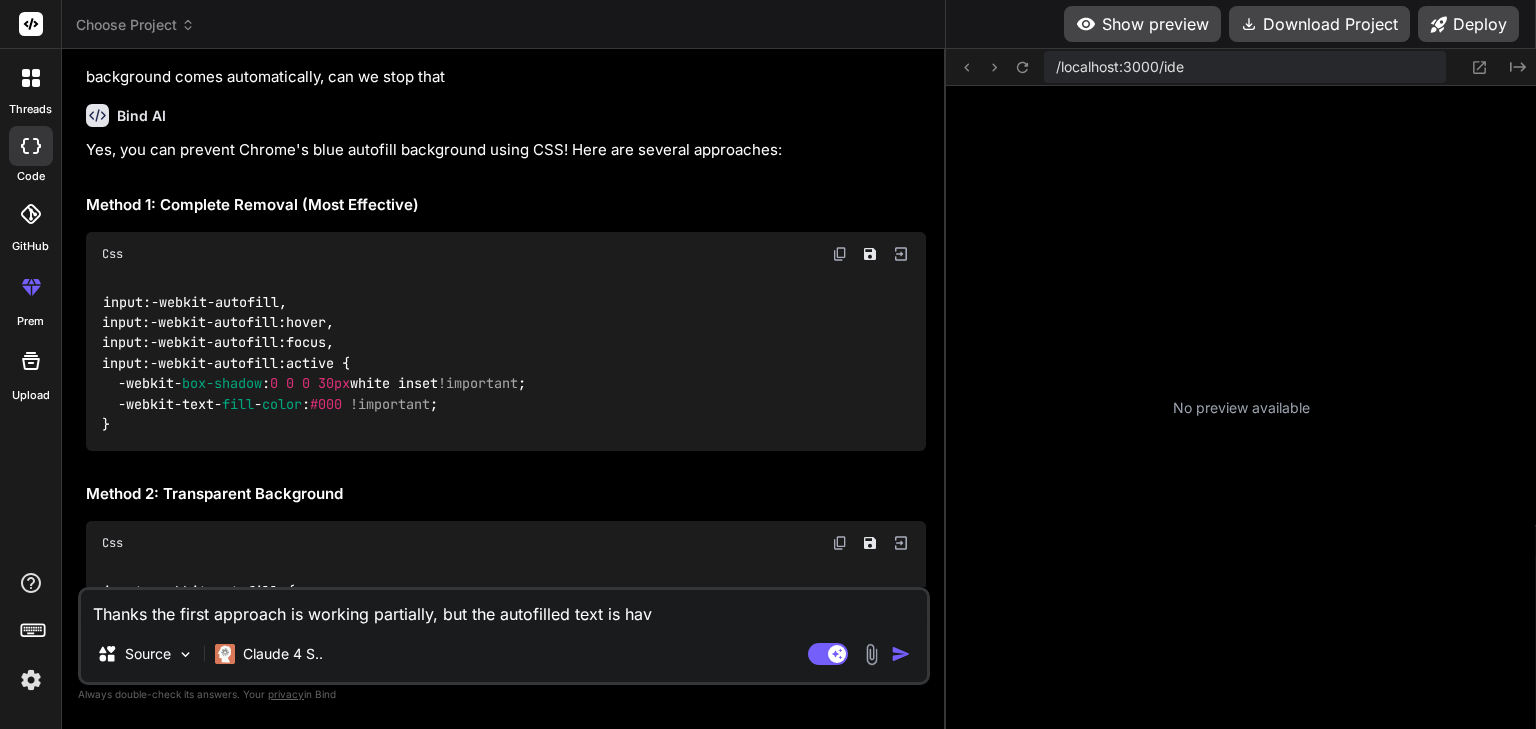 type on "Thanks the first approach is working partially, but the autofilled text is havi" 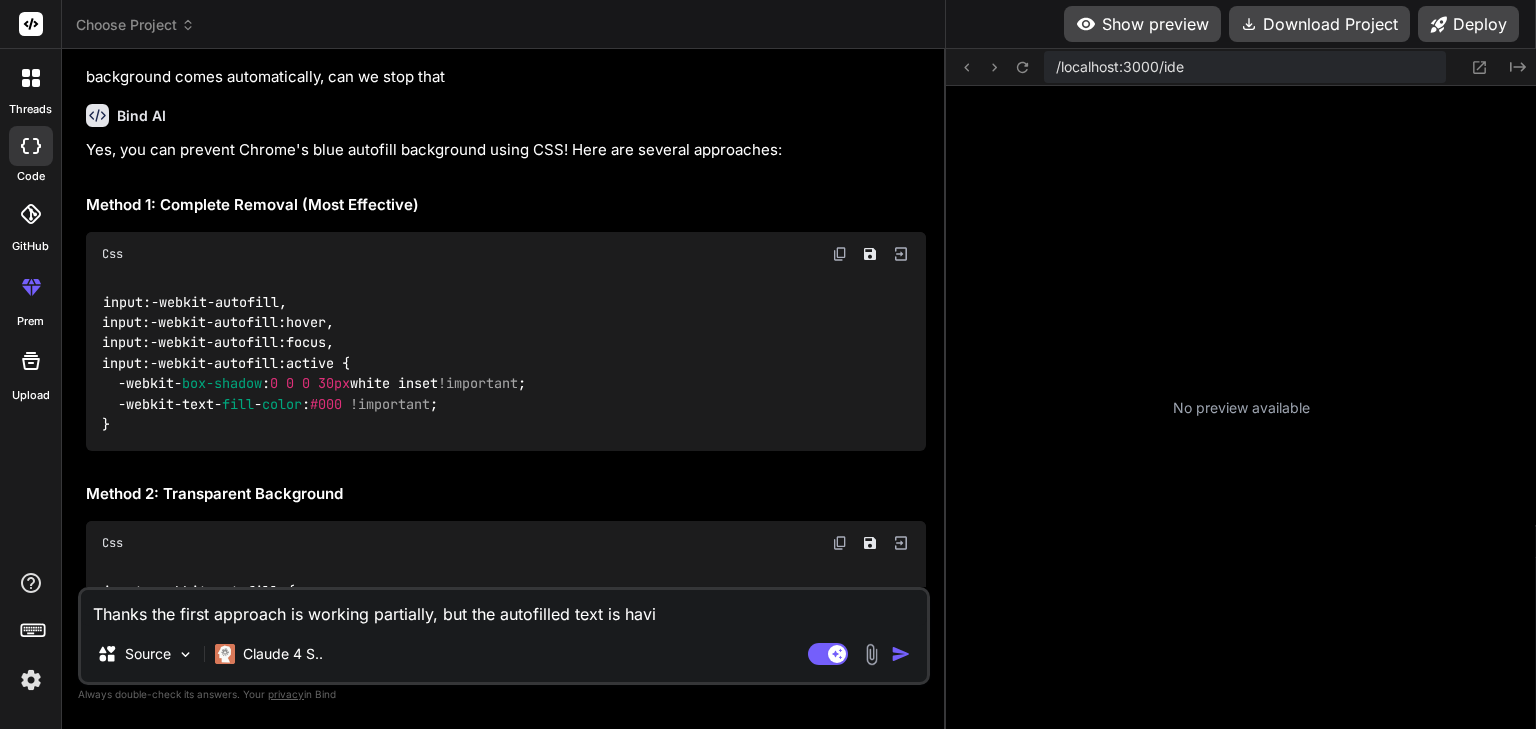type on "Thanks the first approach is working partially, but the autofilled text is havin" 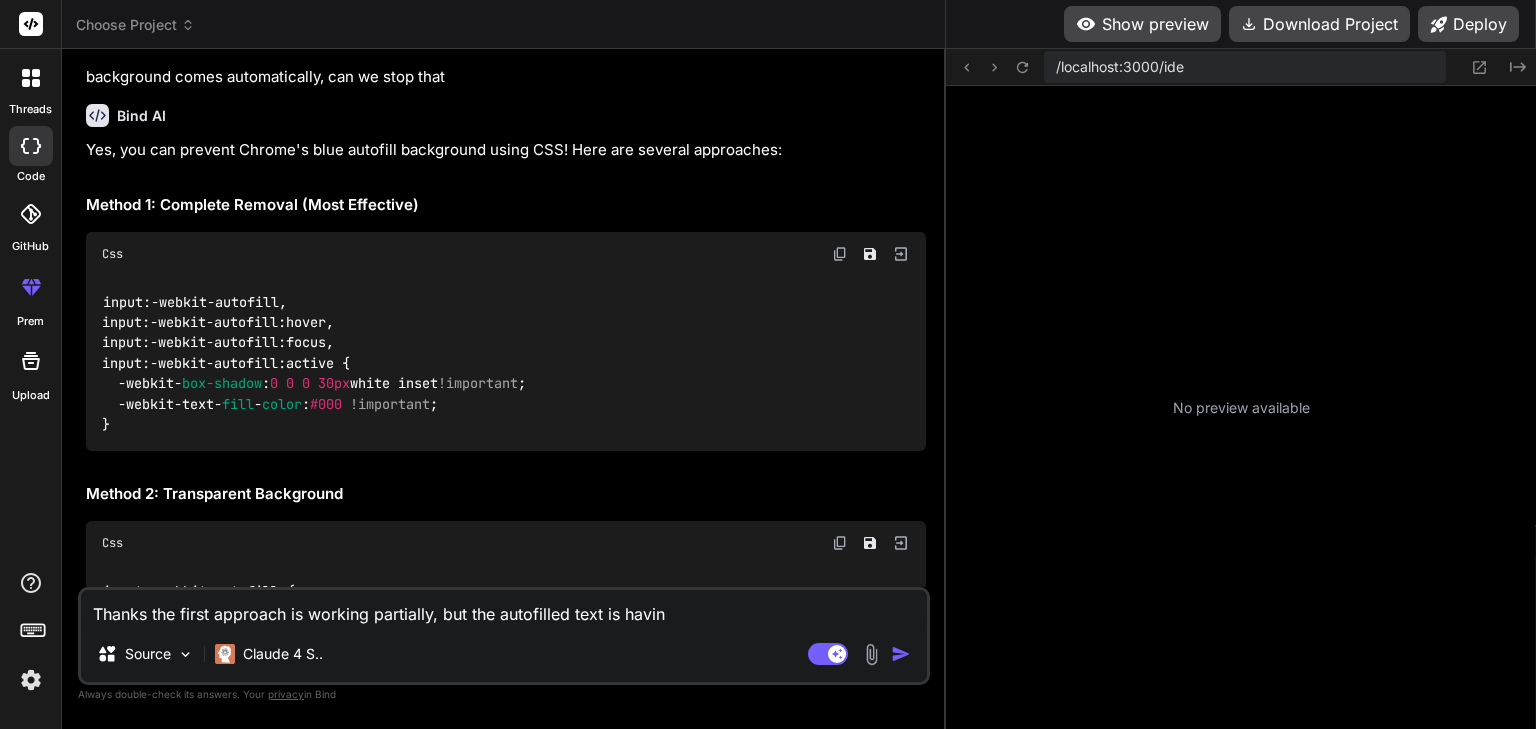 type on "Thanks the first approach is working partially, but the autofilled text is having" 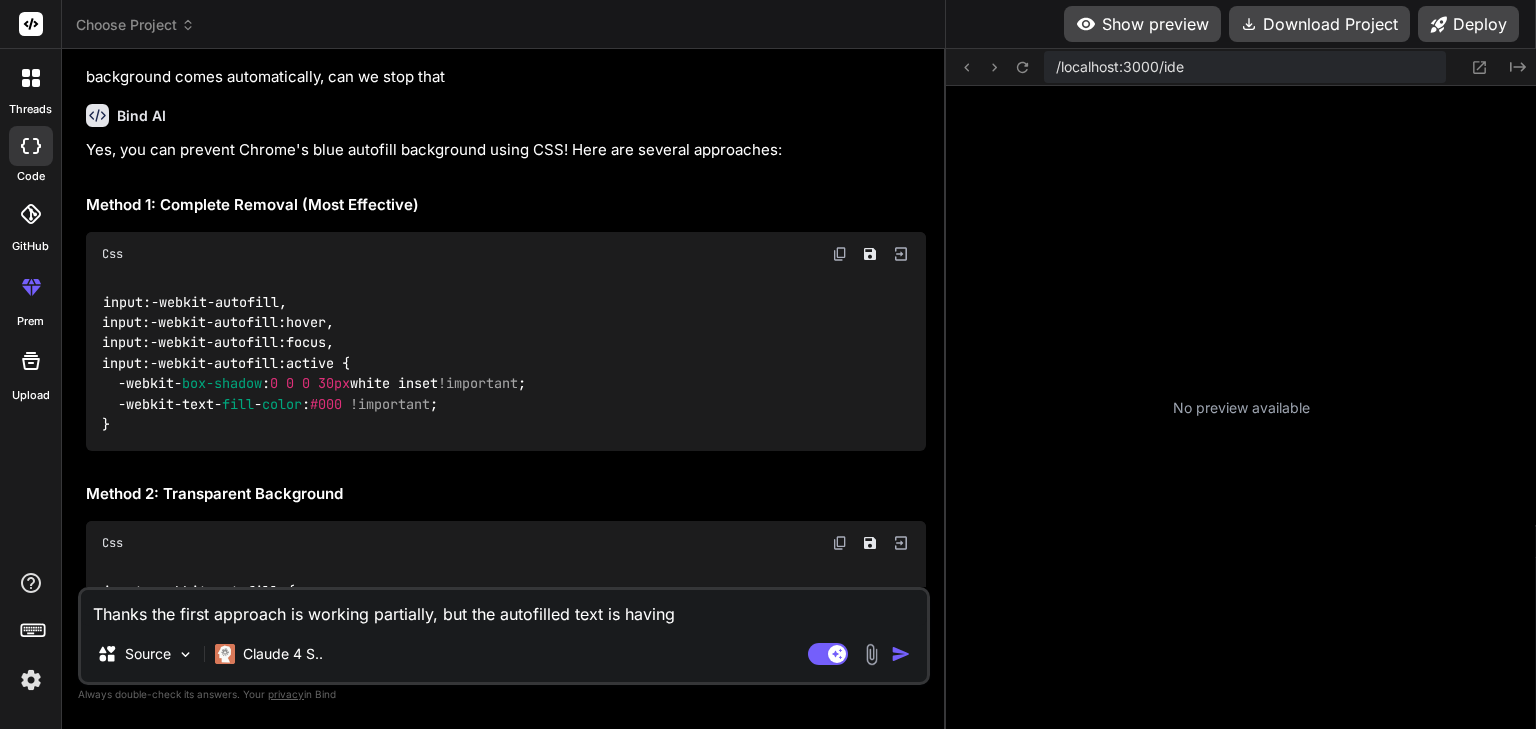 type on "x" 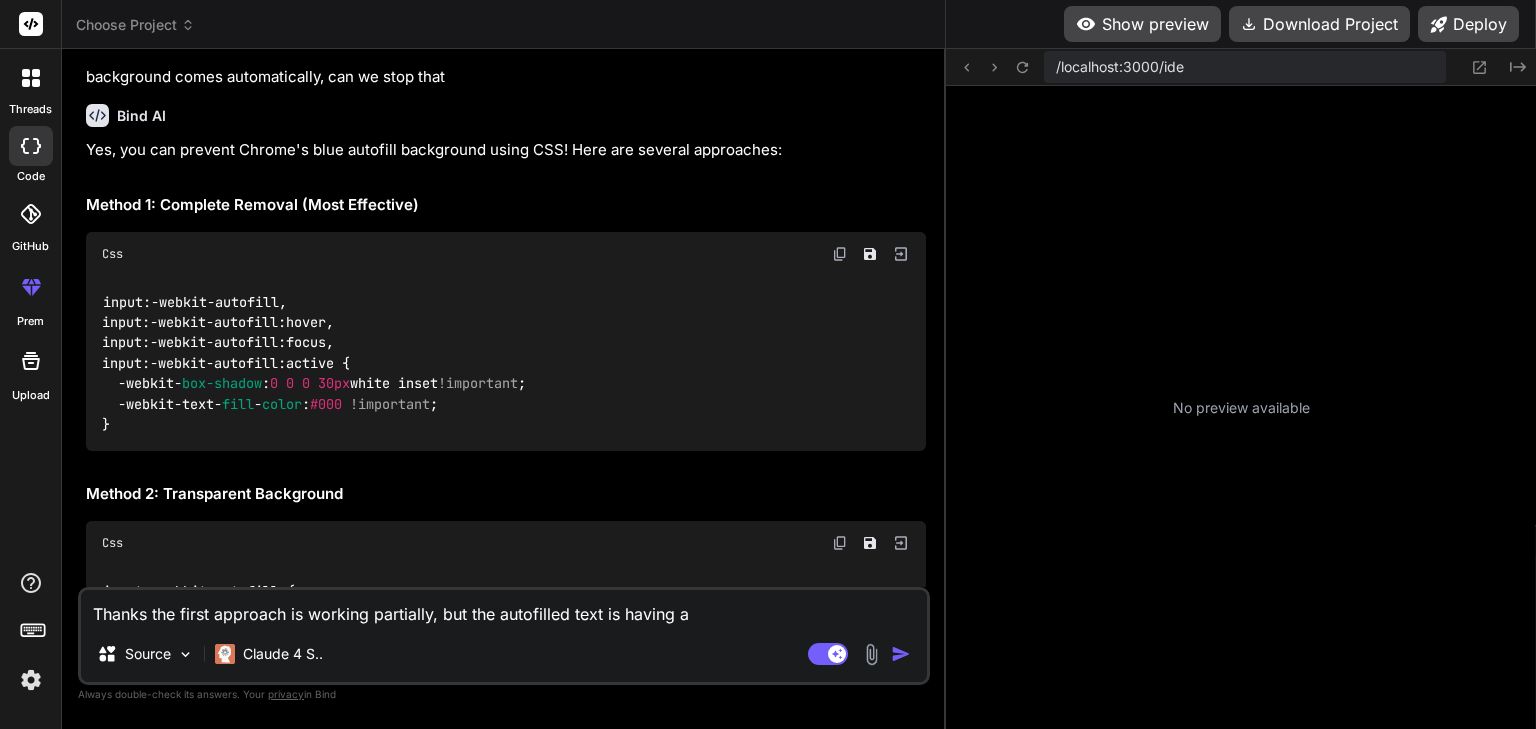 type on "Thanks the first approach is working partially, but the autofilled text is having a" 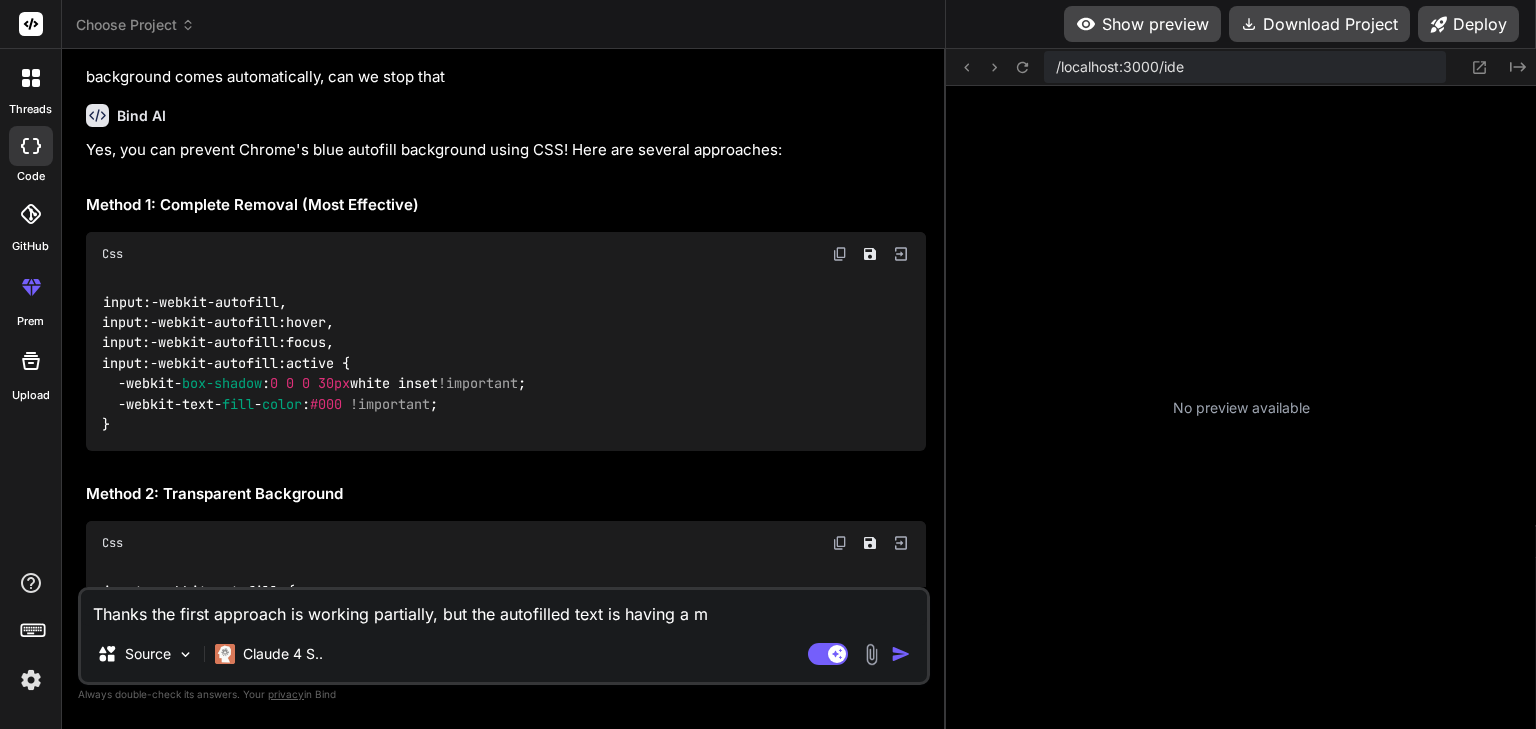 type on "Thanks the first approach is working partially, but the autofilled text is having a mi" 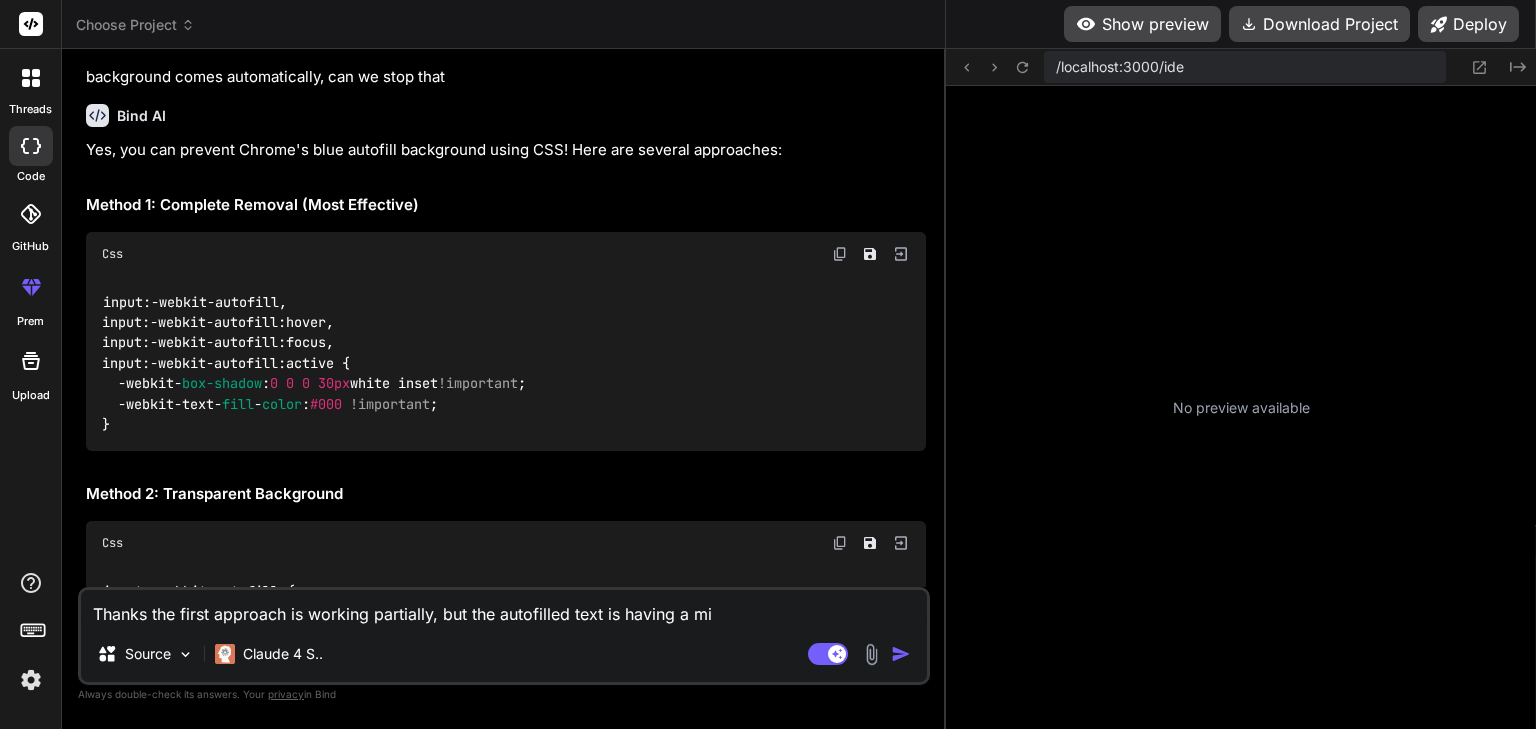 type on "Thanks the first approach is working partially, but the autofilled text is having a min" 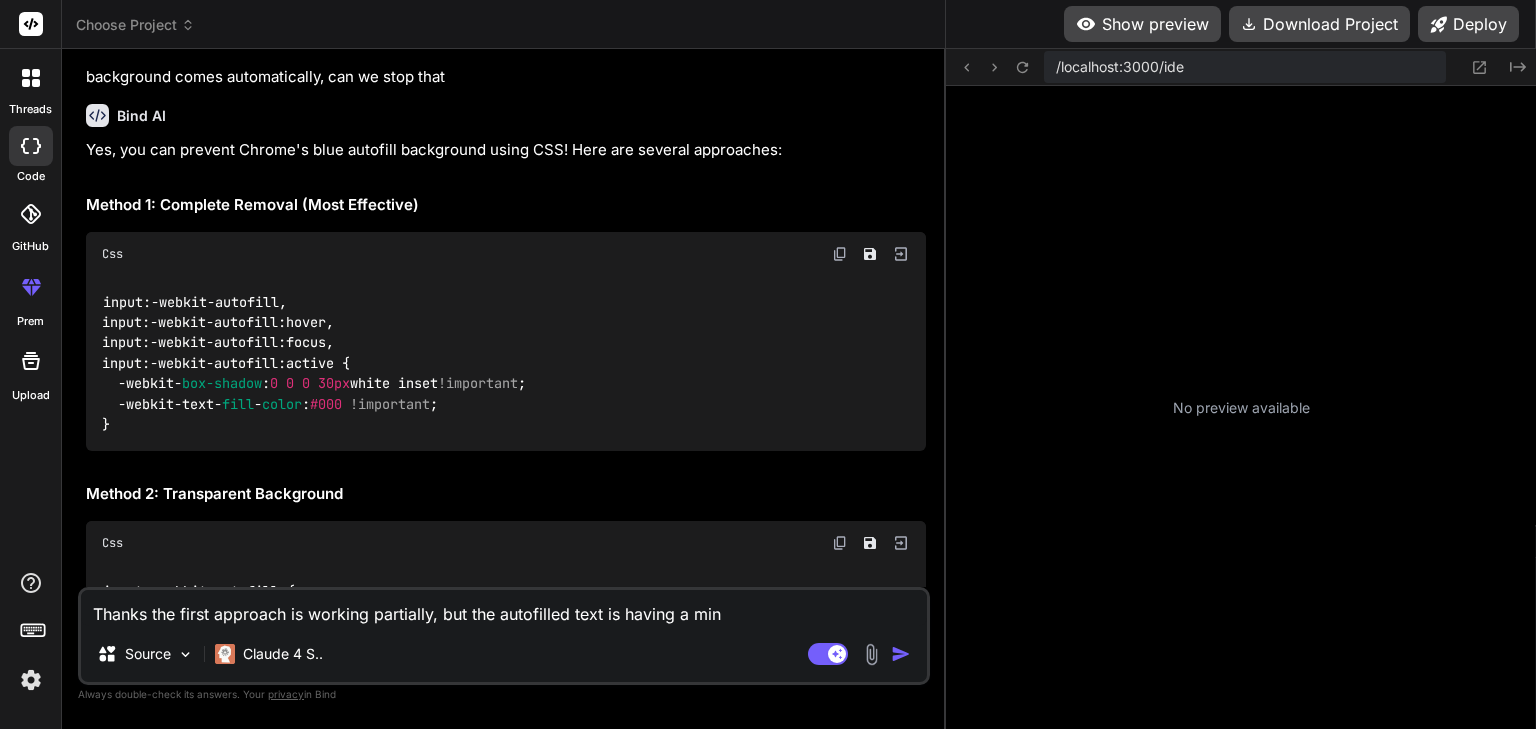 type 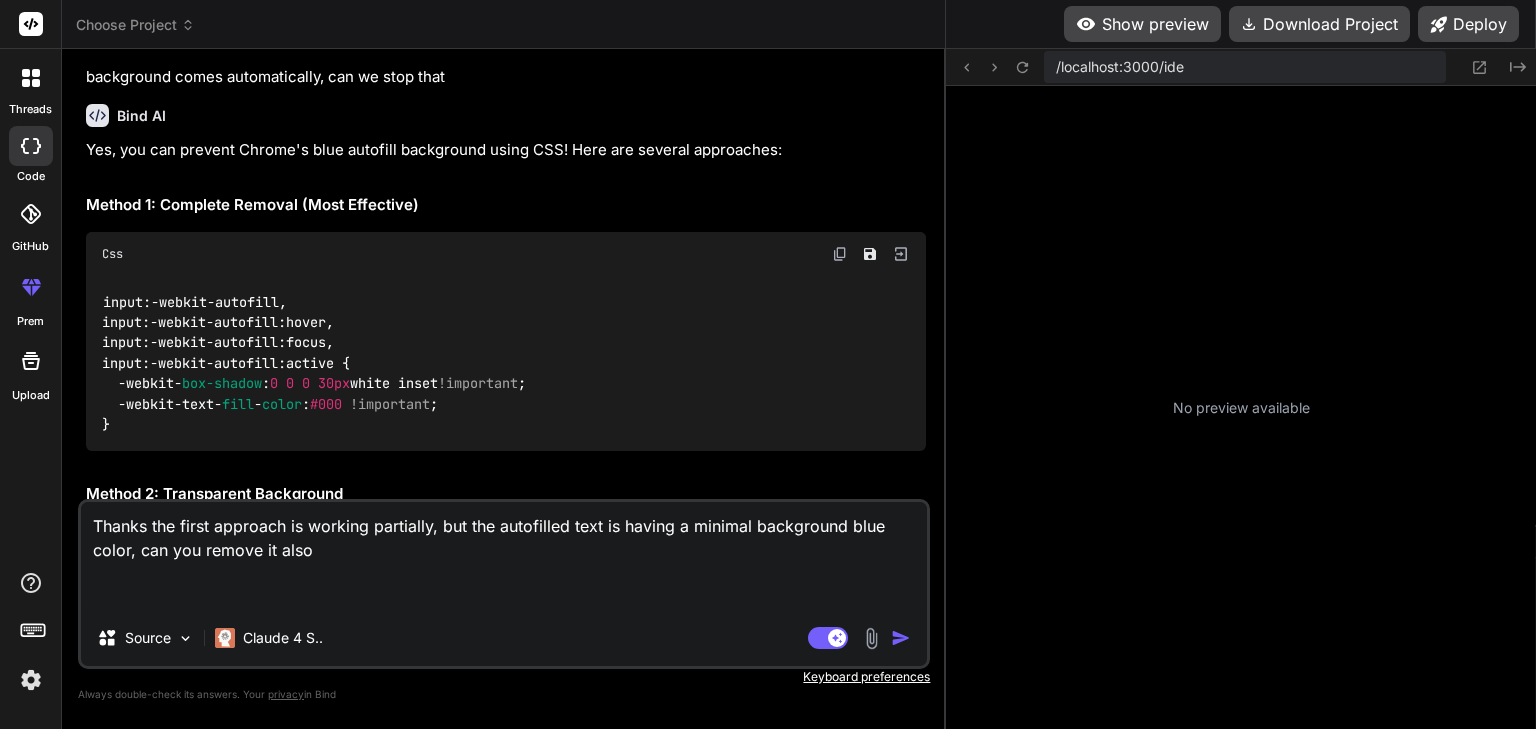 paste on "input:-webkit-autofill,
input:-webkit-autofill:hover,
input:-webkit-autofill:focus,
input:-webkit-autofill:active {
-webkit-box-shadow: 0 0 0 30px white inset !important;
-webkit-text-fill-color: #000 !important;
}" 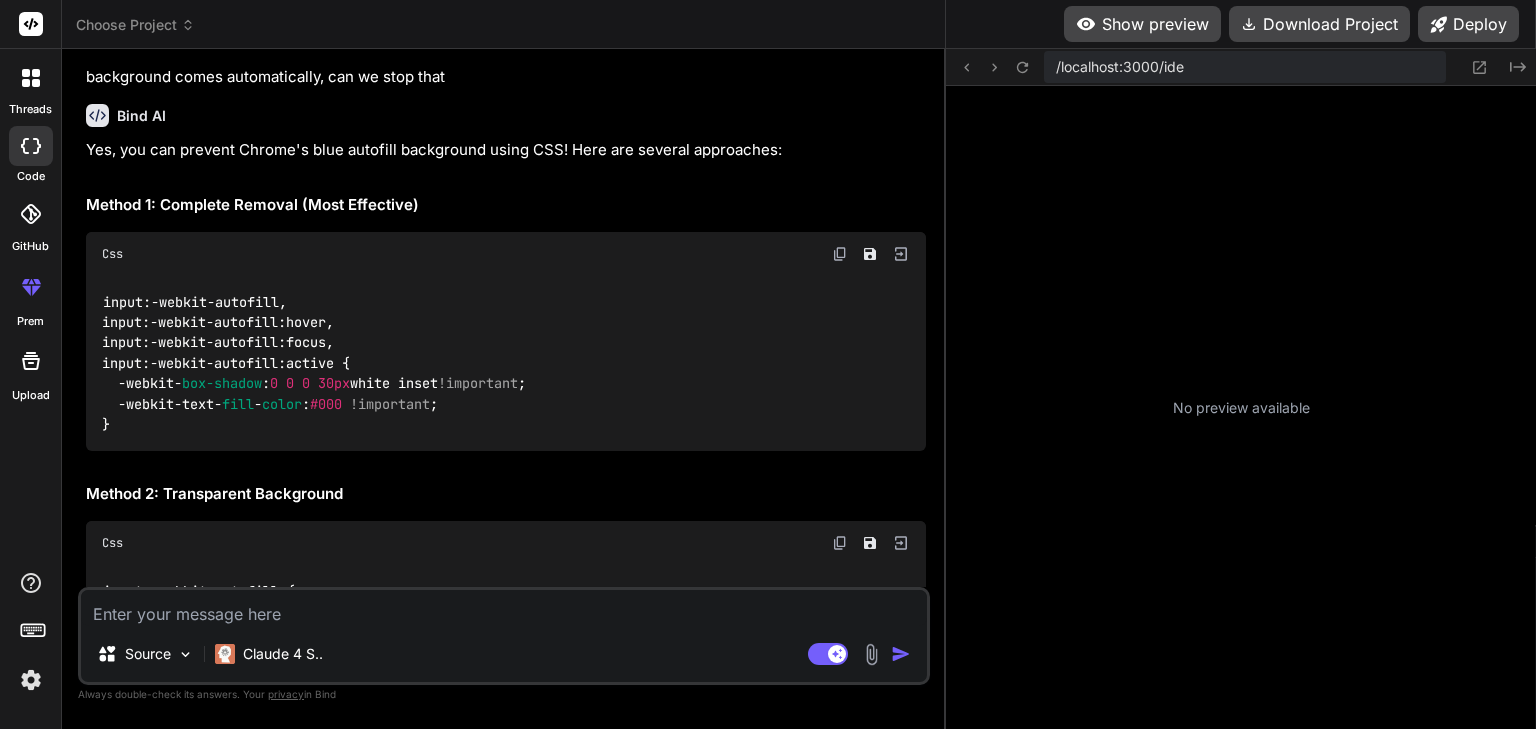 scroll, scrollTop: 0, scrollLeft: 0, axis: both 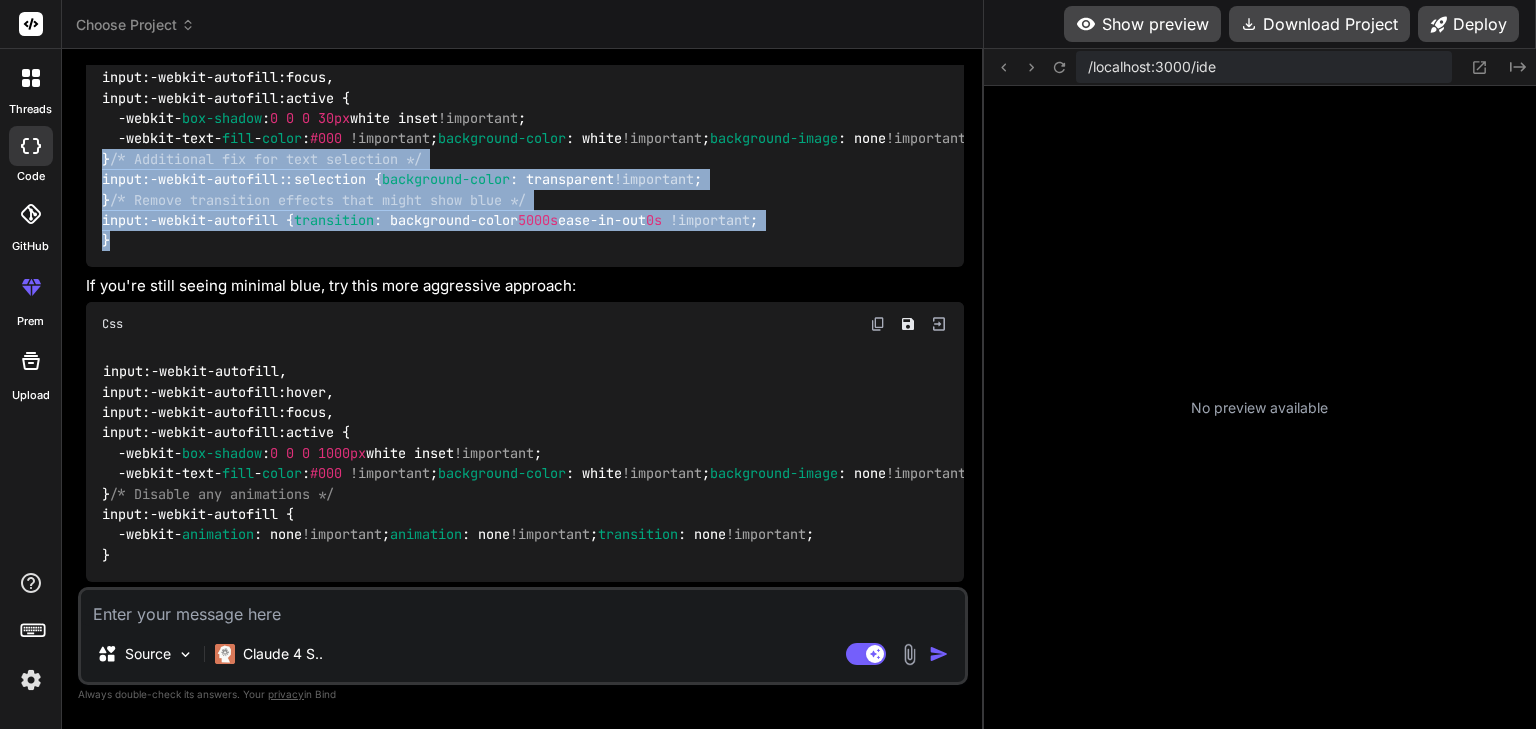 drag, startPoint x: 111, startPoint y: 430, endPoint x: 115, endPoint y: 216, distance: 214.03738 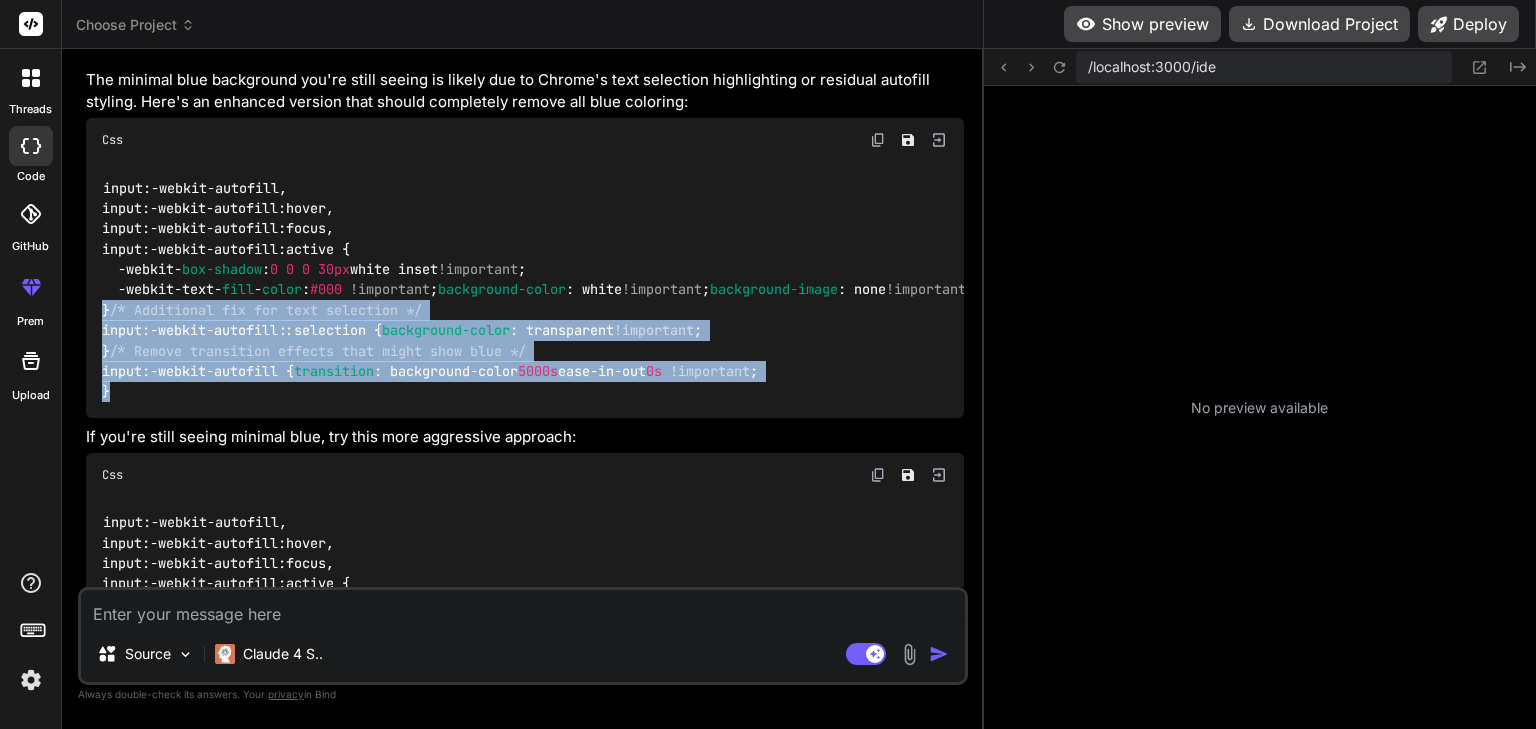 scroll, scrollTop: 1693, scrollLeft: 0, axis: vertical 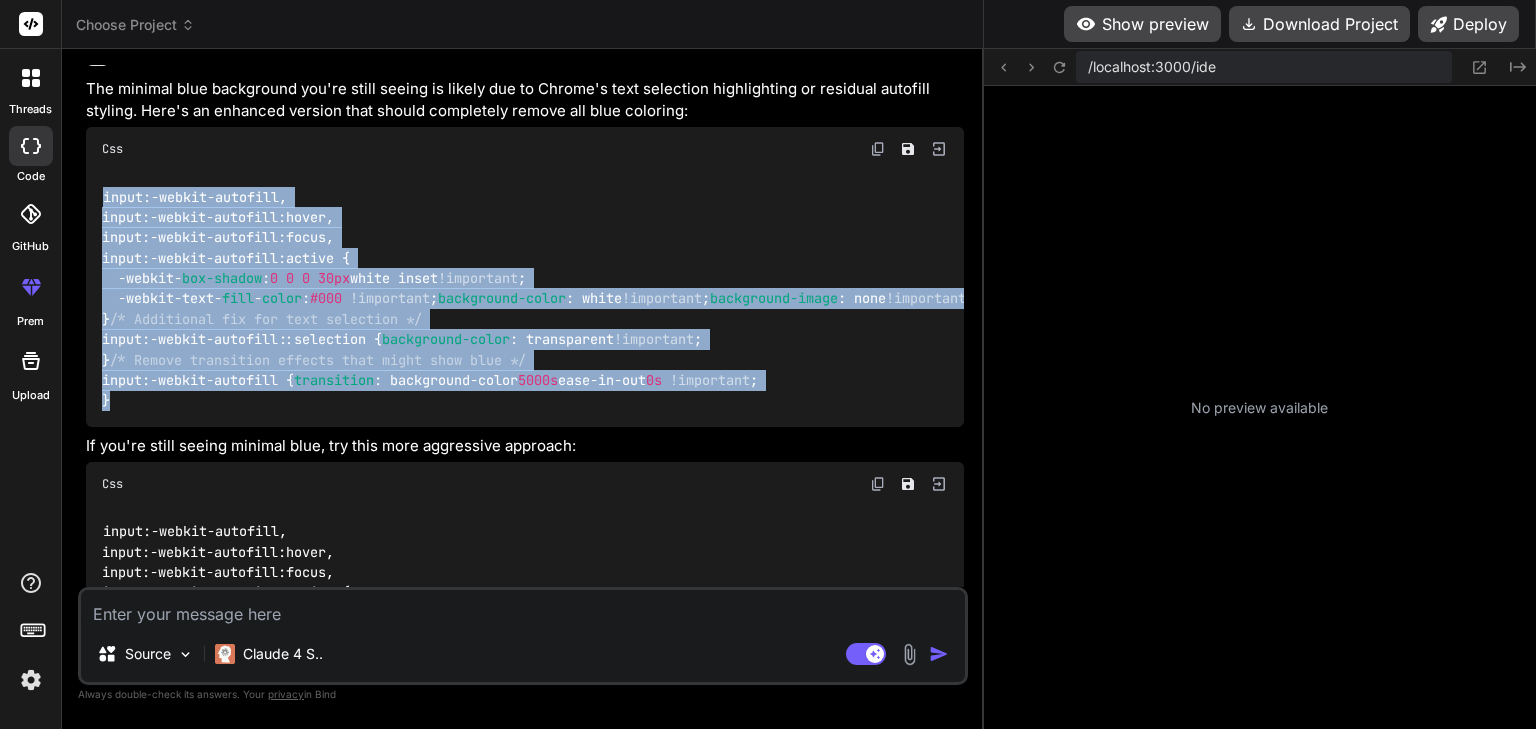 click on "input" at bounding box center (123, 197) 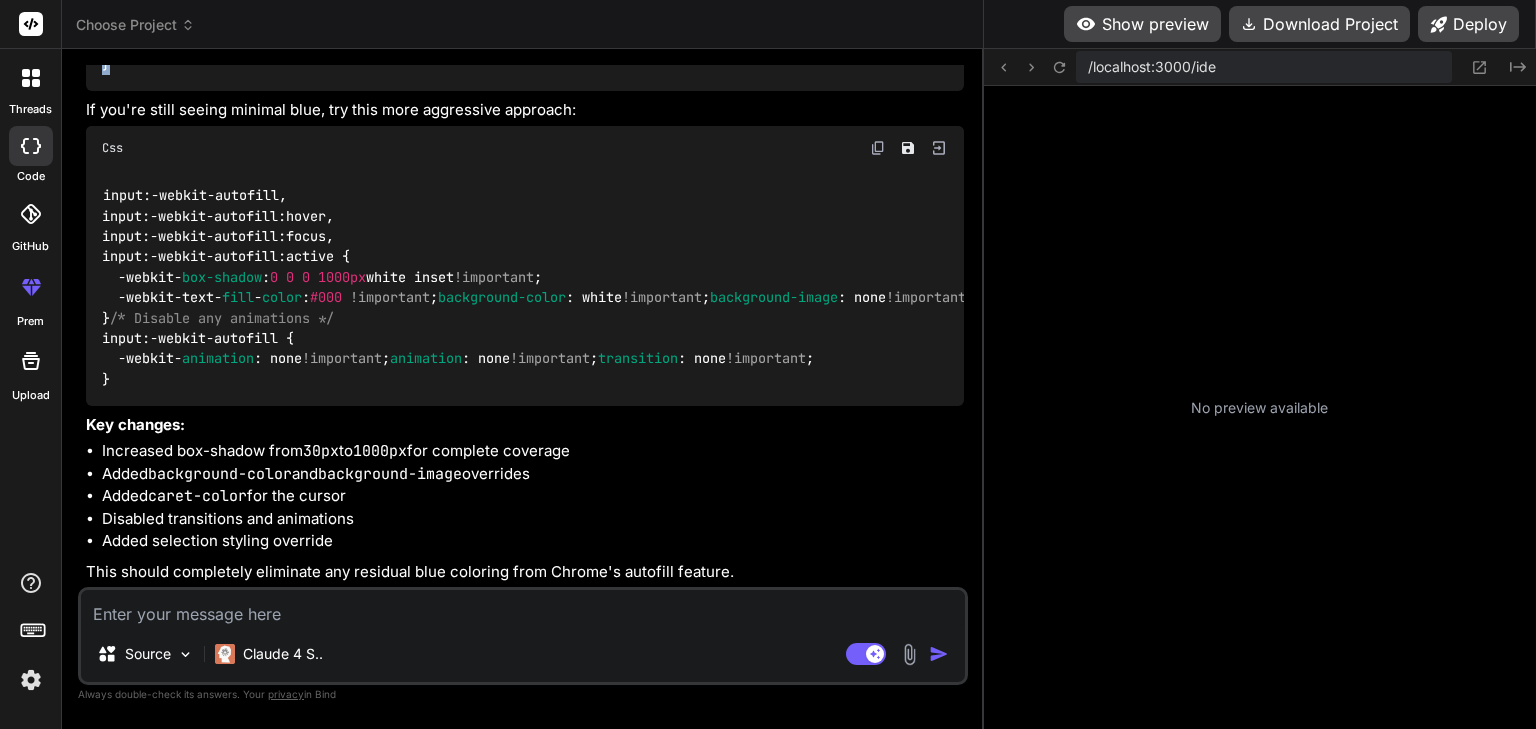scroll, scrollTop: 2236, scrollLeft: 0, axis: vertical 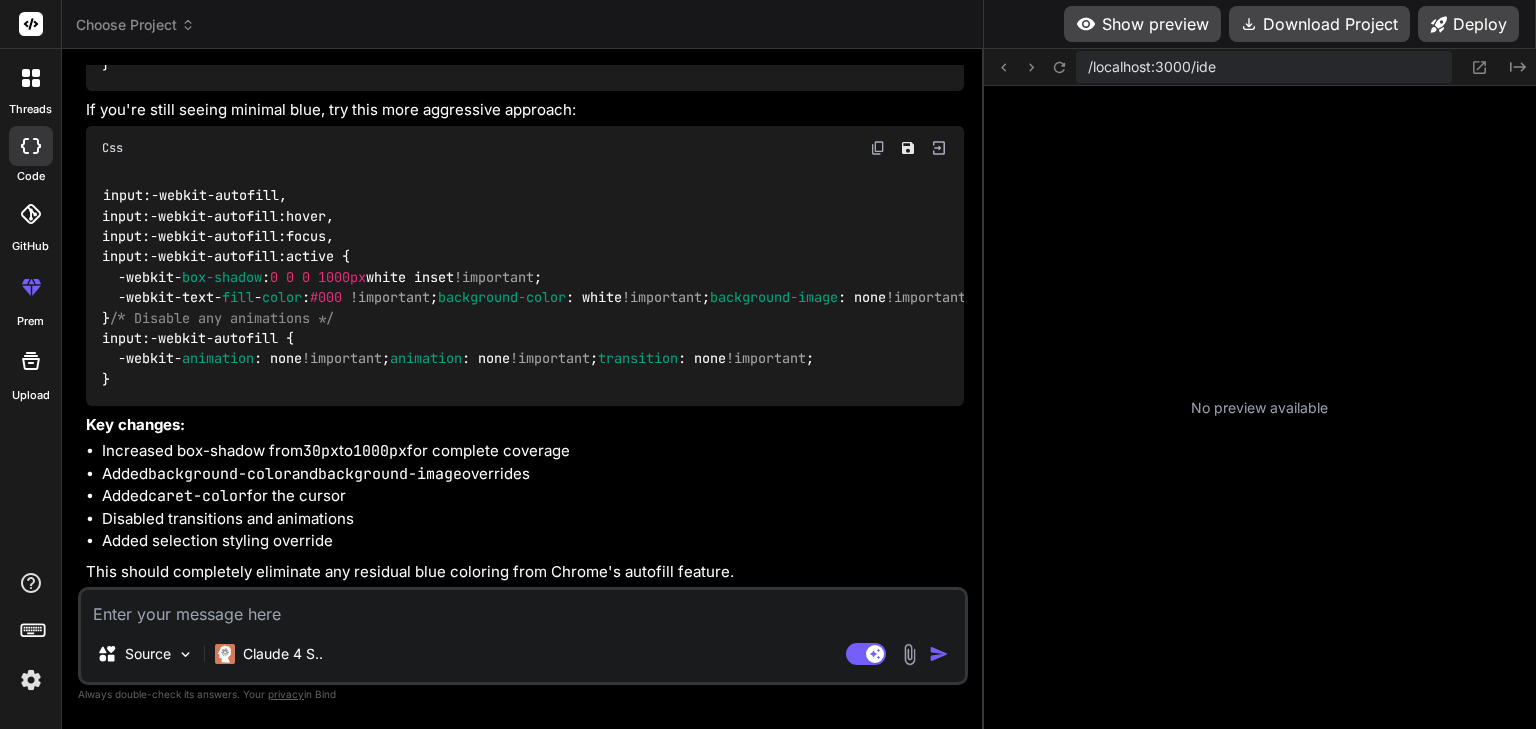 click on "input :-webkit-autofill,
input:-webkit-autofill:hover,
input:-webkit-autofill:focus,
input:-webkit-autofill:active {
-webkit- box-shadow :  0   0   0   1000px  white inset  !important ;
-webkit- text - fill - color :  #000   !important ;
background-color : white  !important ;
background-image : none  !important ;
color :  #000   !important ;
caret-color :  #000   !important ;
}
/* Disable any animations */
input :-webkit-autofill {
-webkit- animation : none  !important ;
animation : none  !important ;
transition : none  !important ;
}" at bounding box center [525, 288] 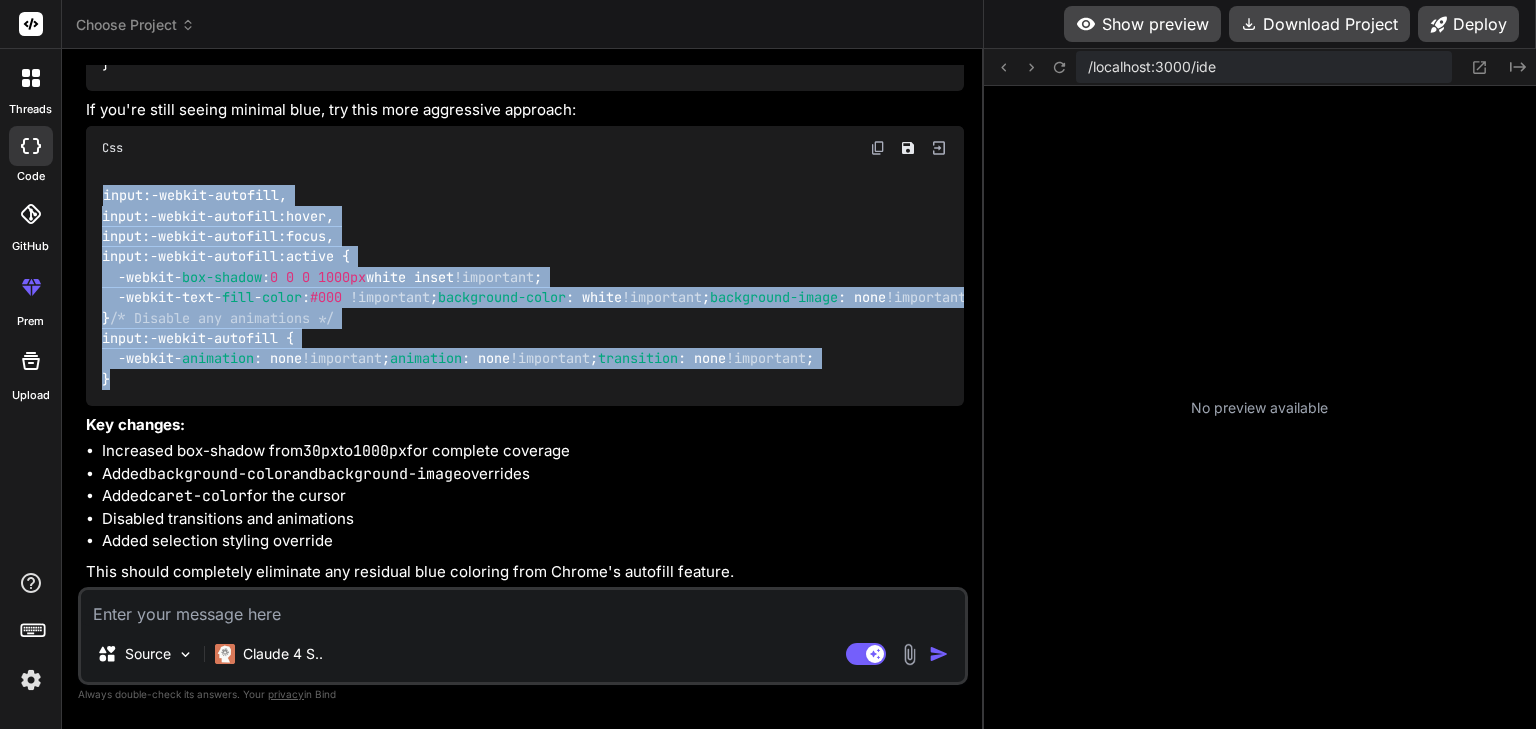 drag, startPoint x: 121, startPoint y: 558, endPoint x: 88, endPoint y: 197, distance: 362.50516 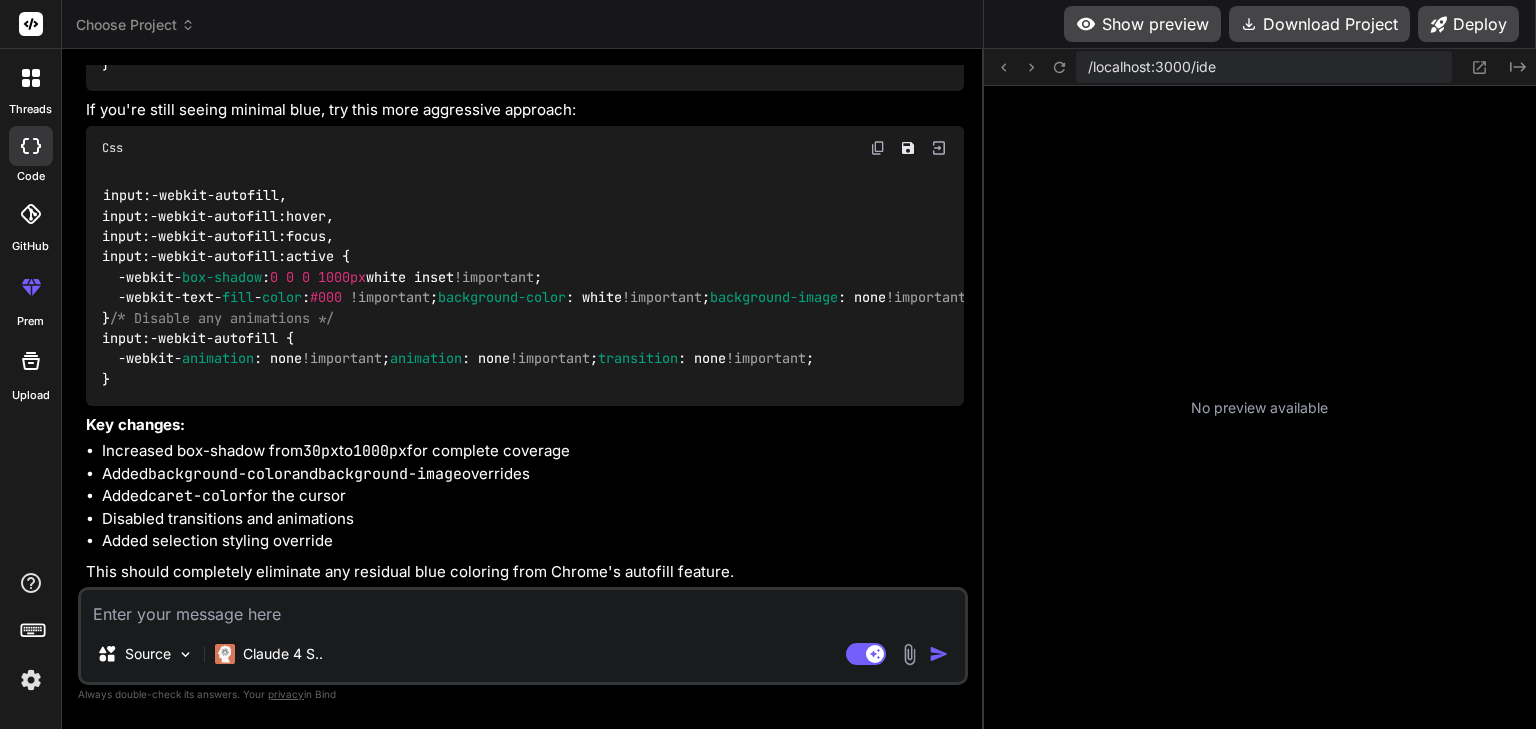 click at bounding box center [523, 608] 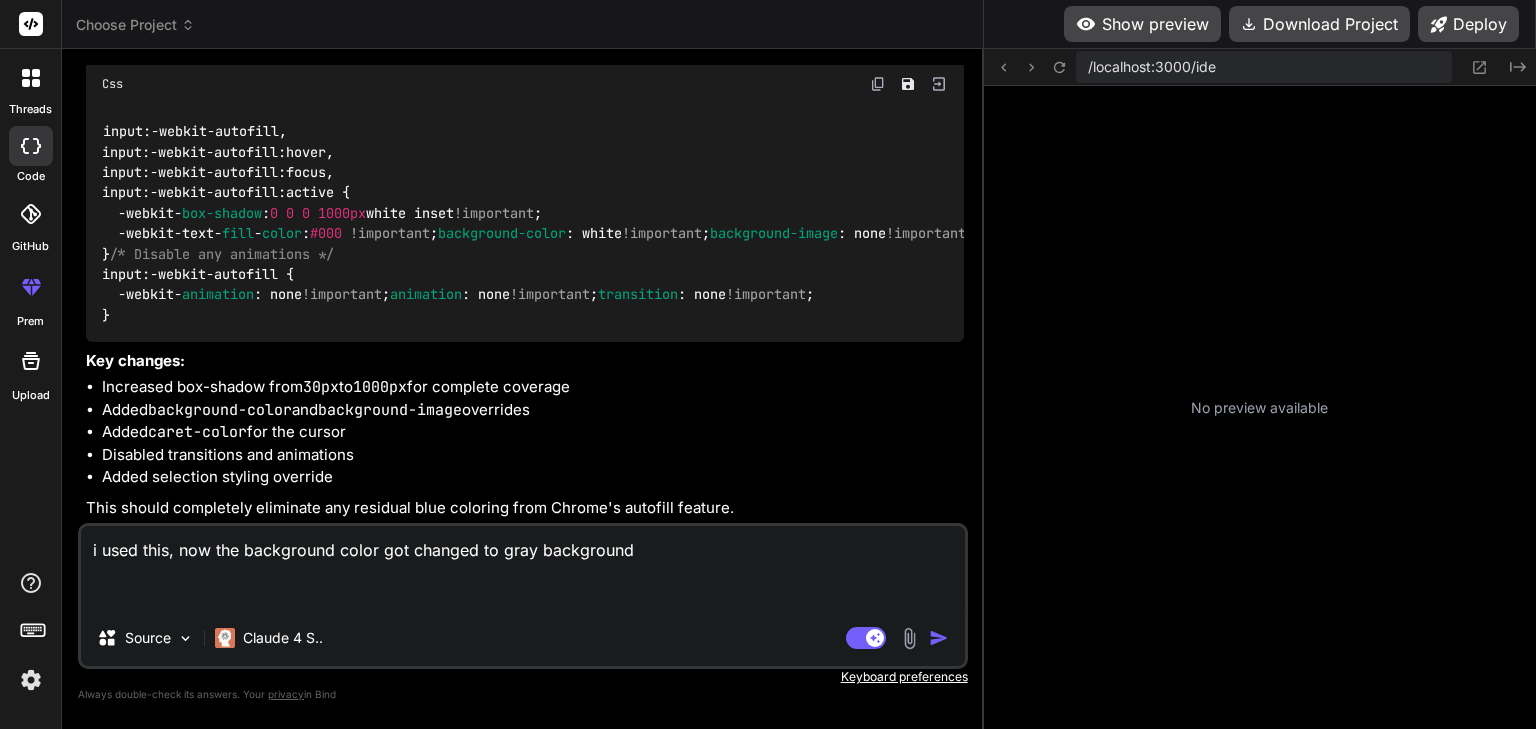 paste on "input:-webkit-autofill,
input:-webkit-autofill:hover,
input:-webkit-autofill:focus,
input:-webkit-autofill:active {
-webkit-box-shadow: 0 0 0 1000px white inset !important;
-webkit-text-fill-color: #000 !important;
background-color: white !important;
background-image: none !important;
color: #000 !important;
caret-color: #000 !important;
}
/* Disable any animations */
input:-webkit-autofill {
-webkit-animation: none !important;
animation: none !important;
transition: none !important;
}" 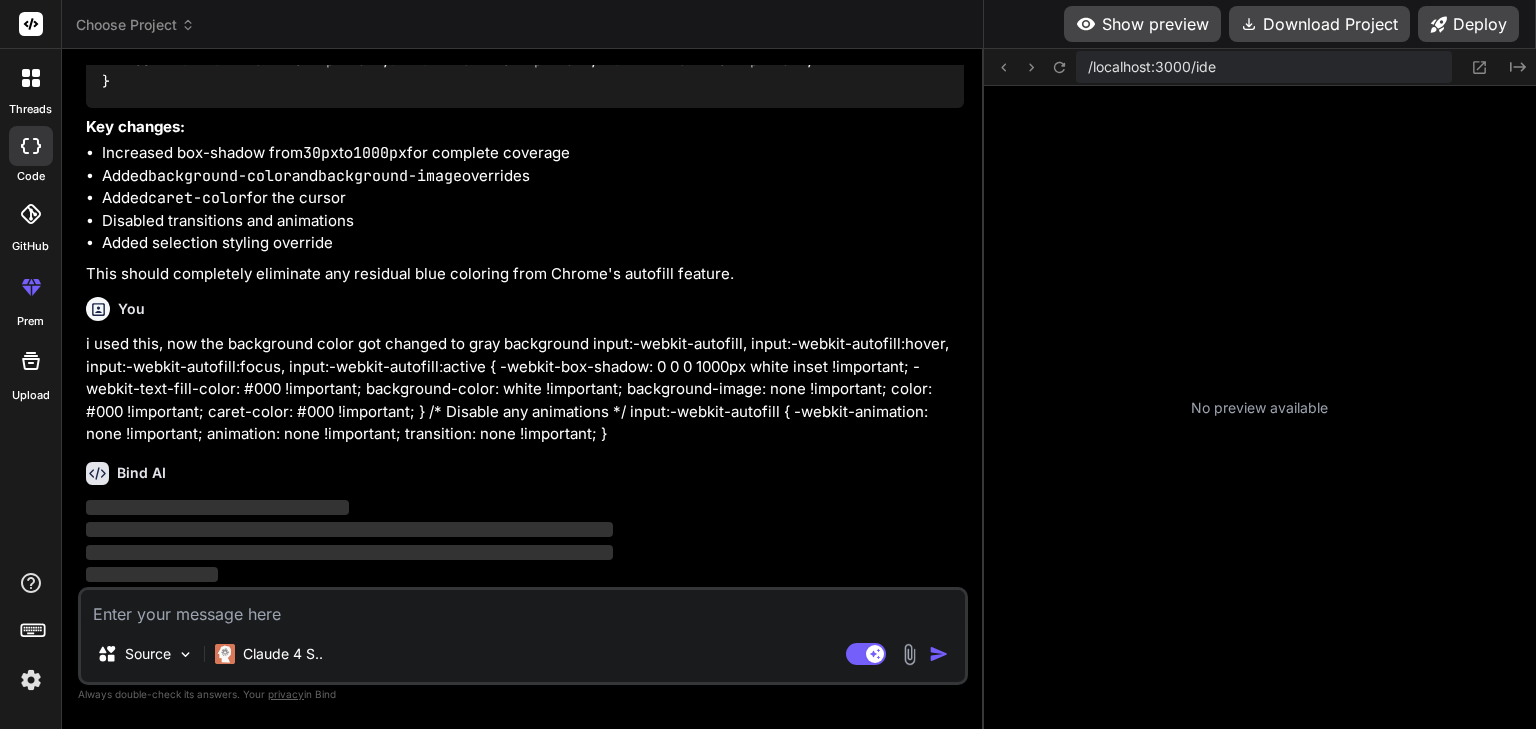 scroll, scrollTop: 0, scrollLeft: 0, axis: both 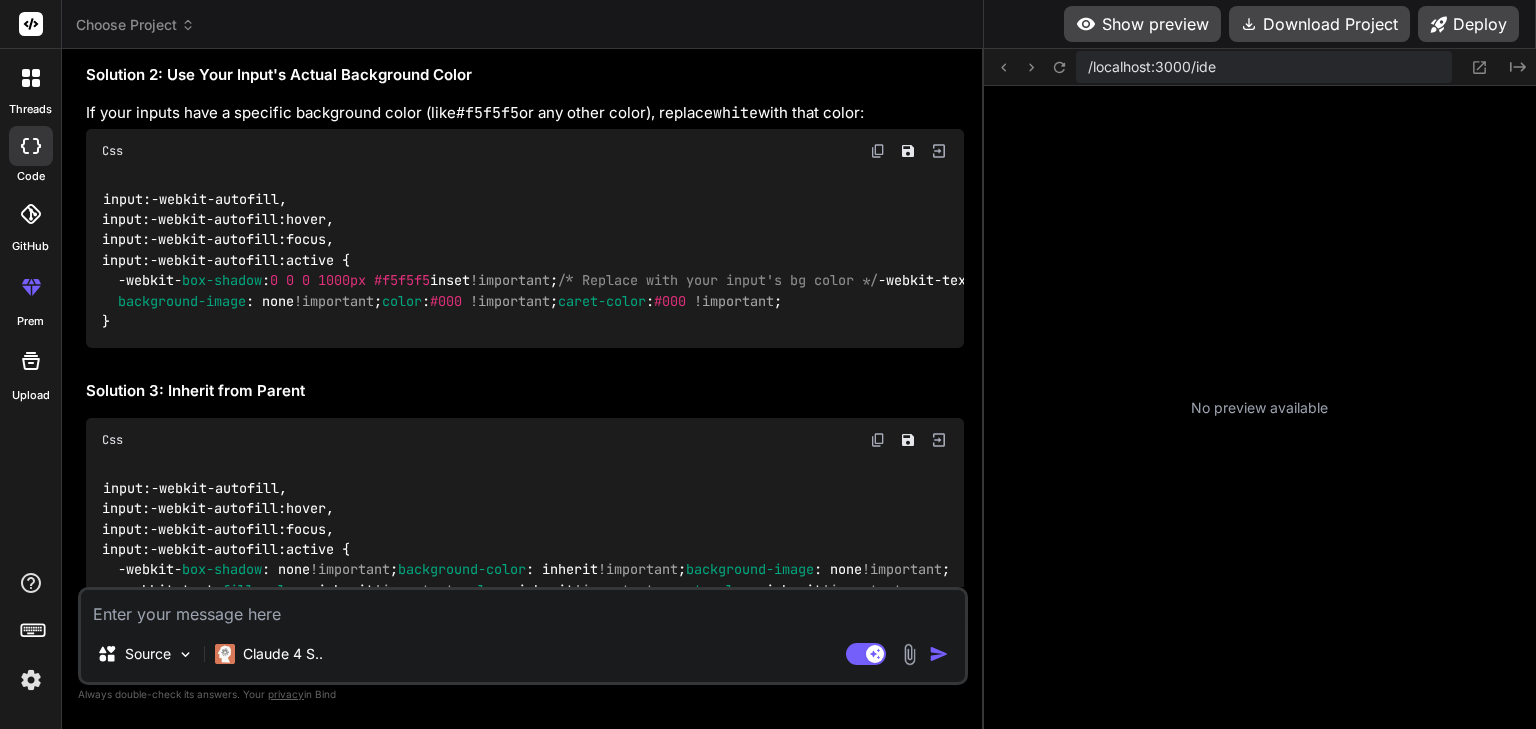 click on "Css" at bounding box center [525, -226] 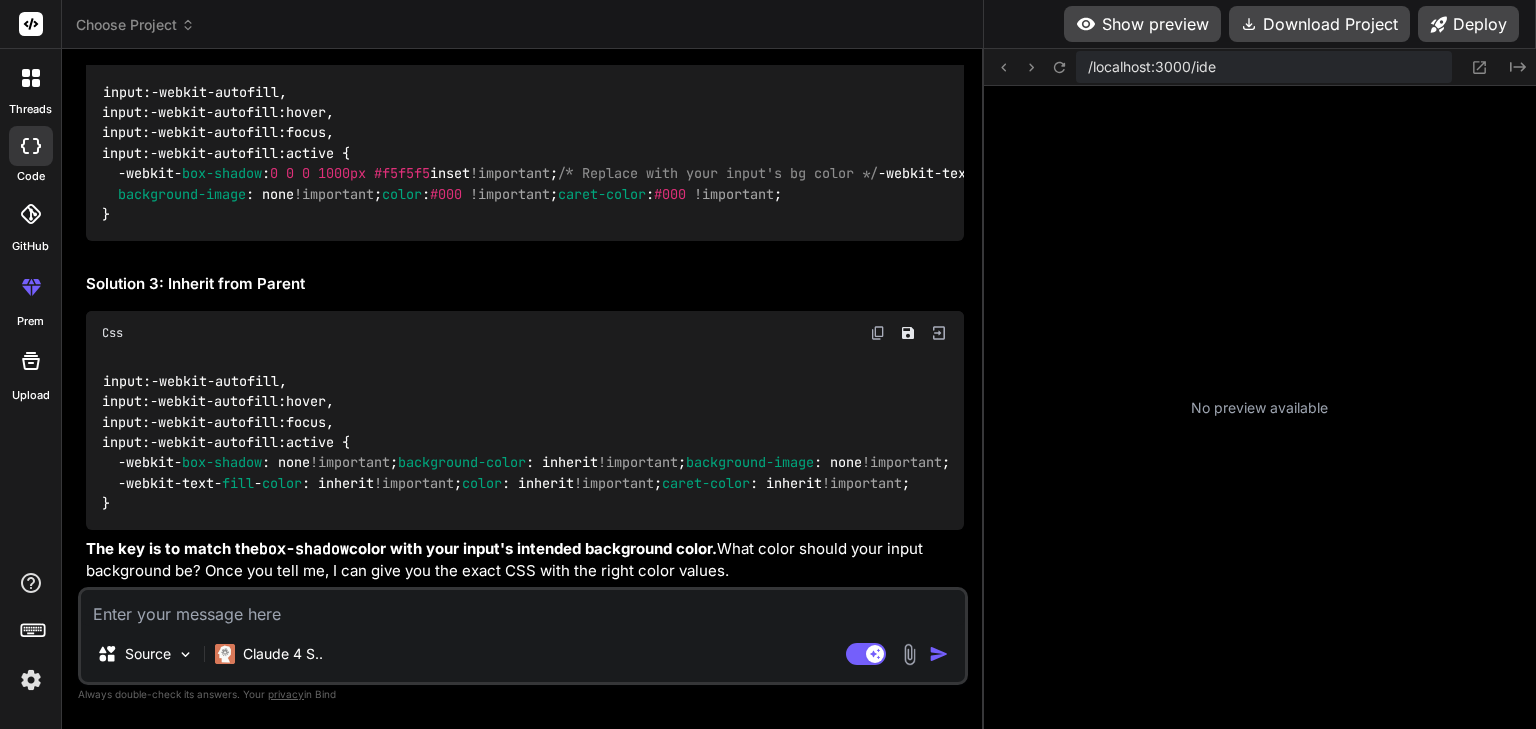 scroll, scrollTop: 3667, scrollLeft: 0, axis: vertical 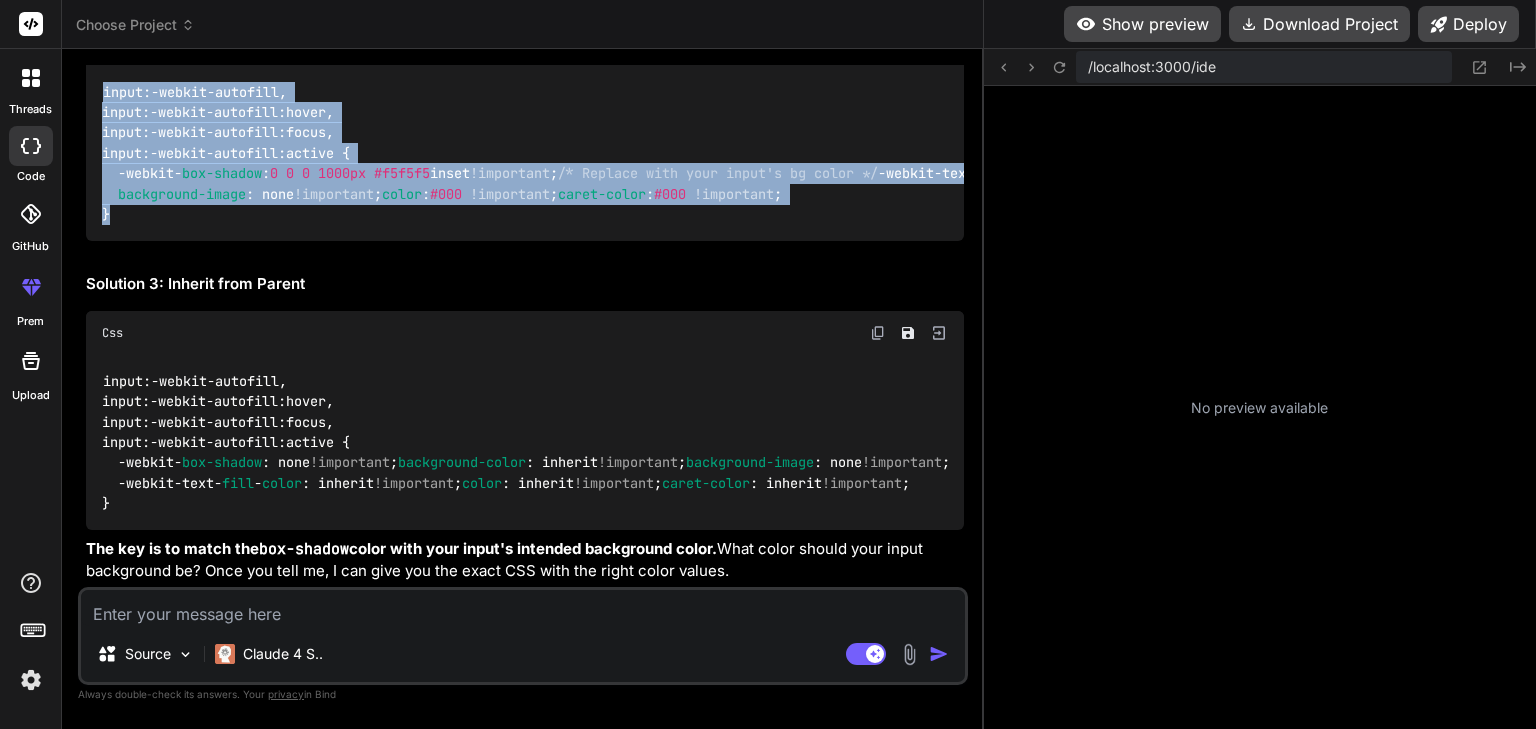 drag, startPoint x: 117, startPoint y: 446, endPoint x: 80, endPoint y: 237, distance: 212.24985 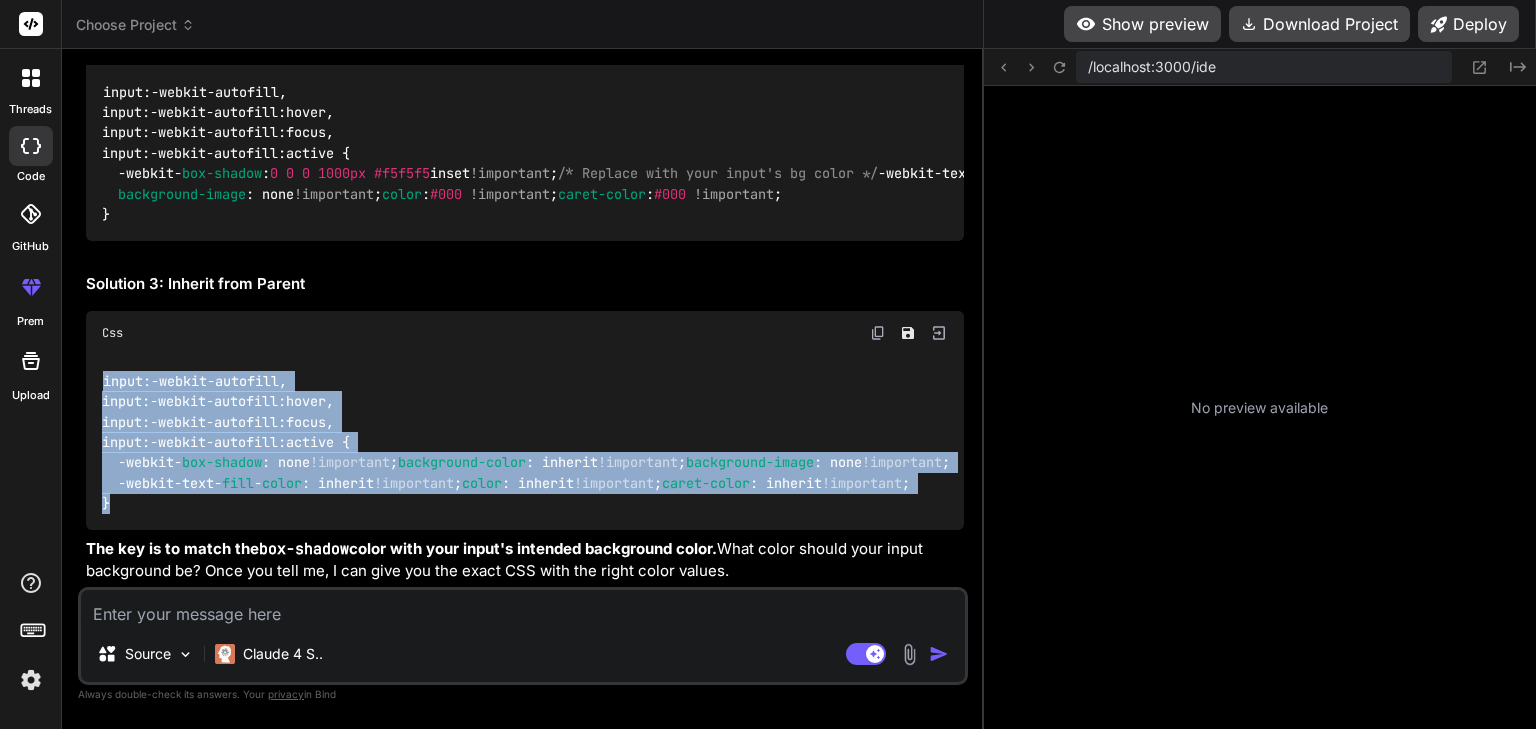 drag, startPoint x: 111, startPoint y: 515, endPoint x: 91, endPoint y: 306, distance: 209.95476 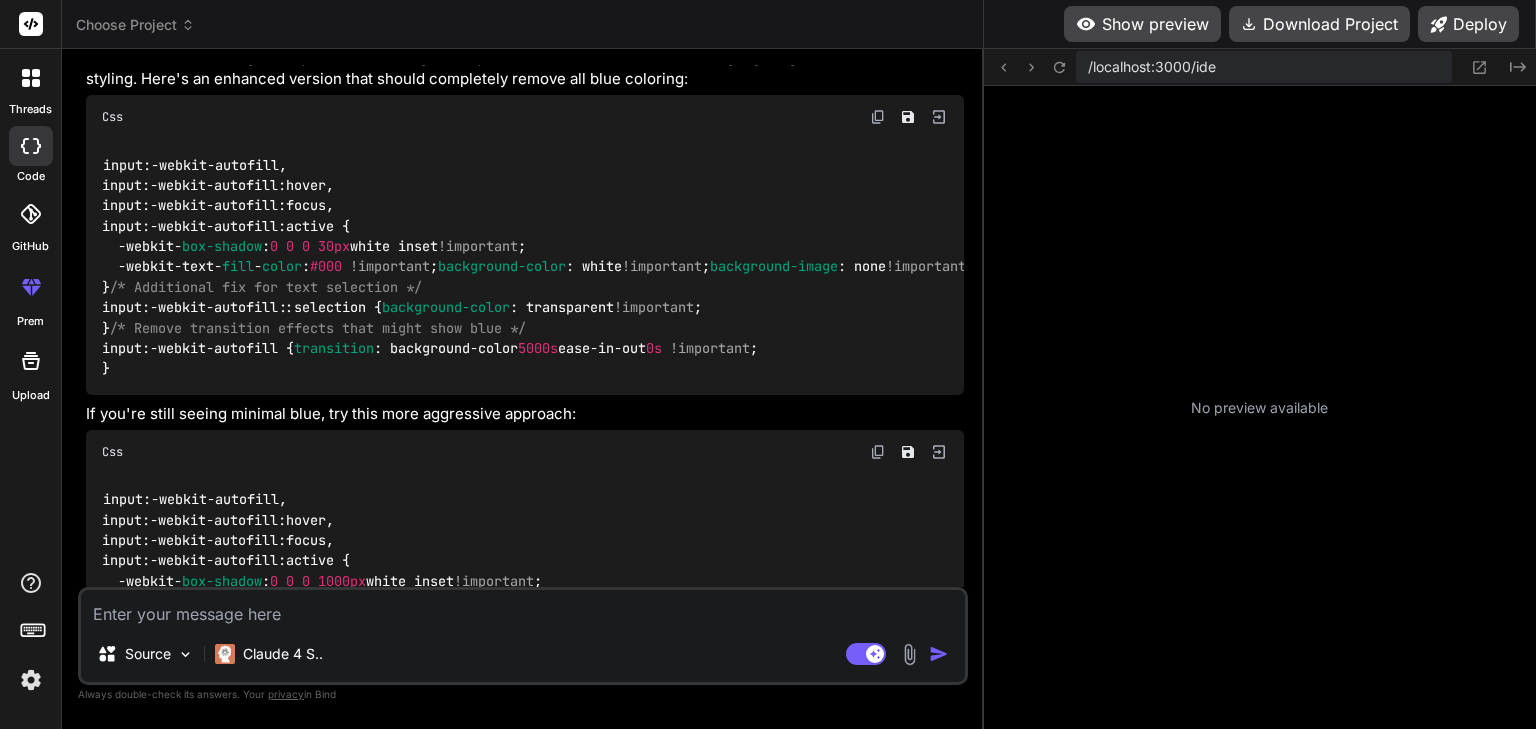 scroll, scrollTop: 1724, scrollLeft: 0, axis: vertical 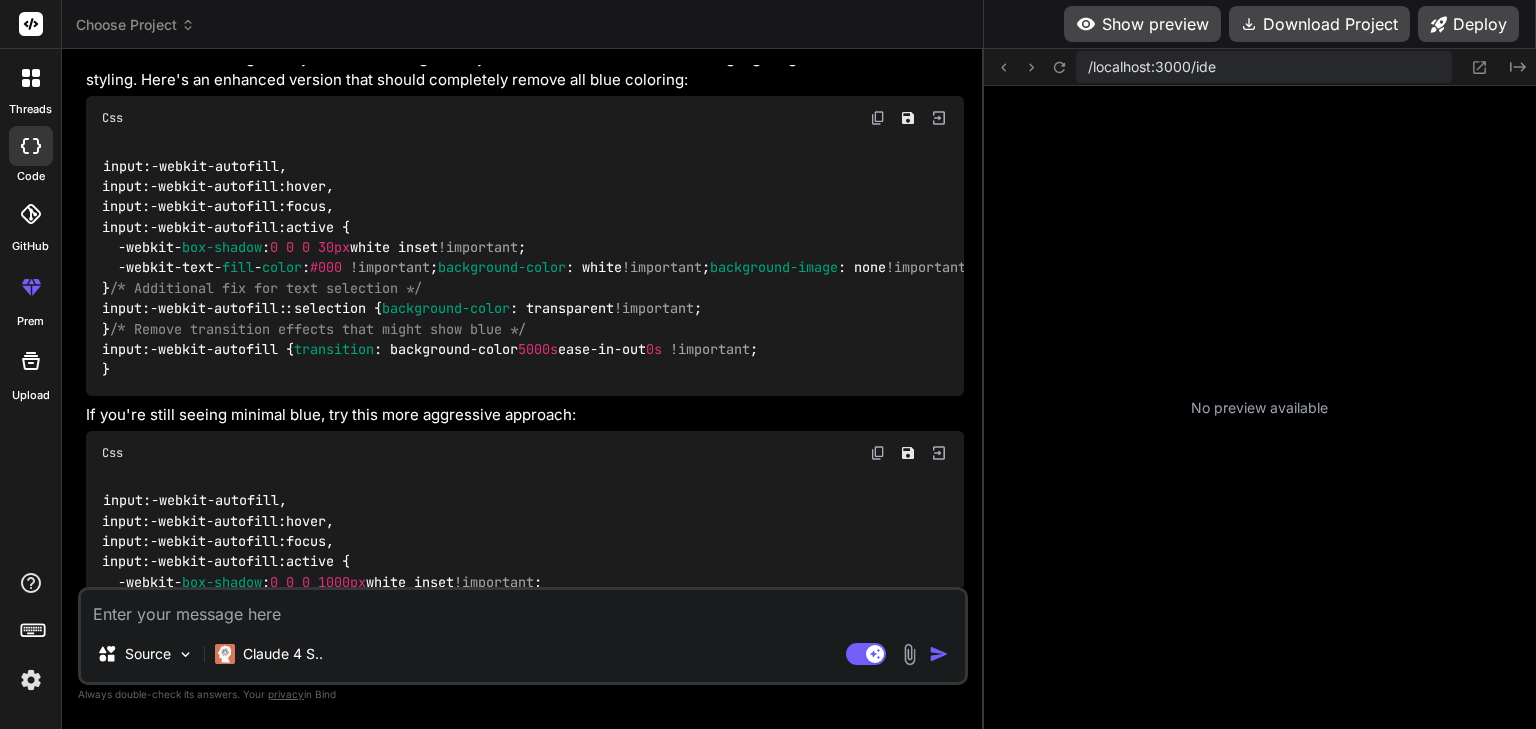 click at bounding box center [878, 118] 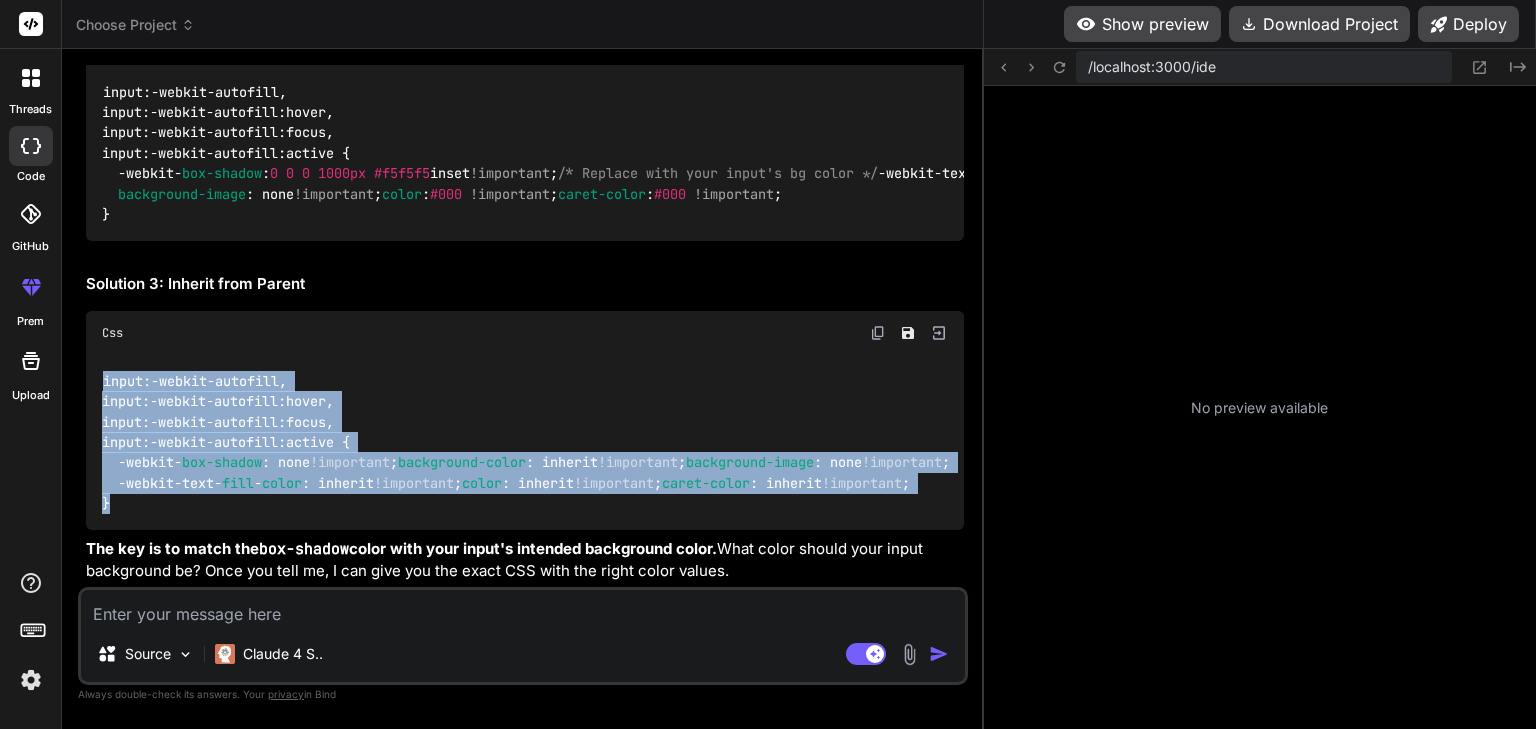 scroll, scrollTop: 3987, scrollLeft: 0, axis: vertical 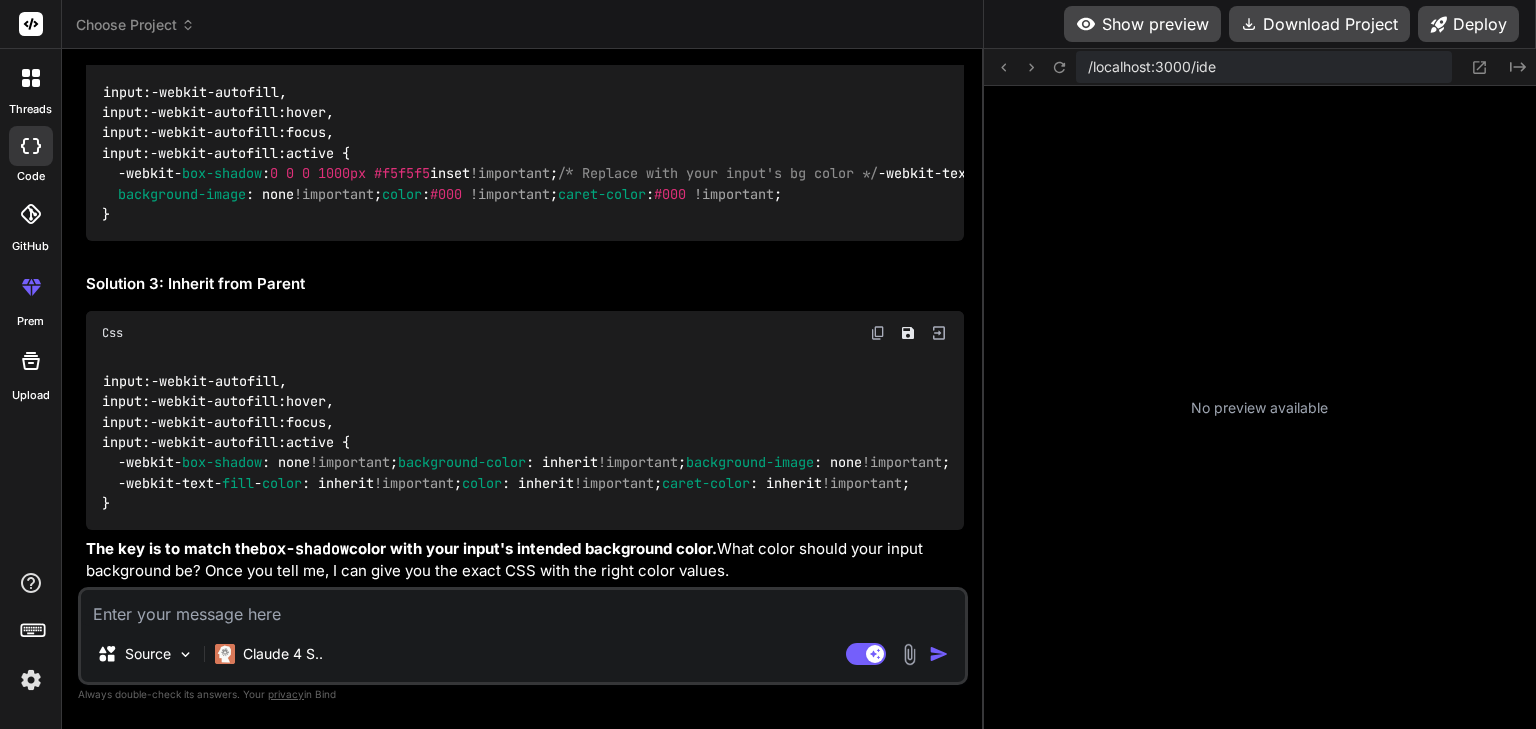 click at bounding box center [523, 608] 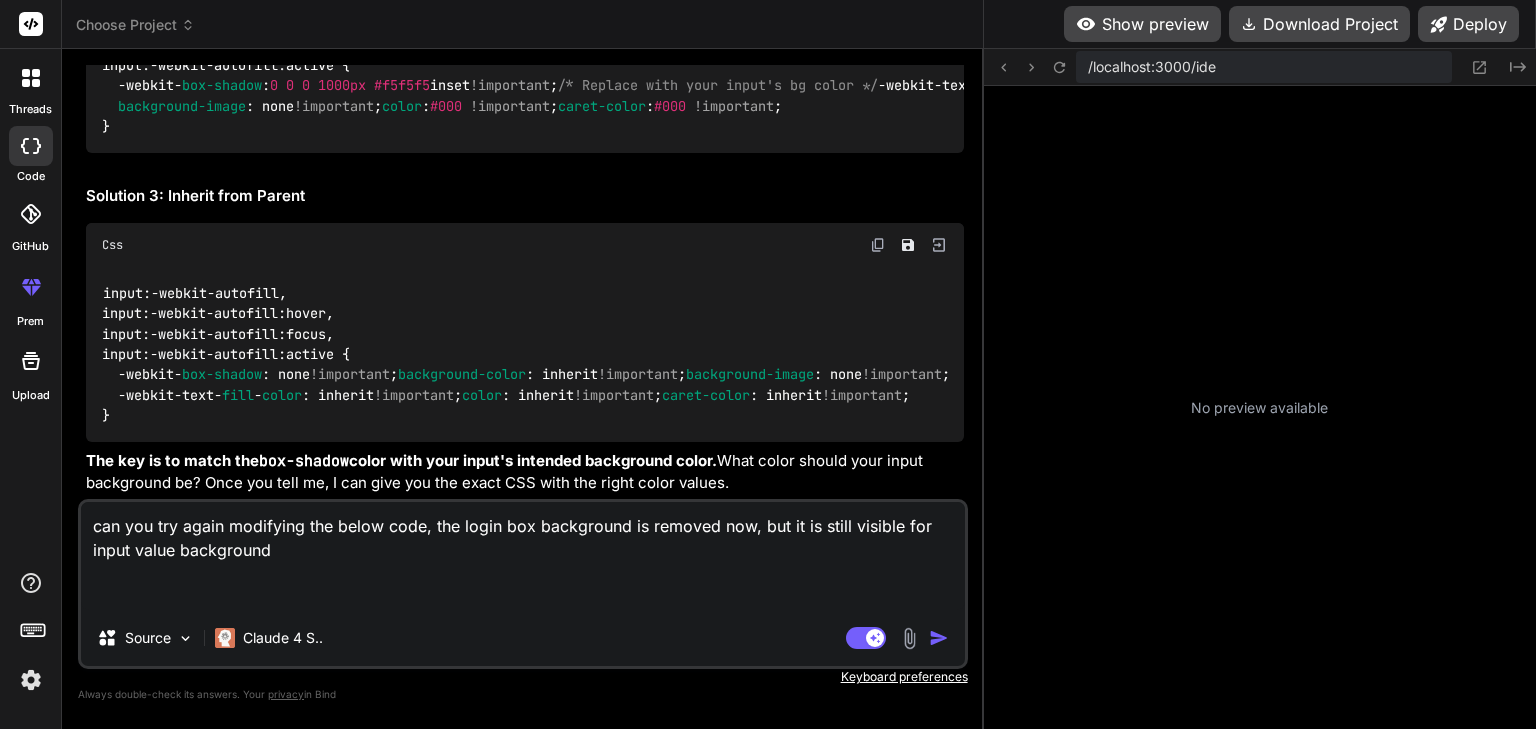 paste on "input:-webkit-autofill,
input:-webkit-autofill:hover,
input:-webkit-autofill:focus,
input:-webkit-autofill:active {
-webkit-box-shadow: 0 0 0 30px white inset !important;
-webkit-text-fill-color: #000 !important;
background-color: white !important;
background-image: none !important;
color: #000 !important;
}
/* Additional fix for text selection */
input:-webkit-autofill::selection {
background-color: transparent !important;
}
/* Remove transition effects that might show blue */
input:-webkit-autofill {
transition: background-color 5000s ease-in-out 0s !important;
}" 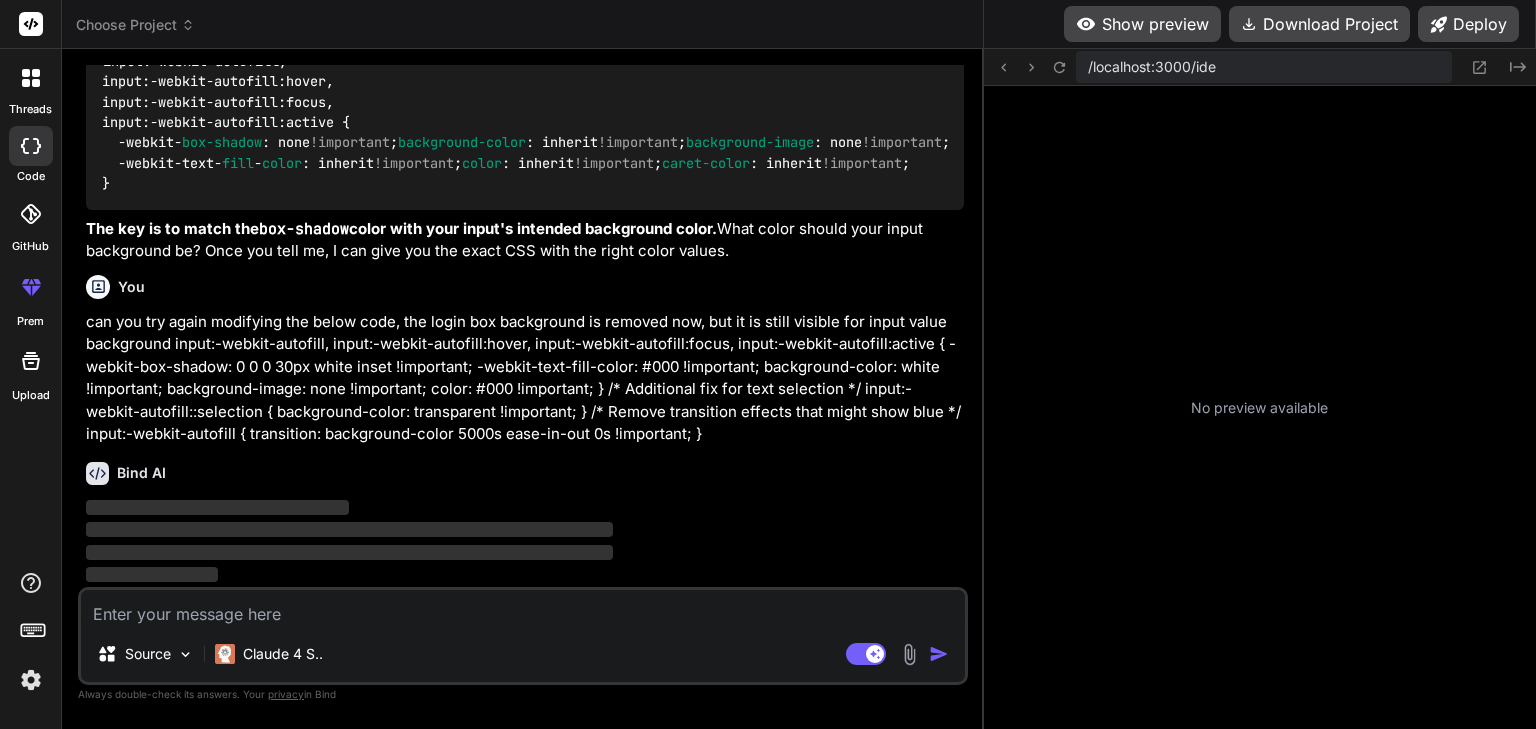 scroll, scrollTop: 0, scrollLeft: 0, axis: both 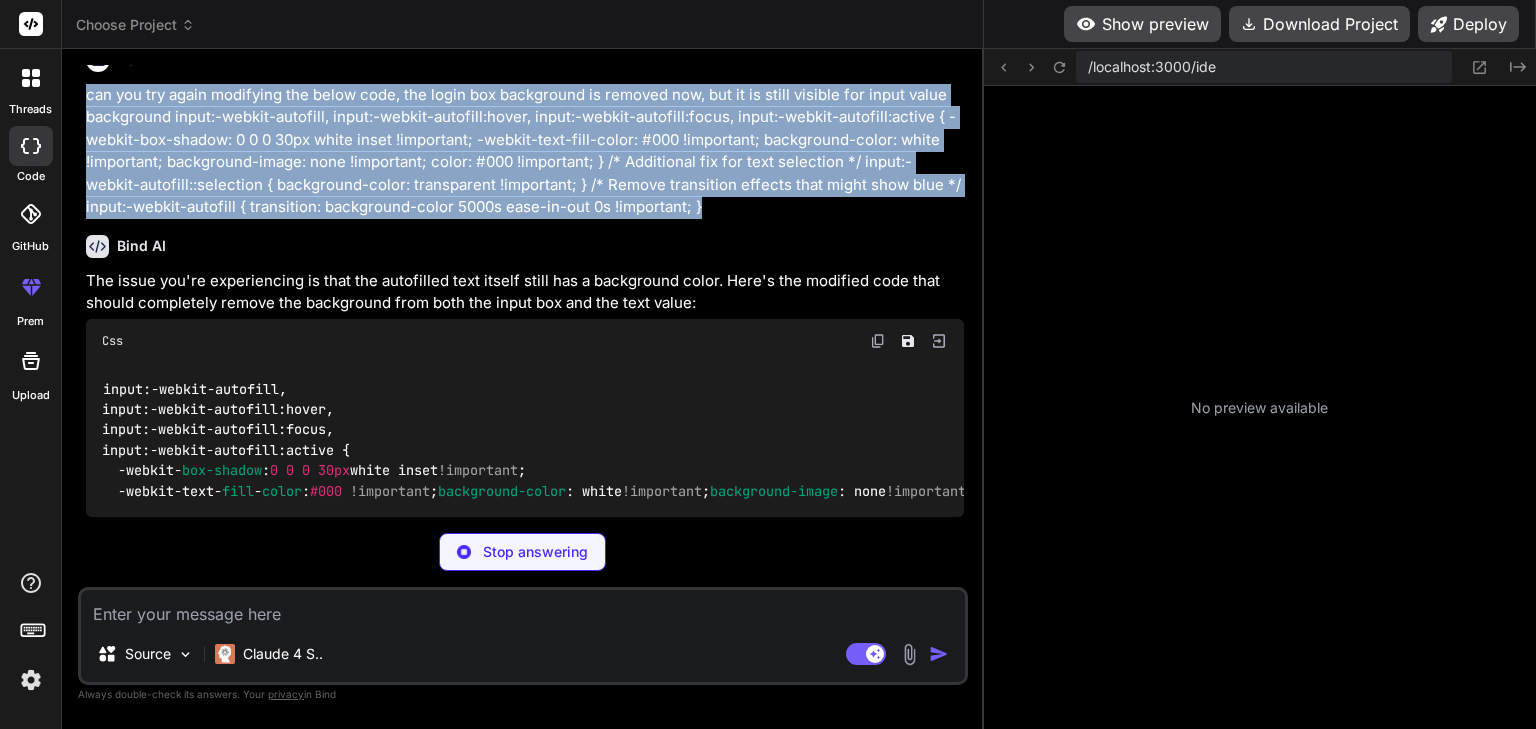 drag, startPoint x: 81, startPoint y: 323, endPoint x: 927, endPoint y: 437, distance: 853.6463 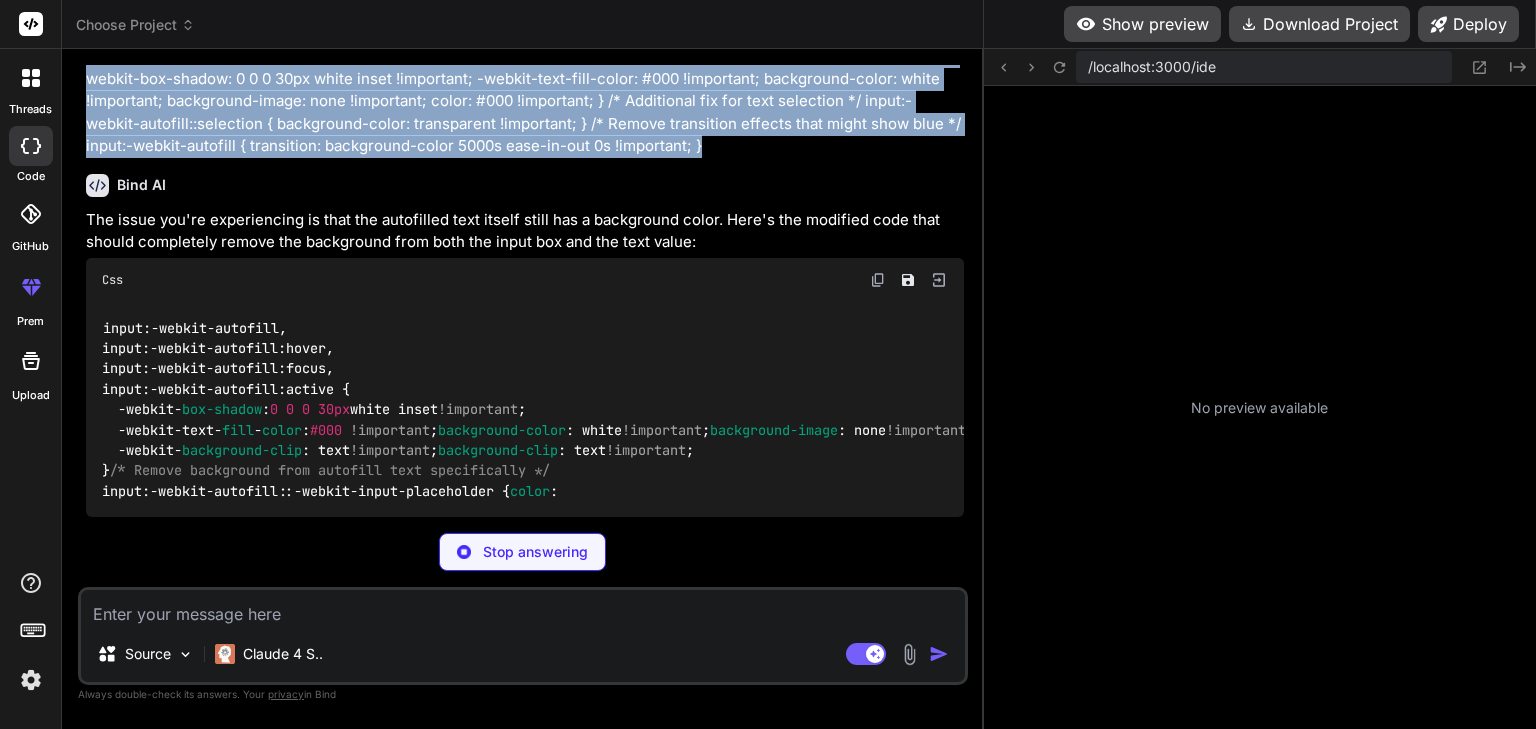 copy on "can you try again modifying the below code, the login box background is removed now, but it is still visible for input value background
input:-webkit-autofill,
input:-webkit-autofill:hover,
input:-webkit-autofill:focus,
input:-webkit-autofill:active {
-webkit-box-shadow: 0 0 0 30px white inset !important;
-webkit-text-fill-color: #000 !important;
background-color: white !important;
background-image: none !important;
color: #000 !important;
}
/* Additional fix for text selection */
input:-webkit-autofill::selection {
background-color: transparent !important;
}
/* Remove transition effects that might show blue */
input:-webkit-autofill {
transition: background-color 5000s ease-in-out 0s !important;
}" 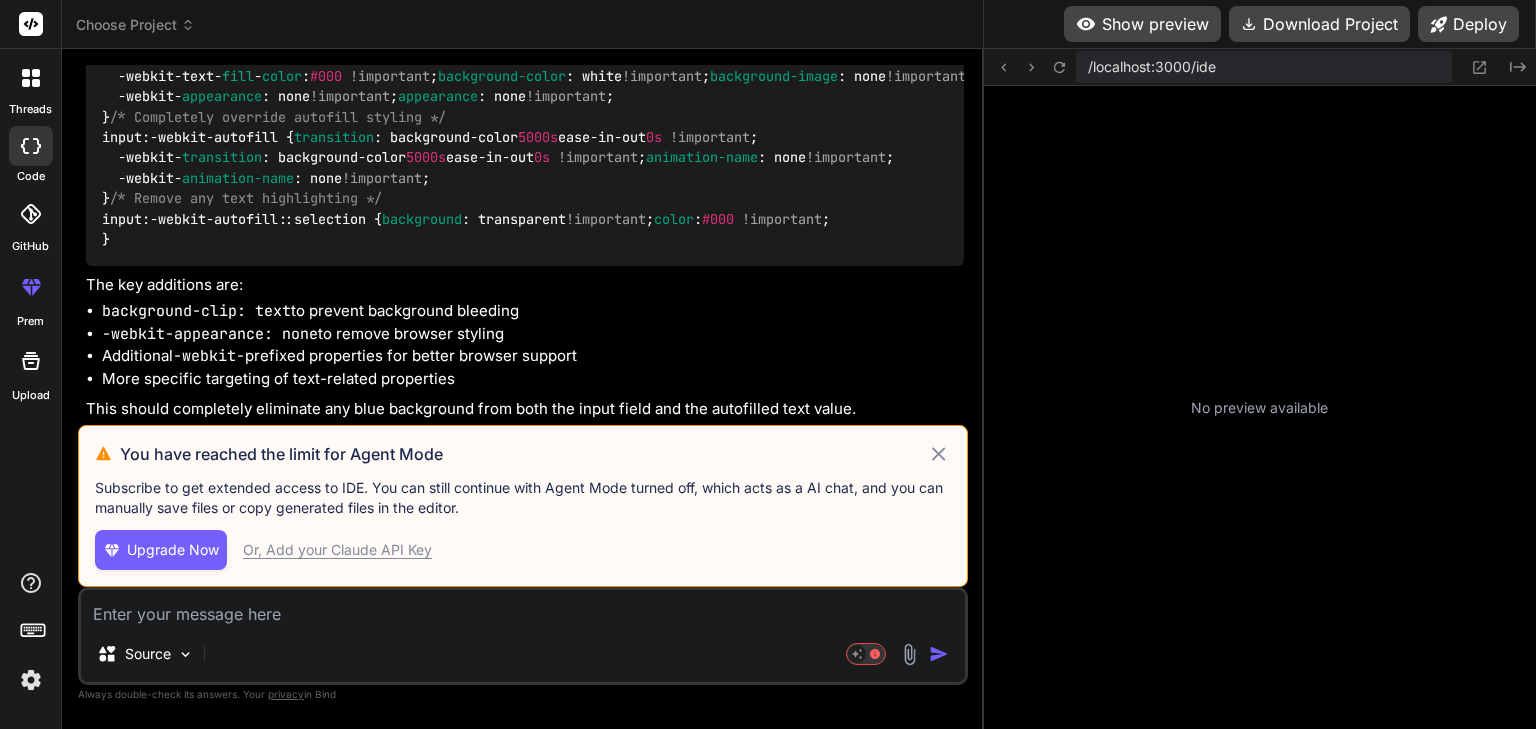 scroll, scrollTop: 4988, scrollLeft: 0, axis: vertical 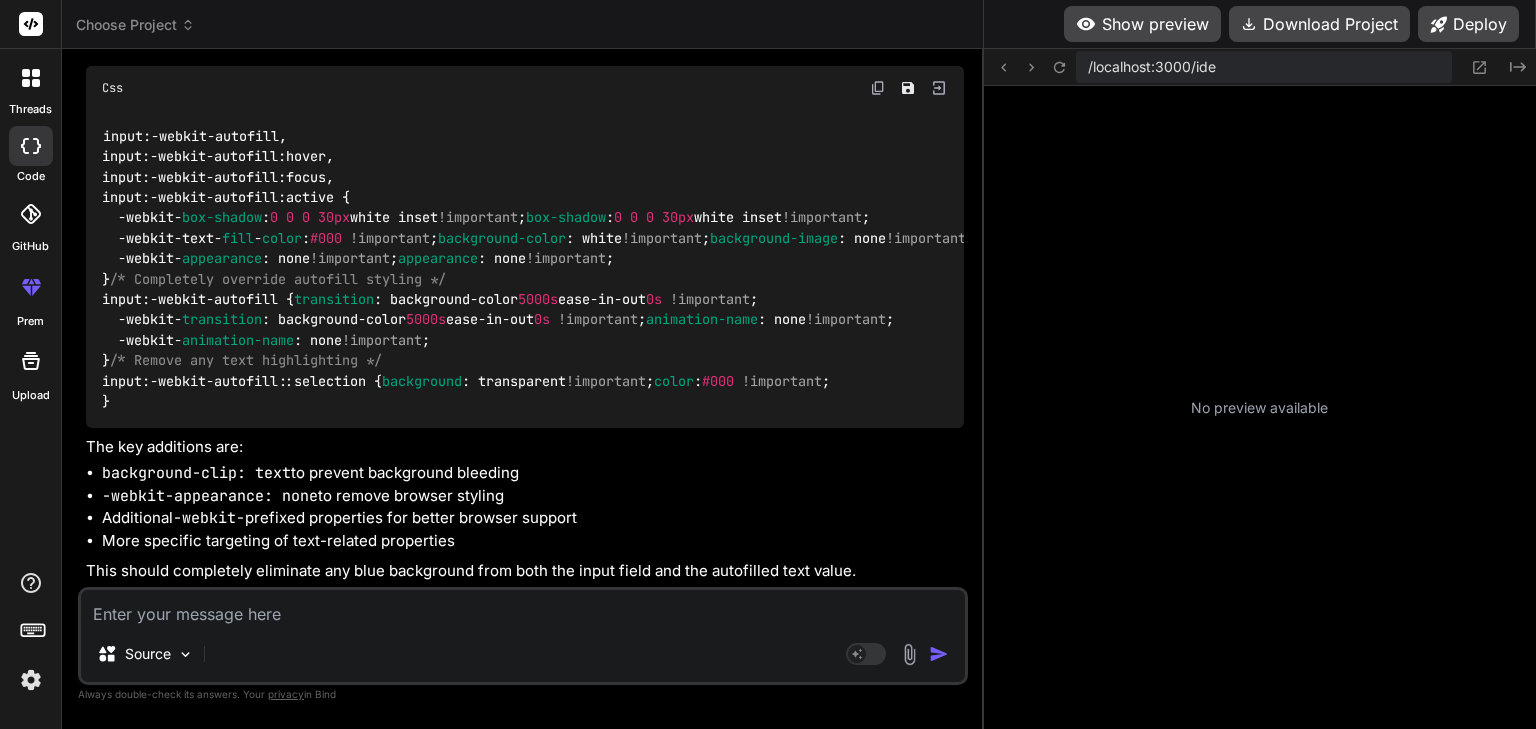 click at bounding box center [878, -430] 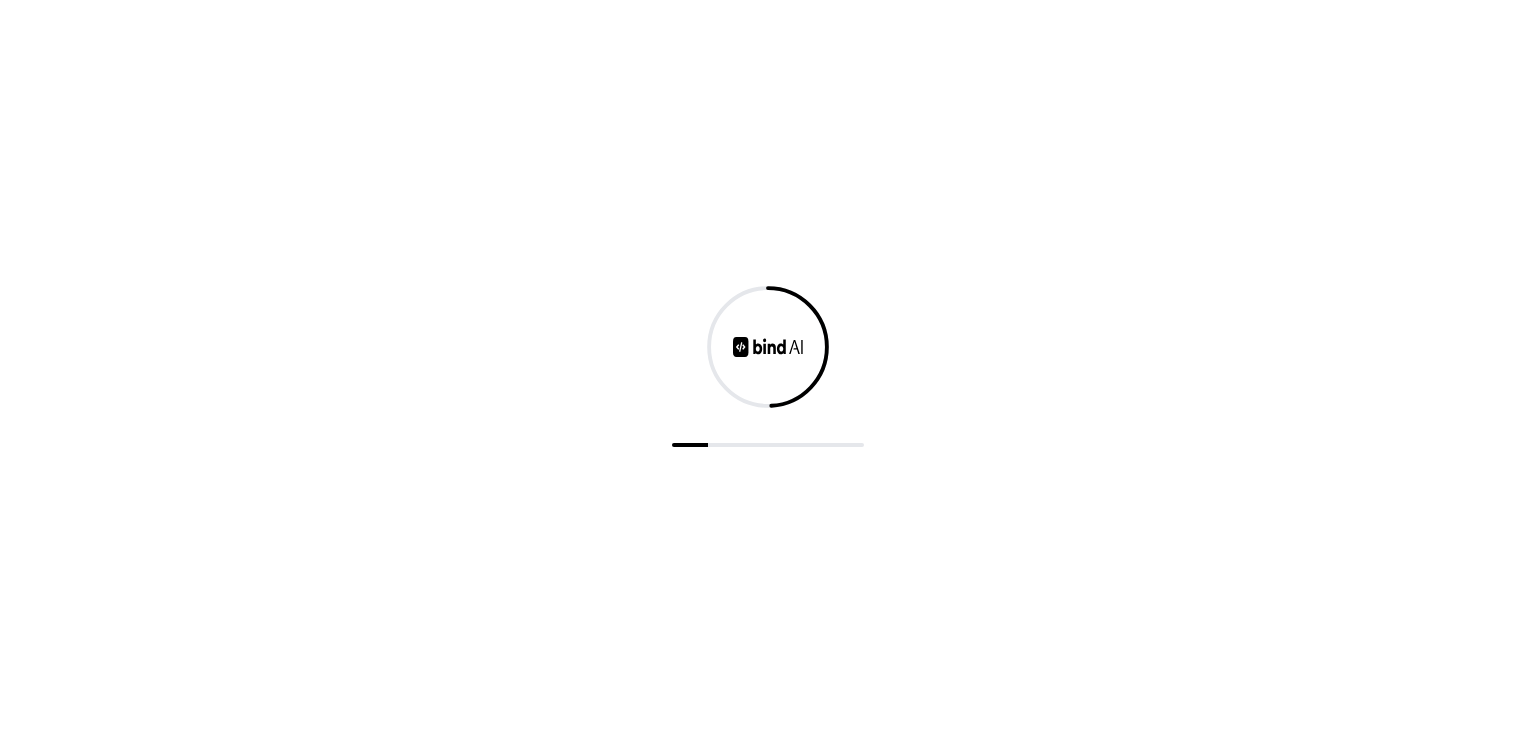 scroll, scrollTop: 0, scrollLeft: 0, axis: both 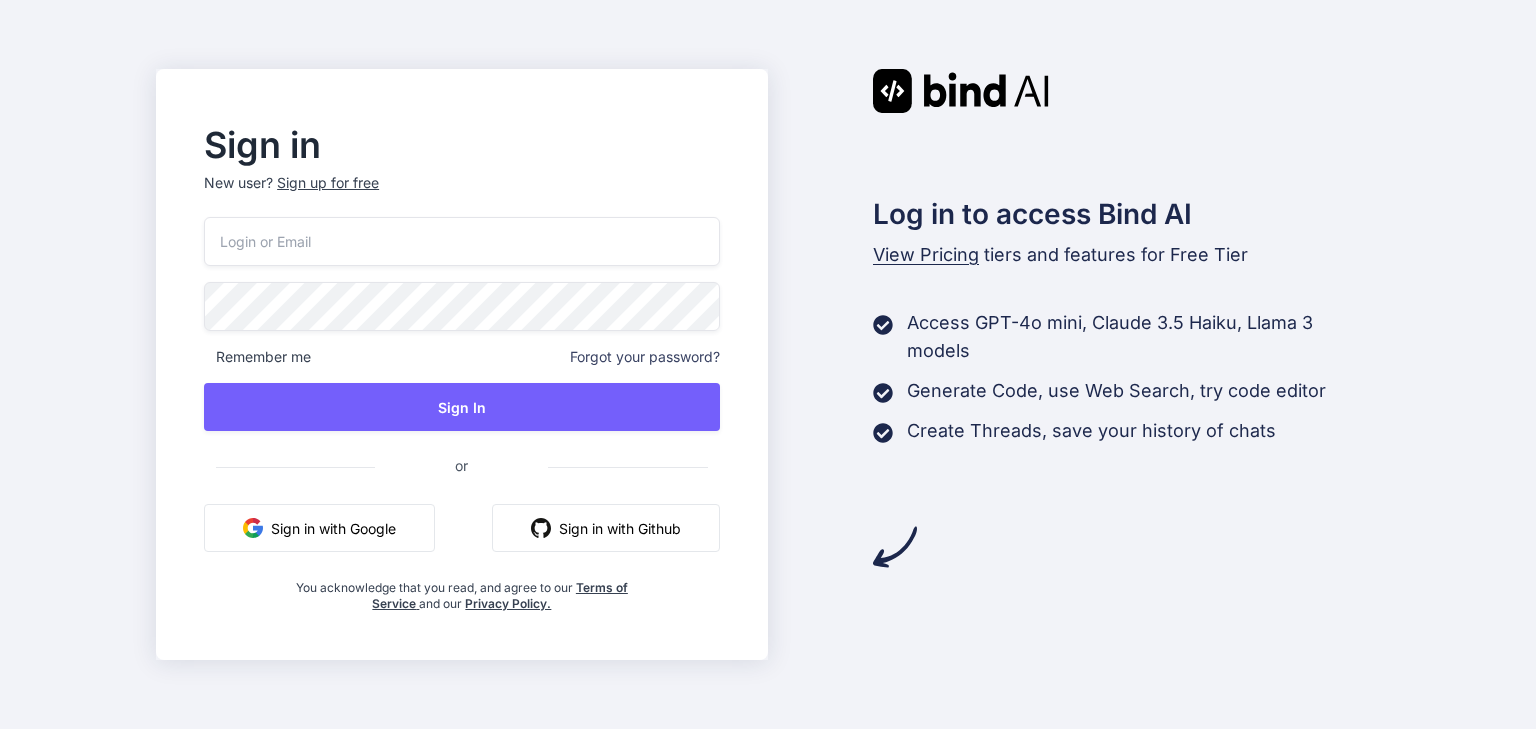 click at bounding box center [461, 241] 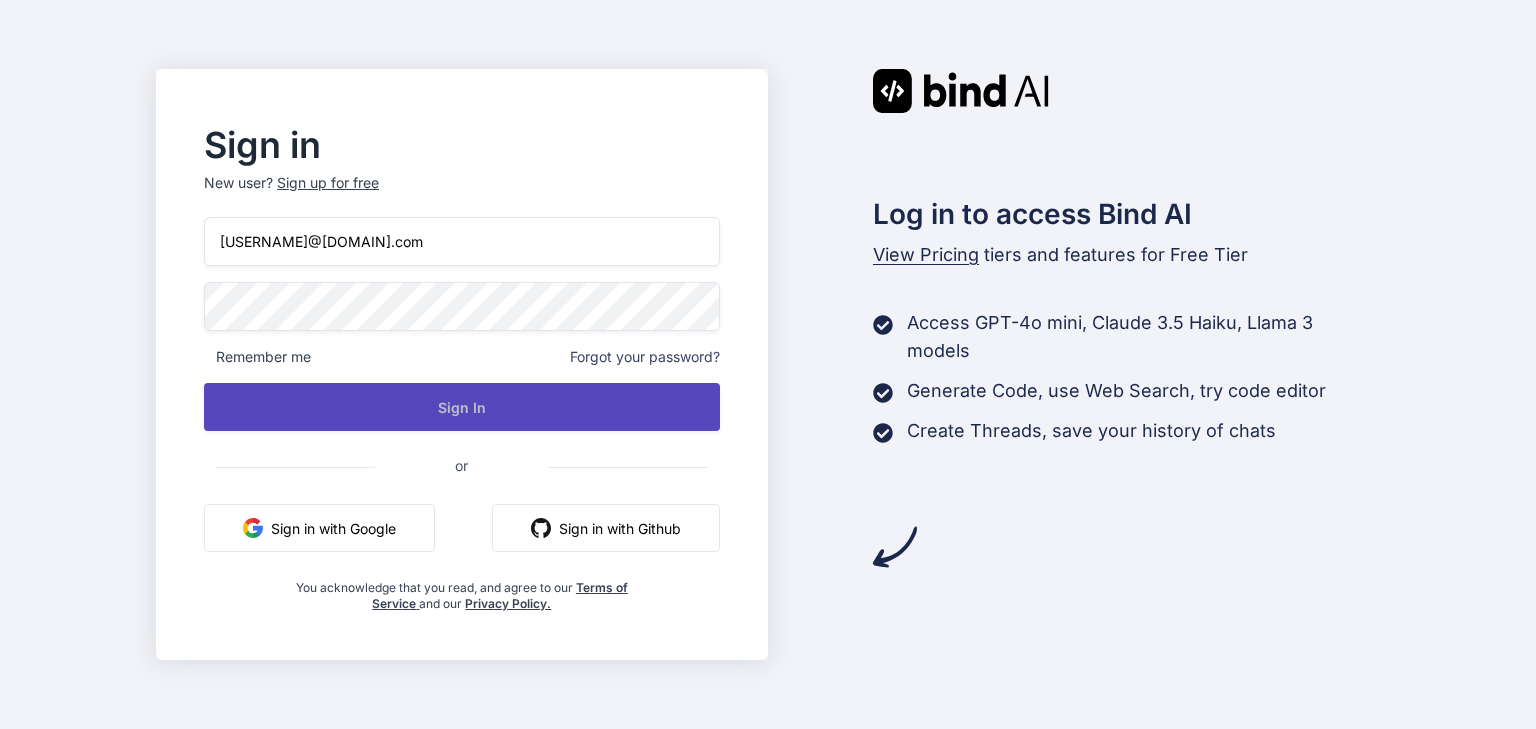 click on "Sign In" at bounding box center (461, 407) 